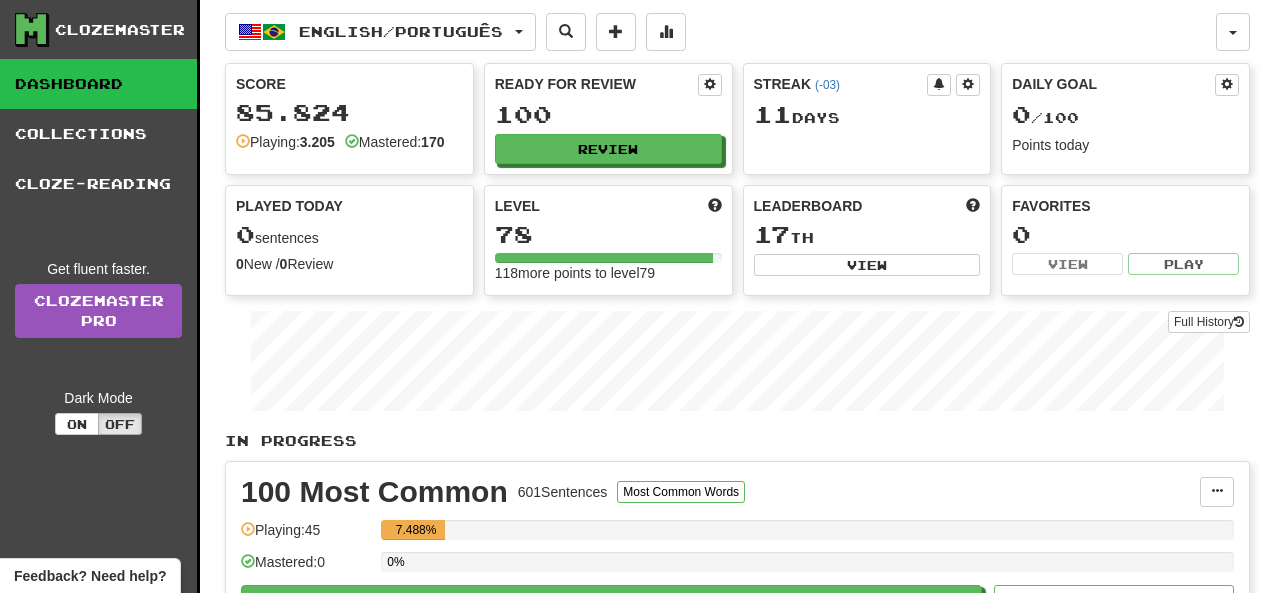 scroll, scrollTop: 0, scrollLeft: 0, axis: both 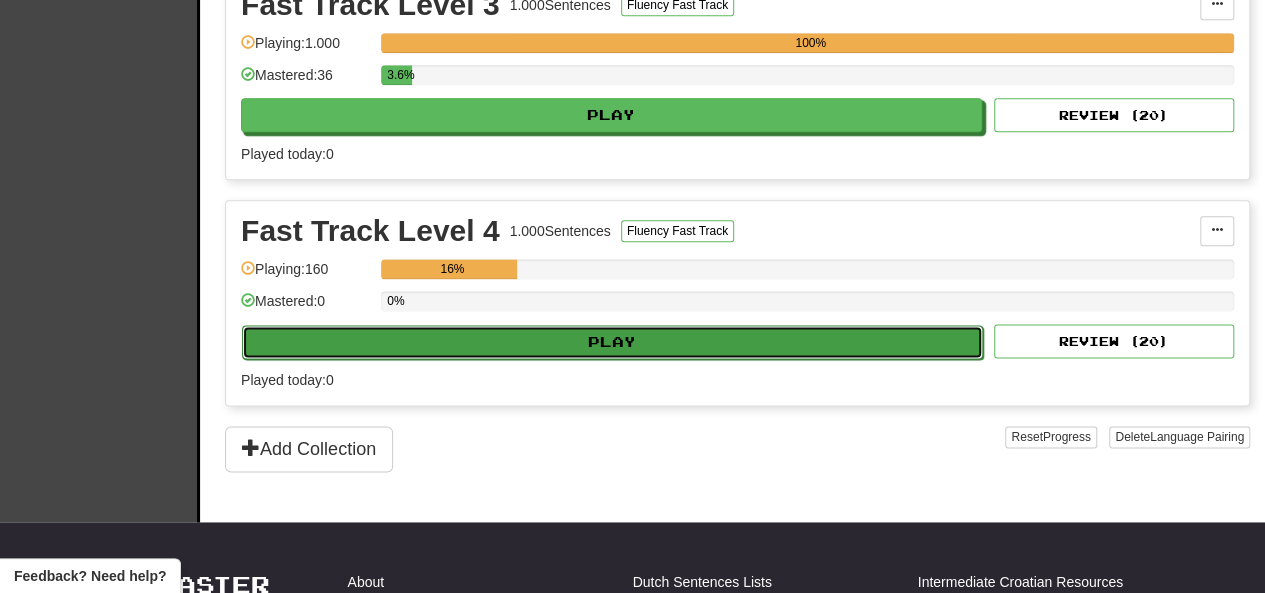 click on "Play" at bounding box center [612, 342] 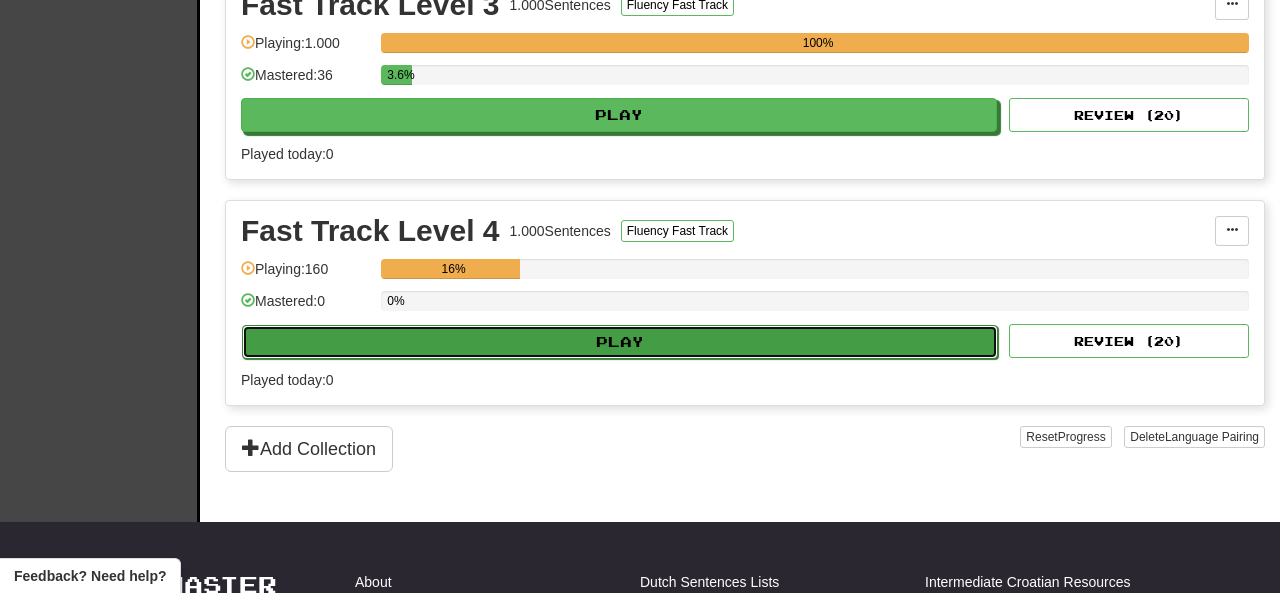 select on "**" 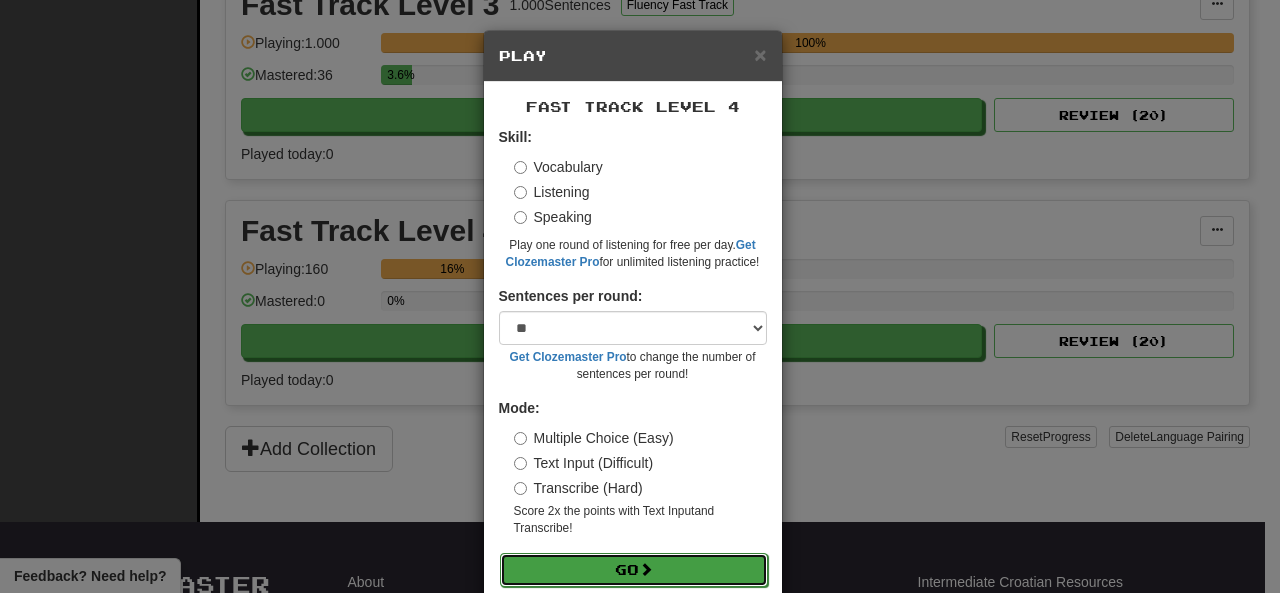 click on "Go" at bounding box center [634, 570] 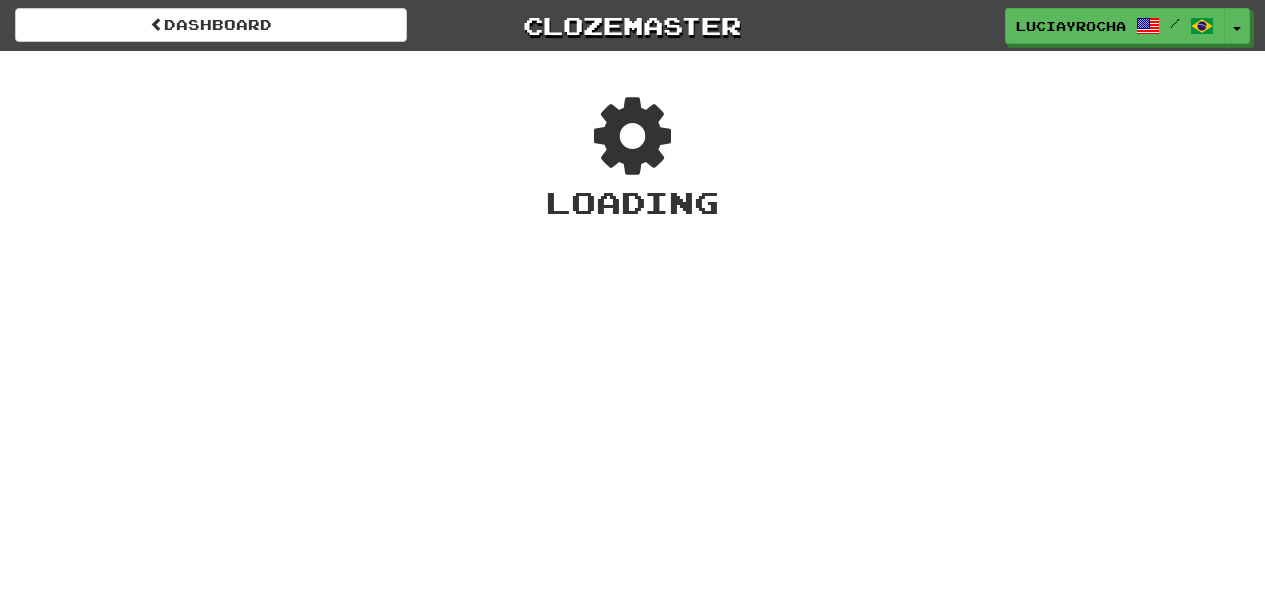 scroll, scrollTop: 0, scrollLeft: 0, axis: both 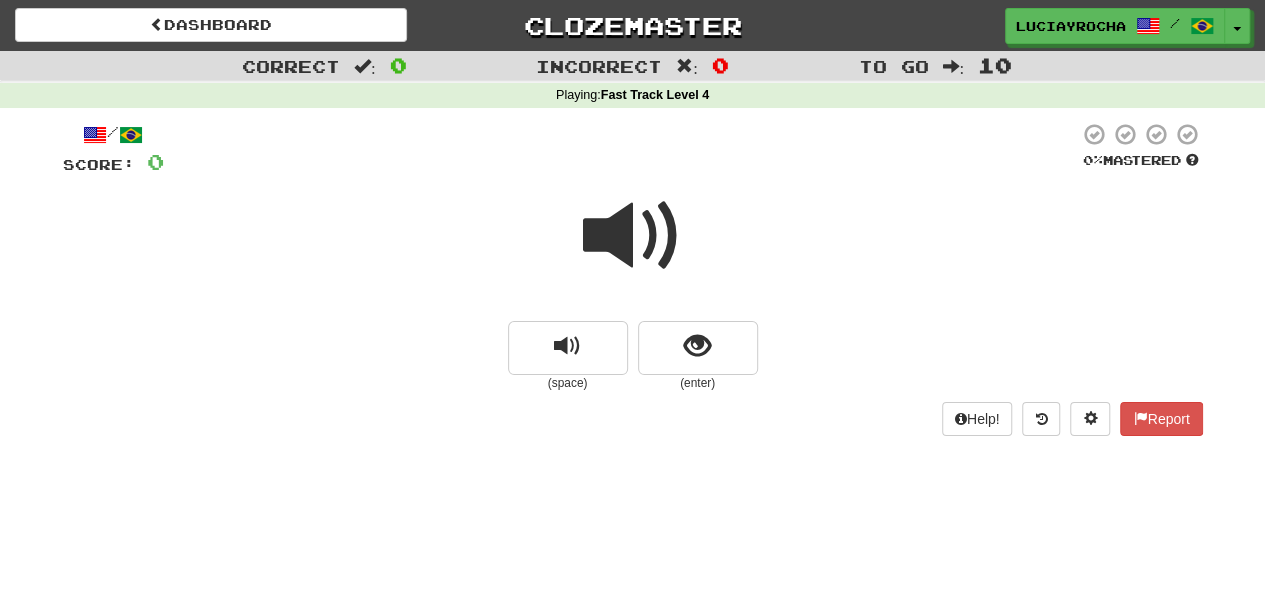 click at bounding box center (633, 236) 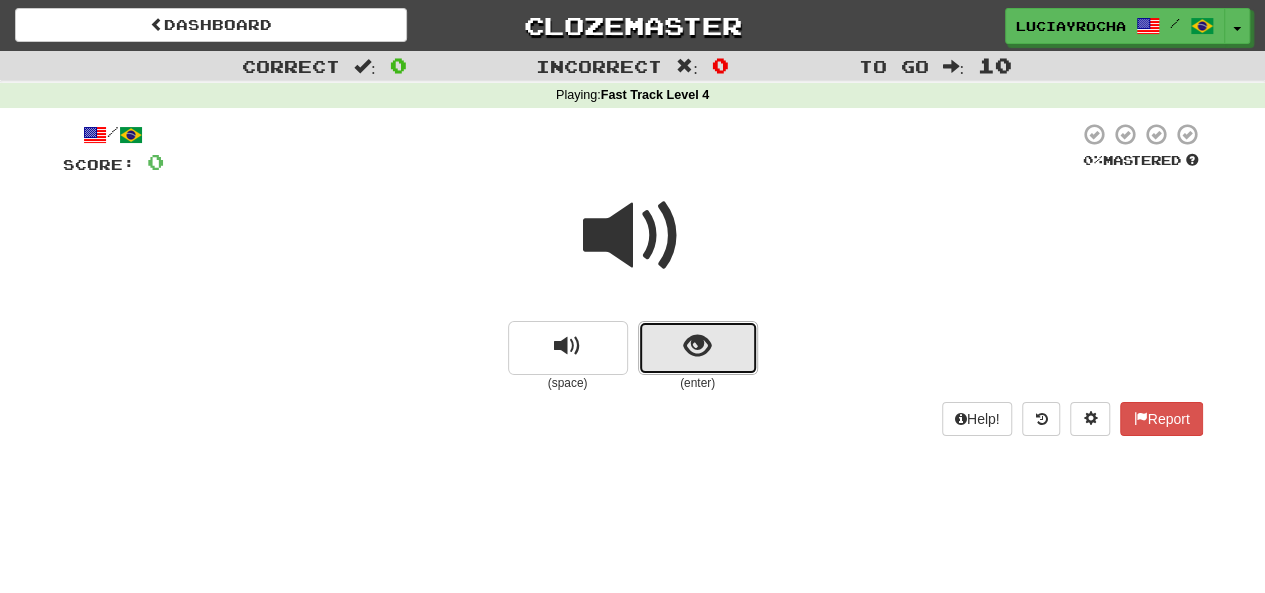 click at bounding box center (697, 346) 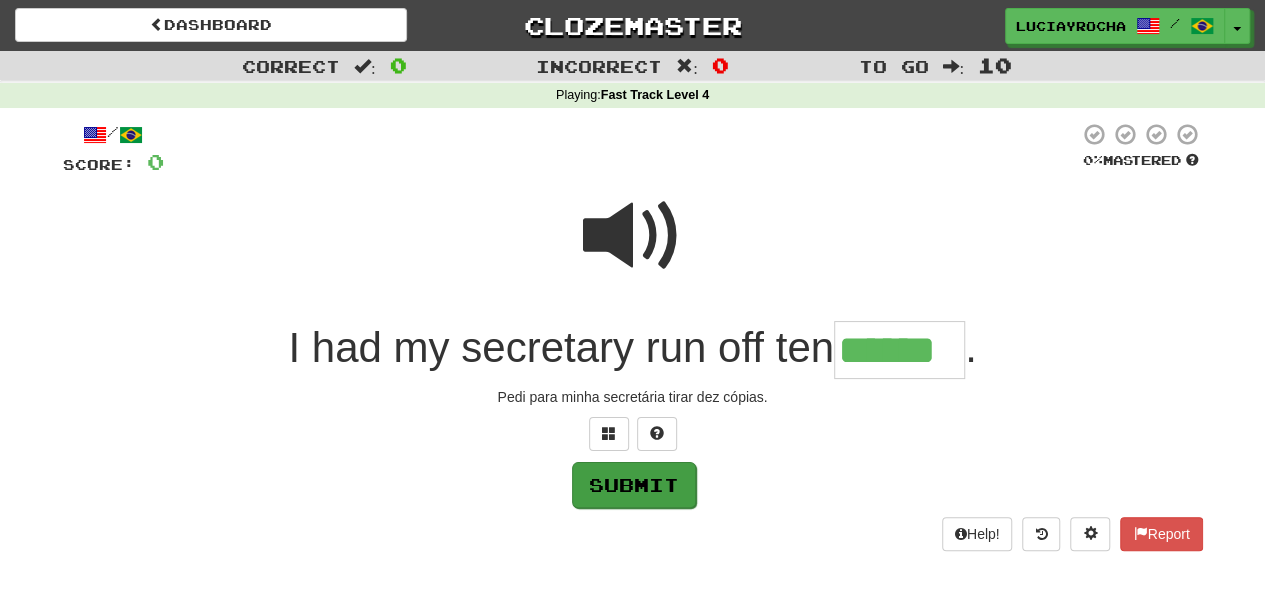 type on "******" 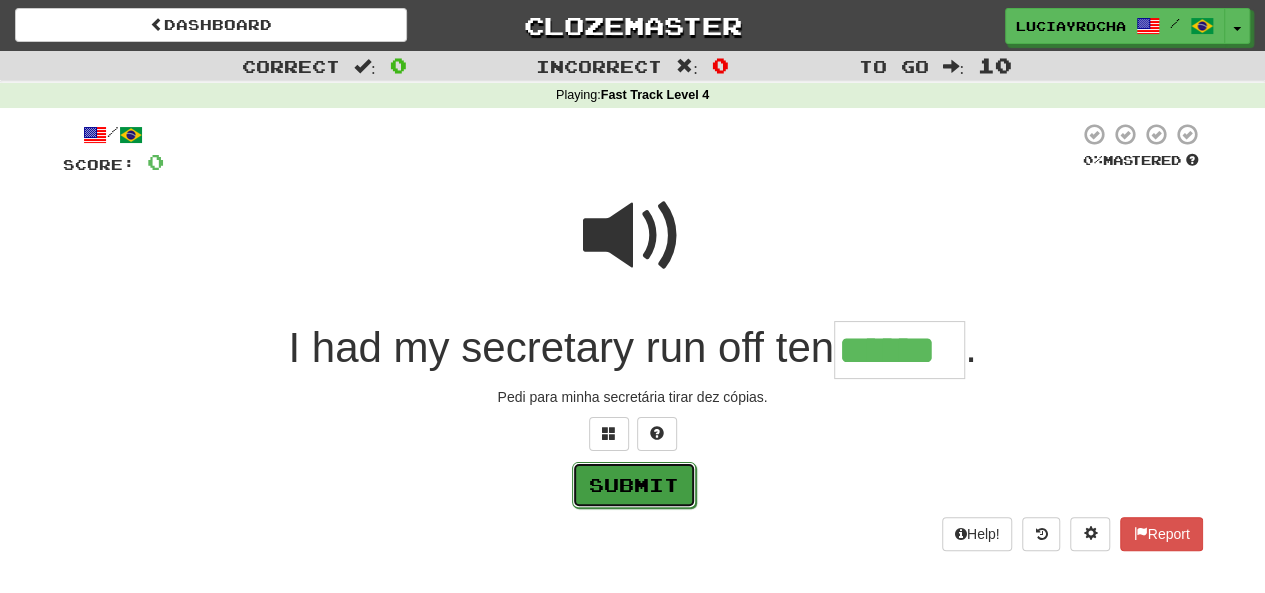 click on "Submit" at bounding box center [634, 485] 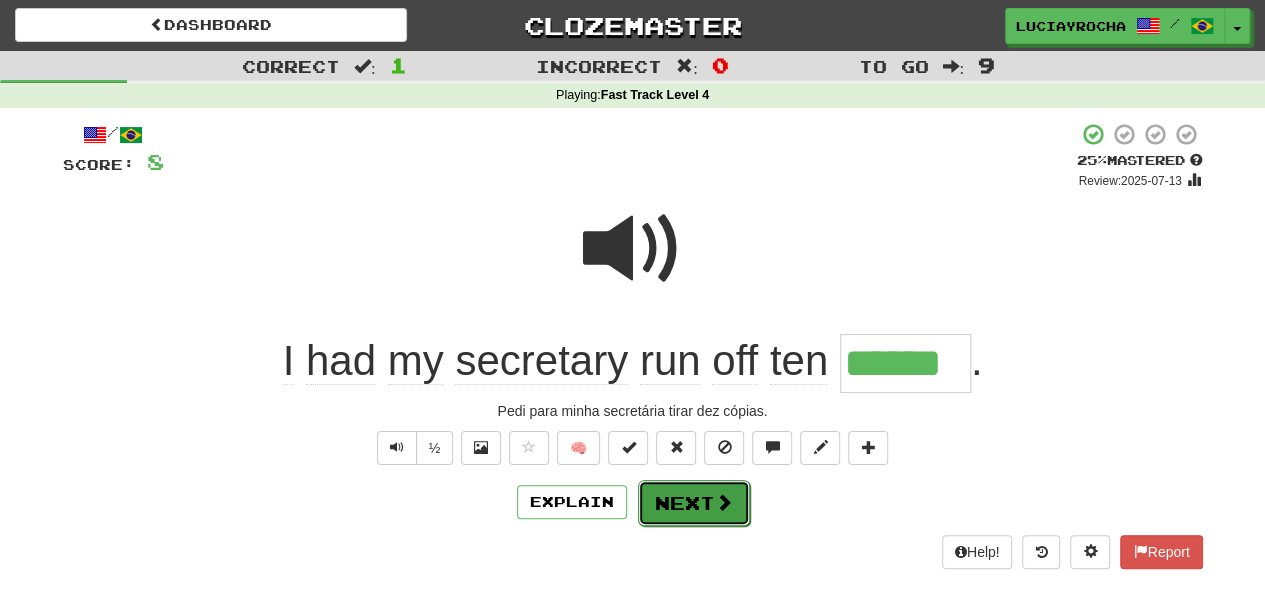 click on "Next" at bounding box center [694, 503] 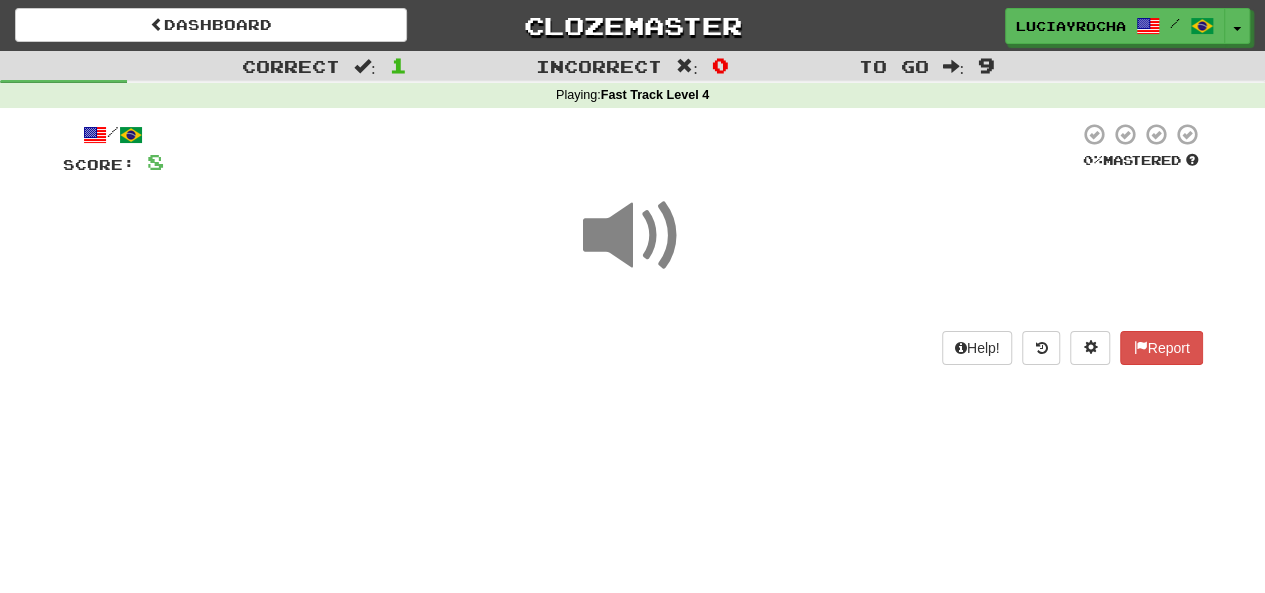 click at bounding box center [633, 236] 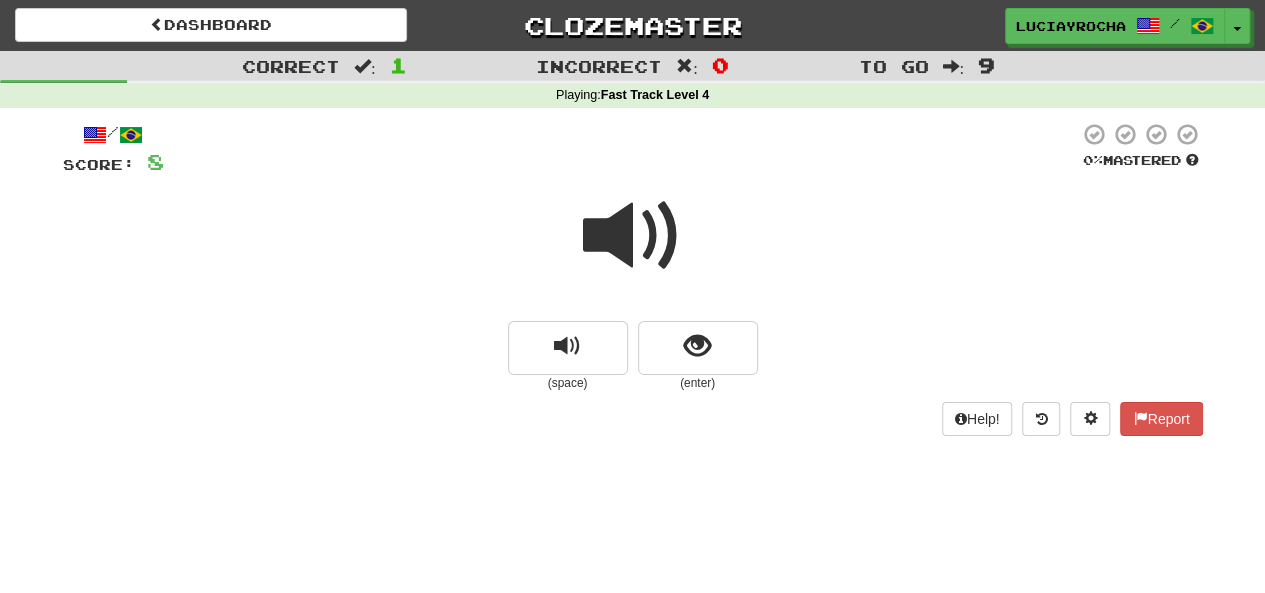 click at bounding box center [633, 236] 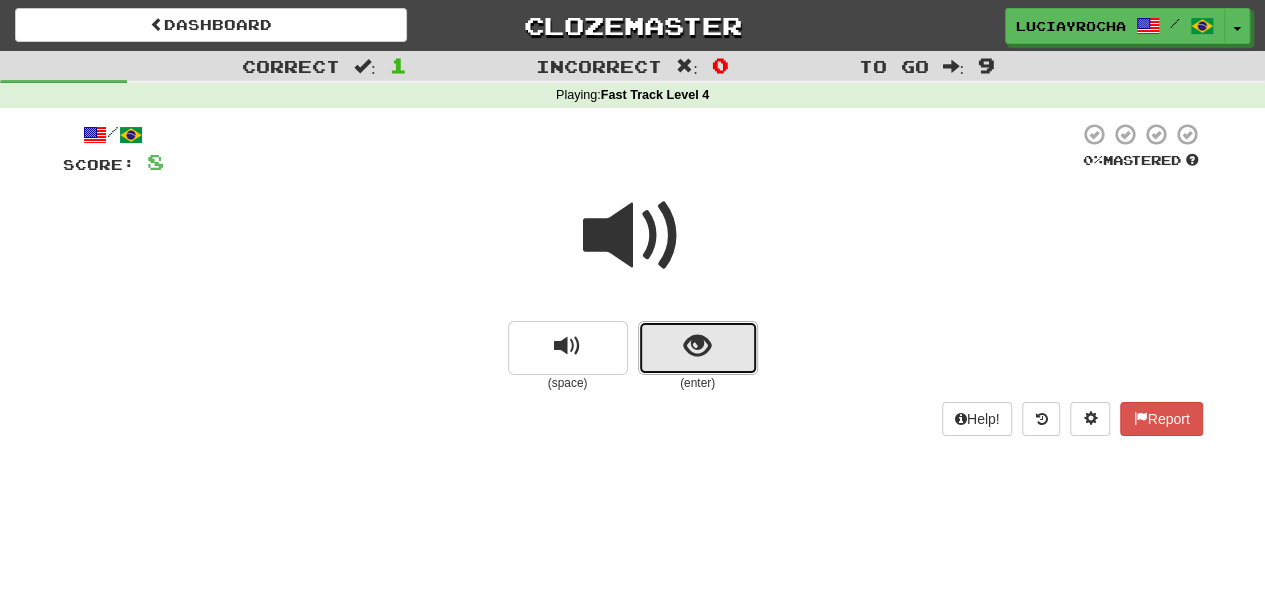 click at bounding box center (698, 348) 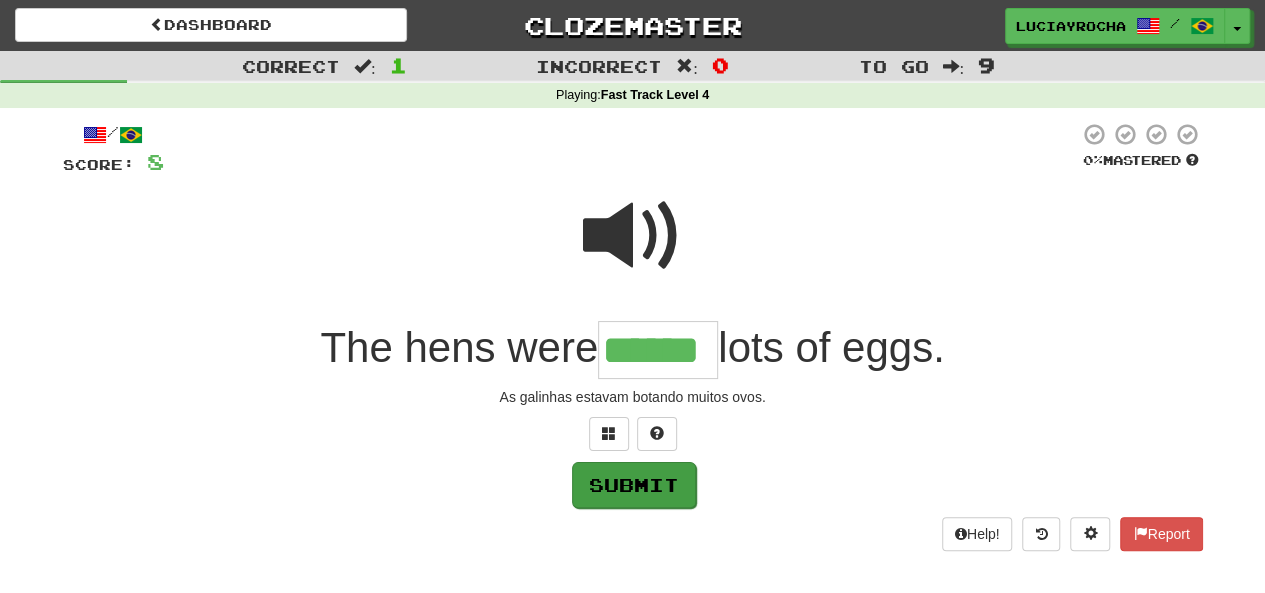 type on "******" 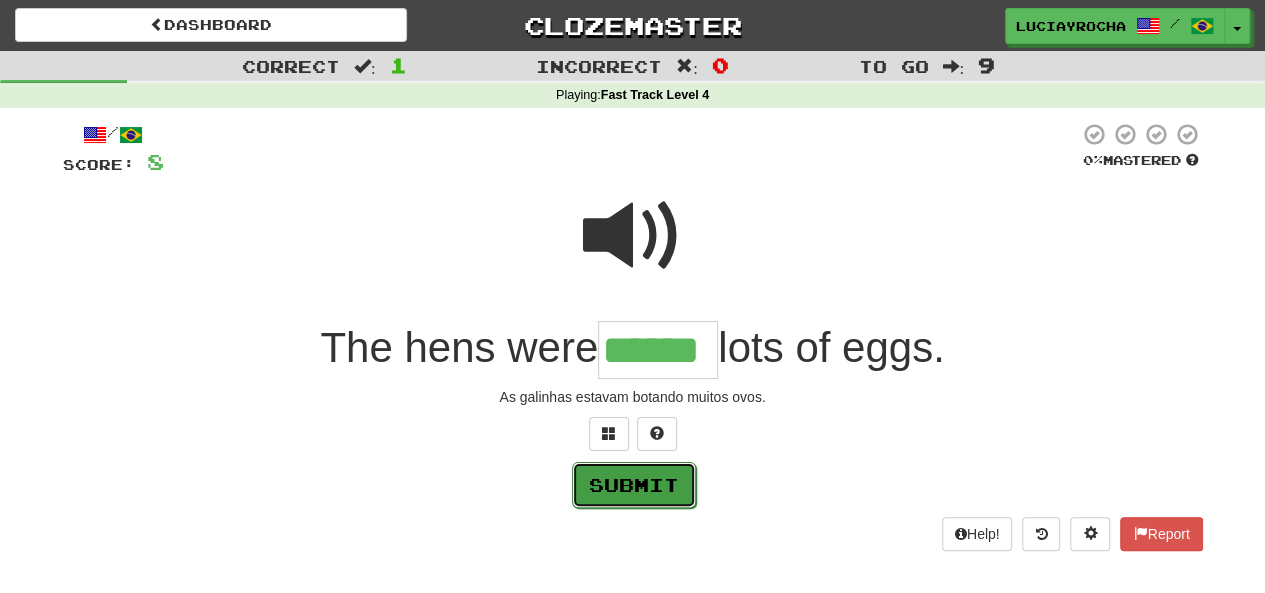 click on "Submit" at bounding box center (634, 485) 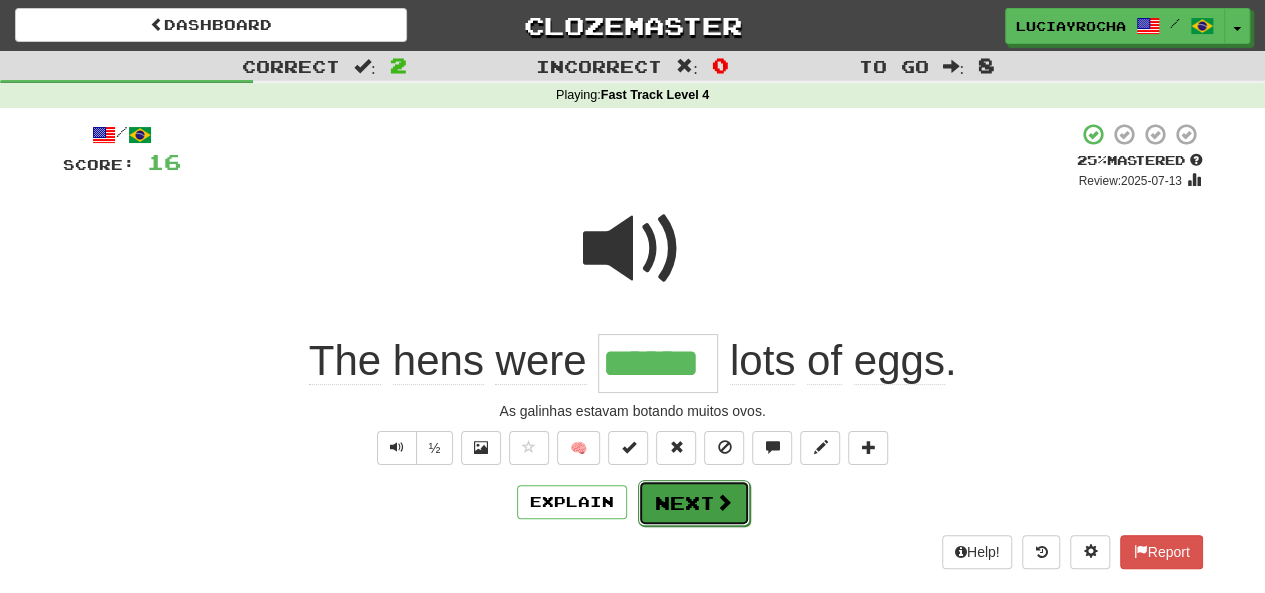 click on "Next" at bounding box center (694, 503) 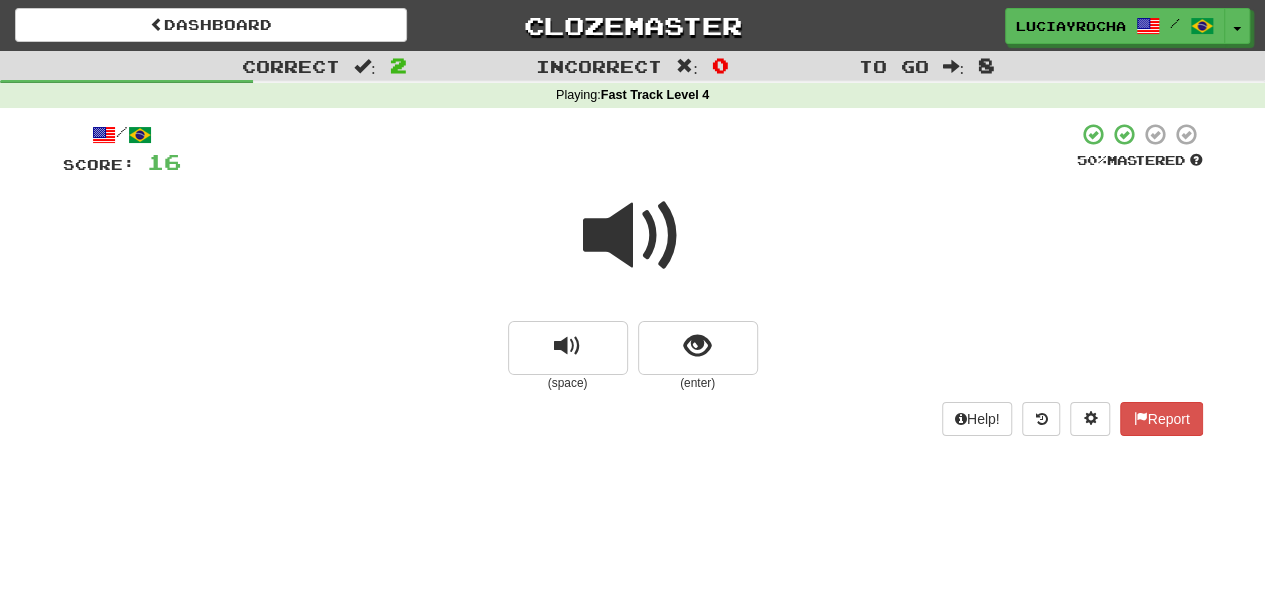 click at bounding box center (633, 236) 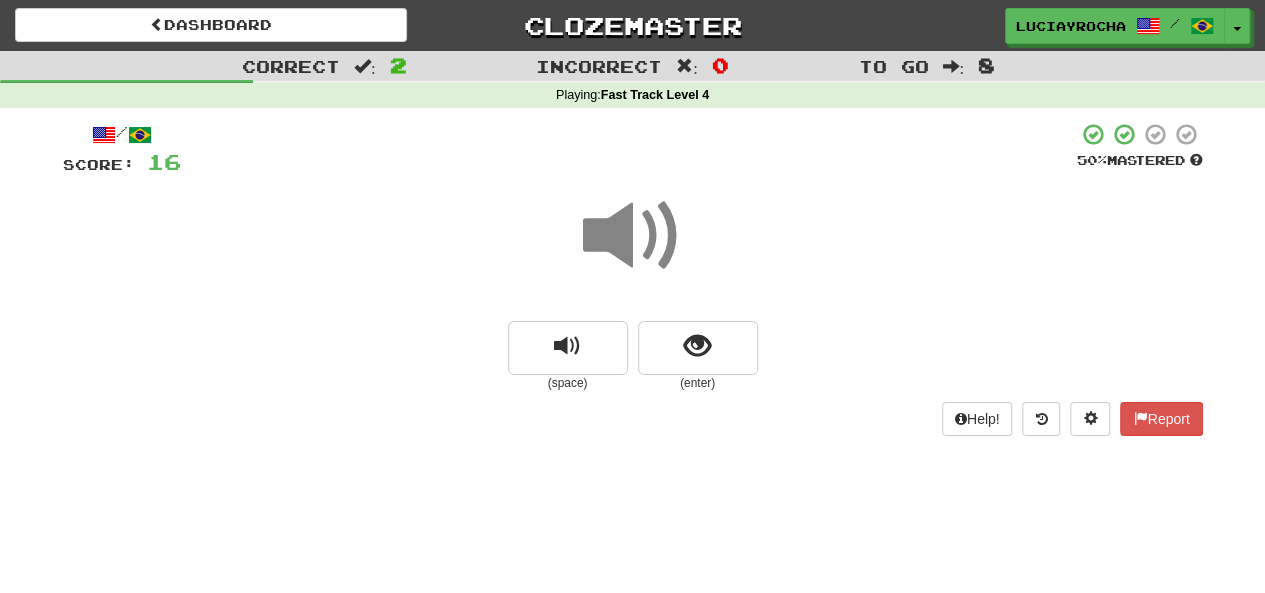 click on "(enter)" at bounding box center (698, 383) 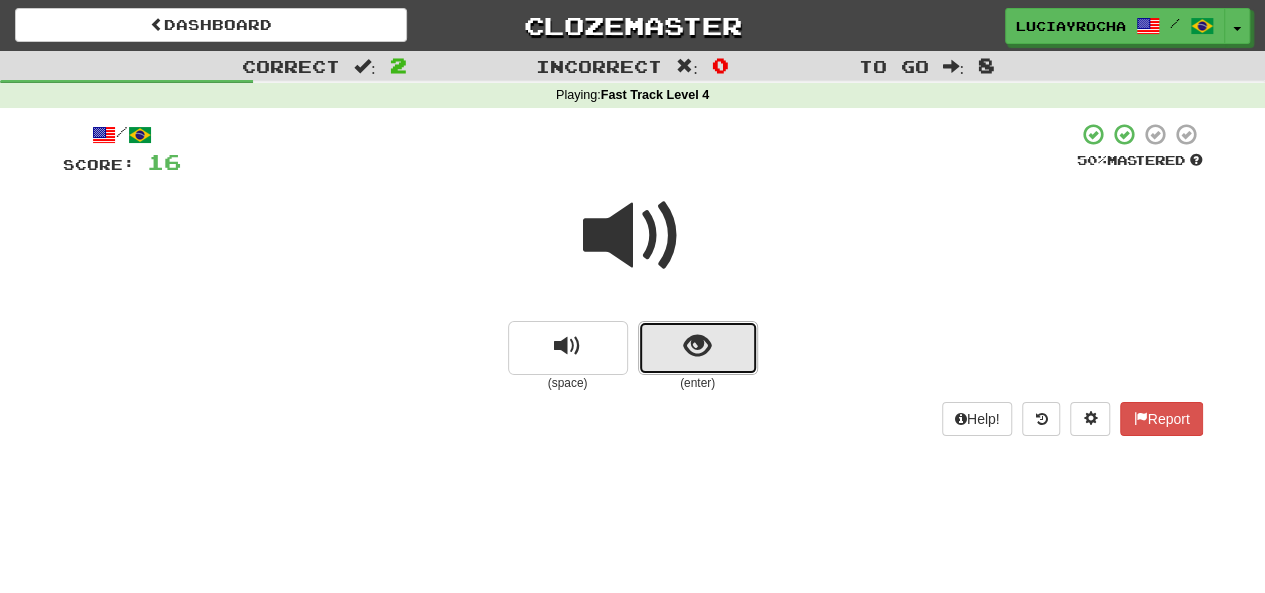 click at bounding box center (697, 346) 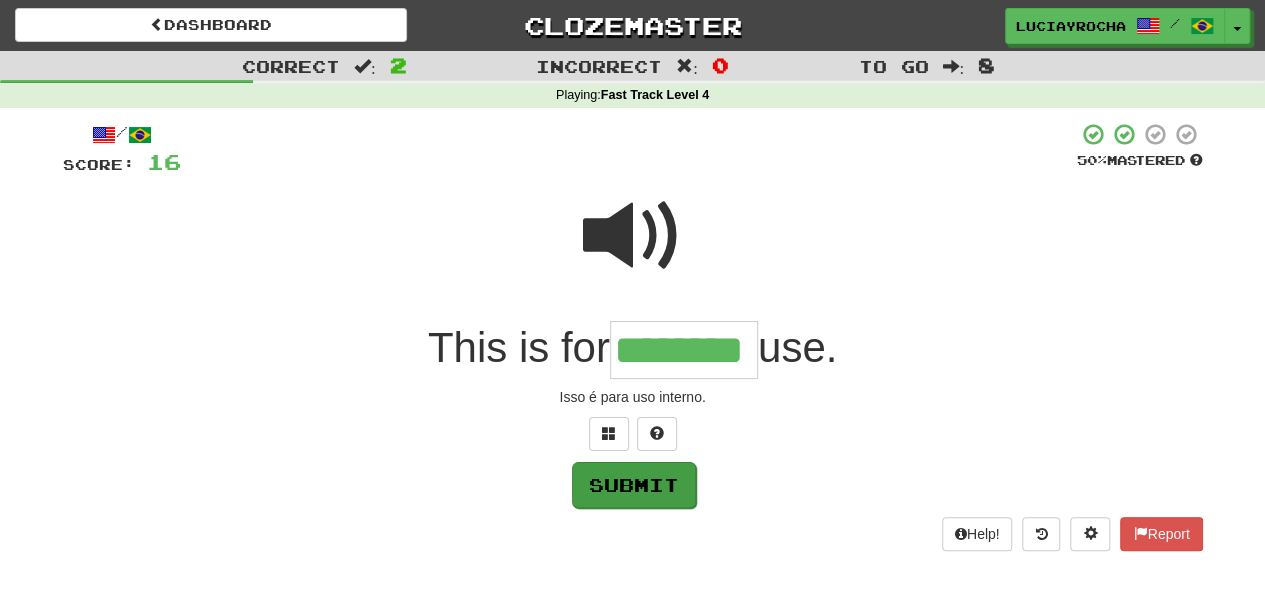 type on "********" 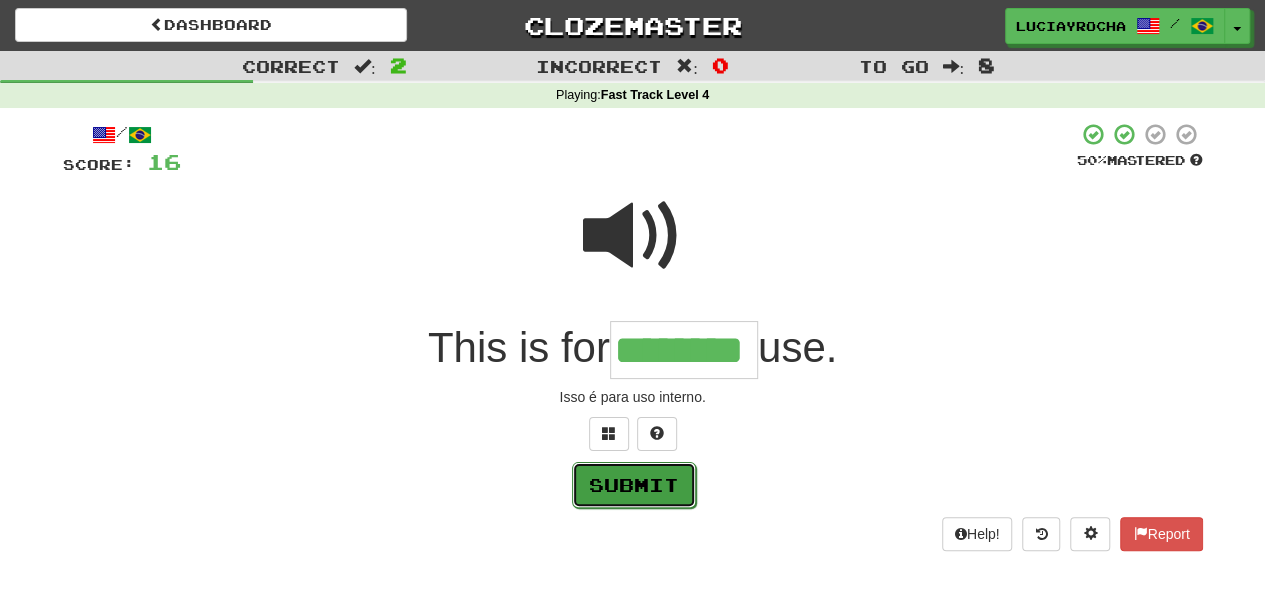 click on "Submit" at bounding box center (634, 485) 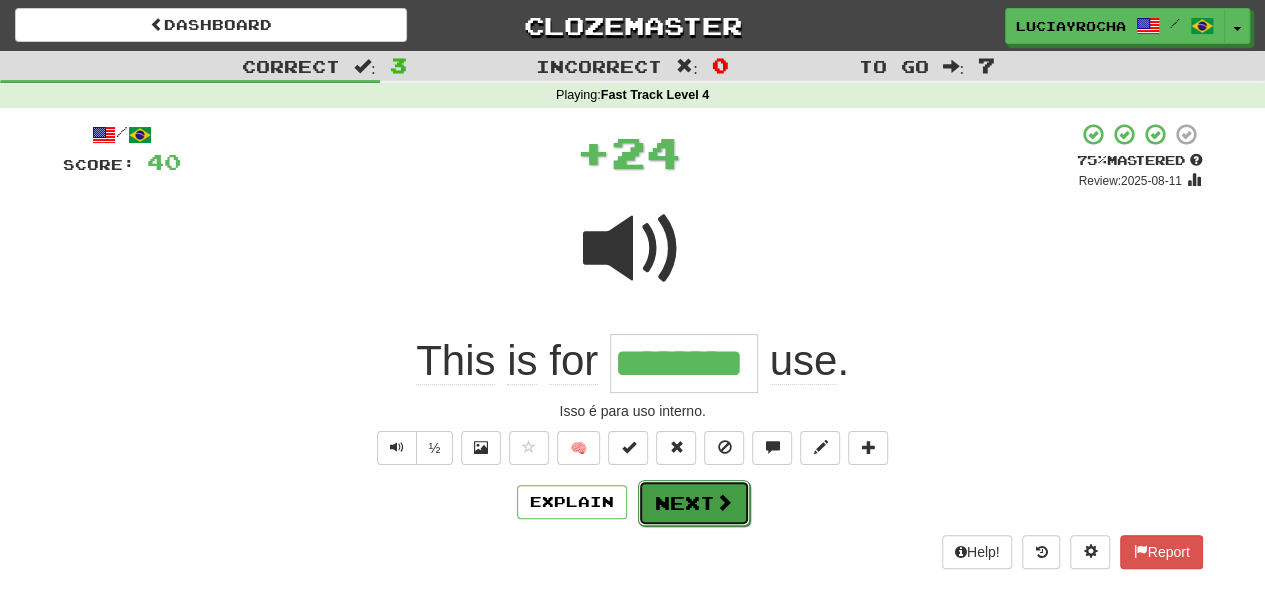 click on "Next" at bounding box center [694, 503] 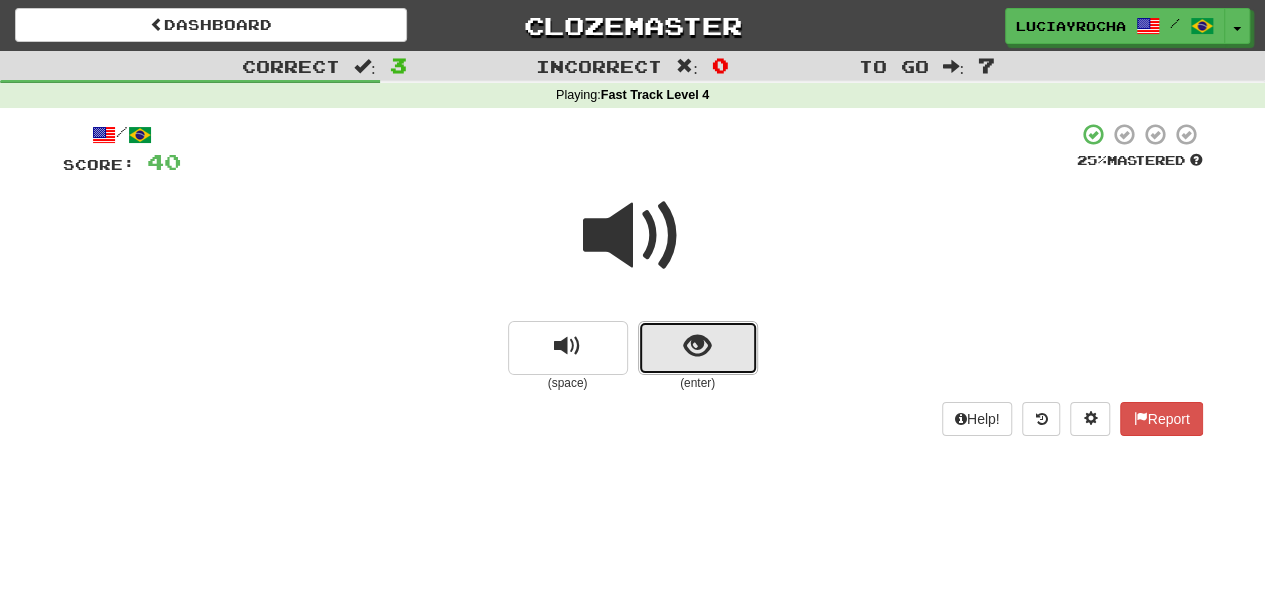 click at bounding box center [698, 348] 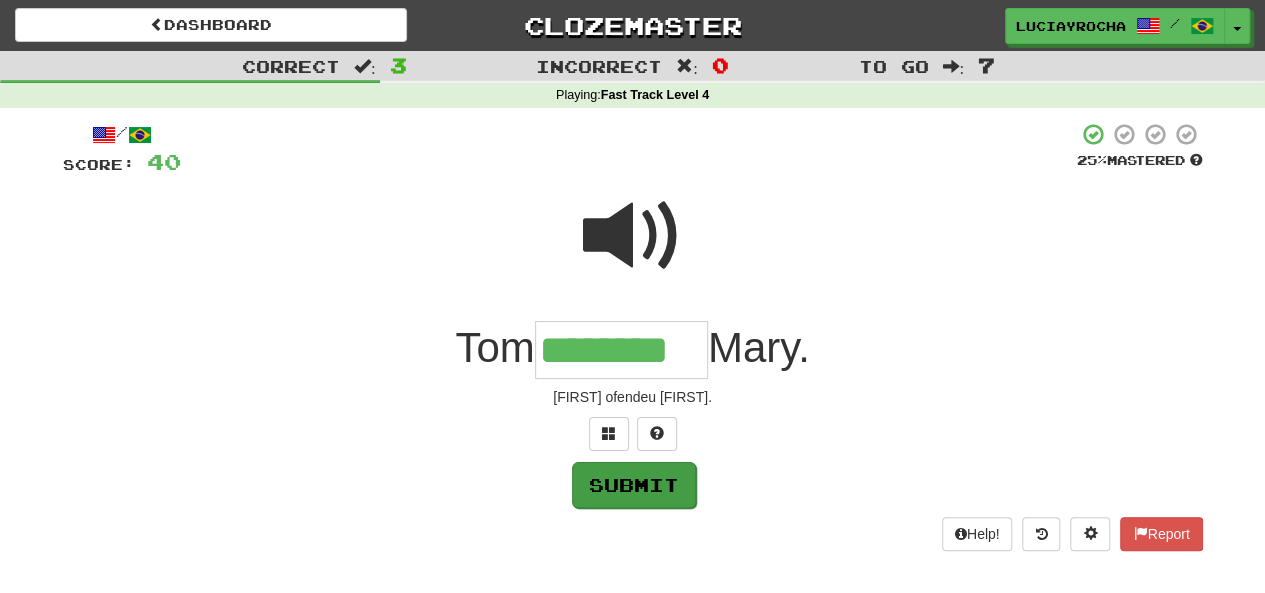 type on "********" 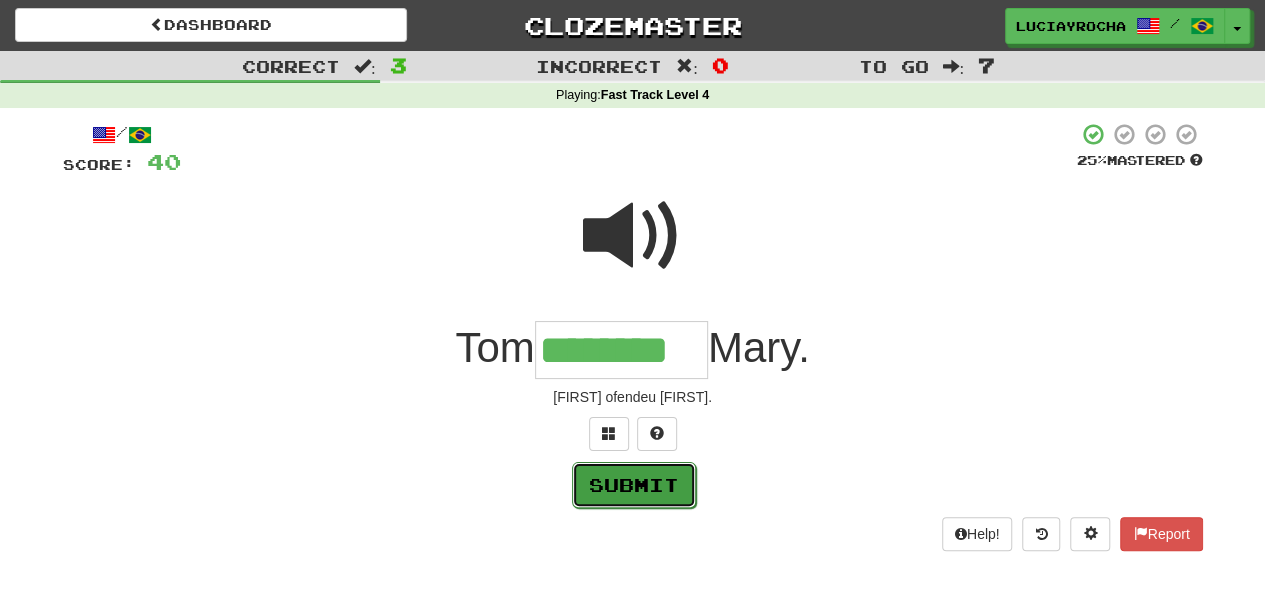 click on "Submit" at bounding box center (634, 485) 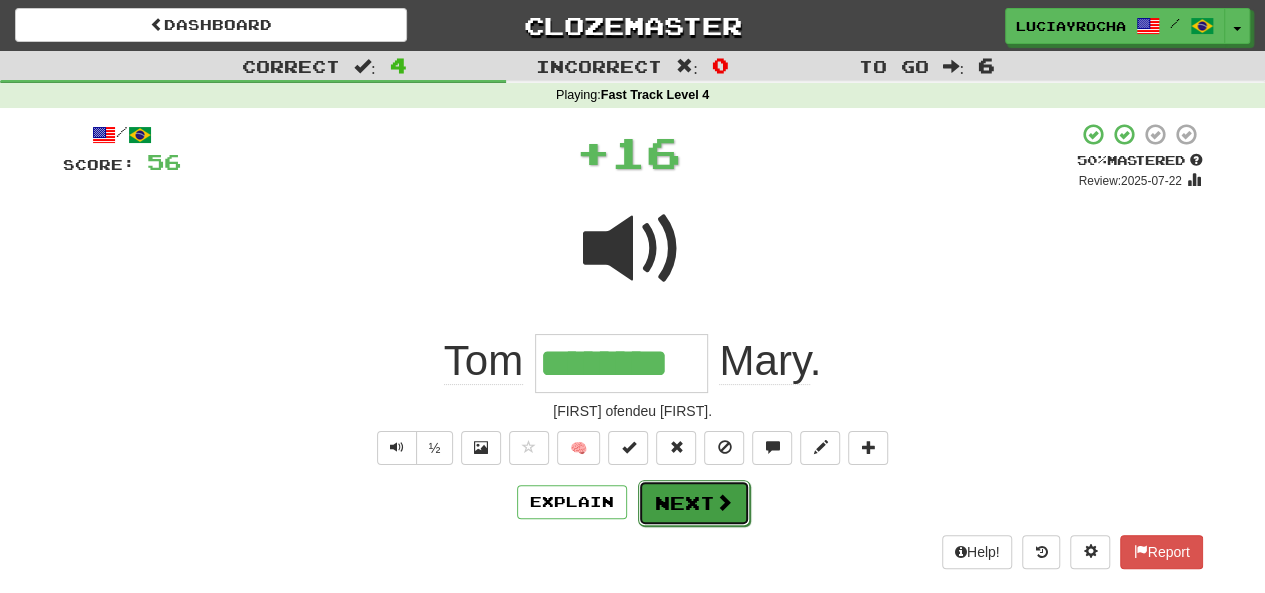 click on "Next" at bounding box center [694, 503] 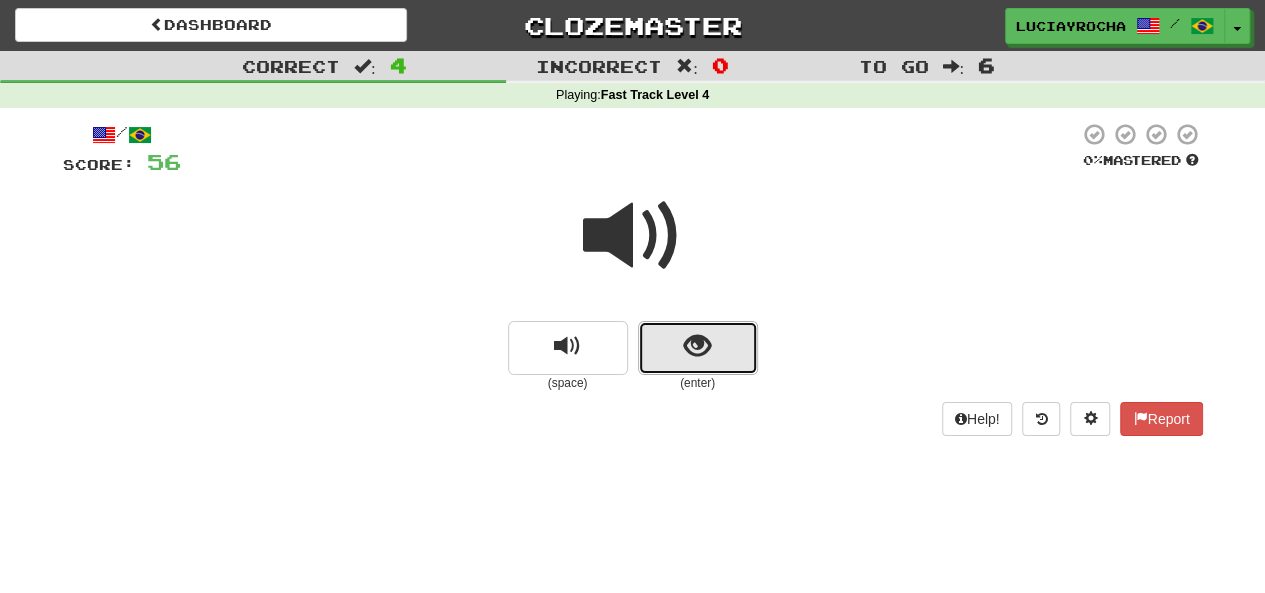 click at bounding box center [697, 346] 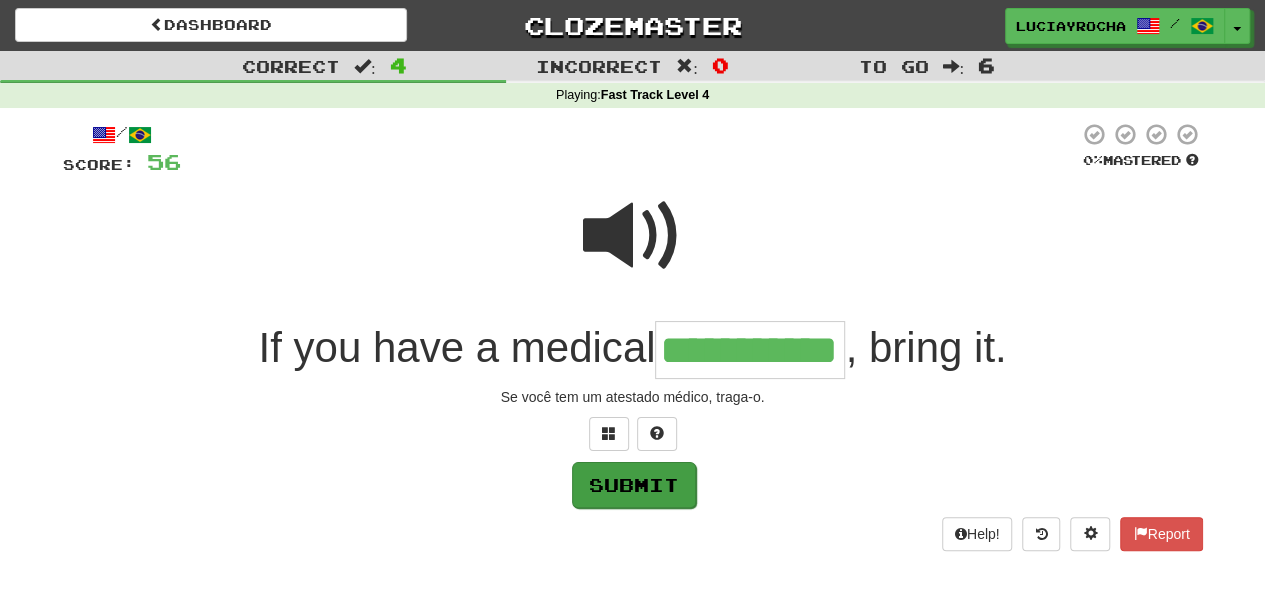 type on "**********" 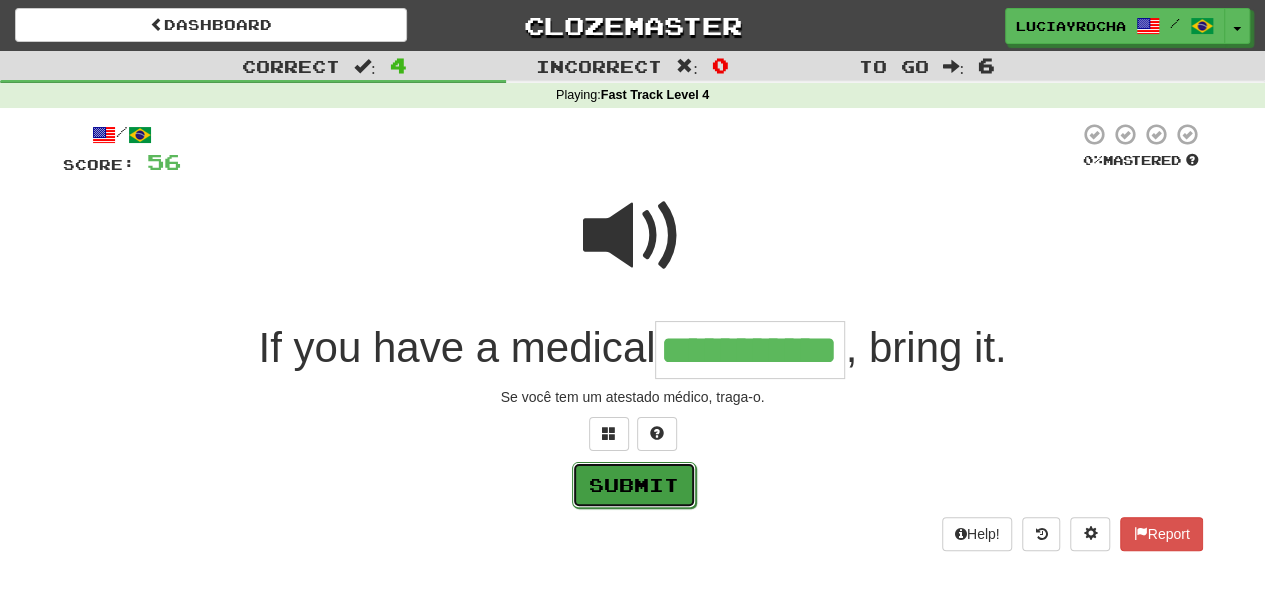 click on "Submit" at bounding box center [634, 485] 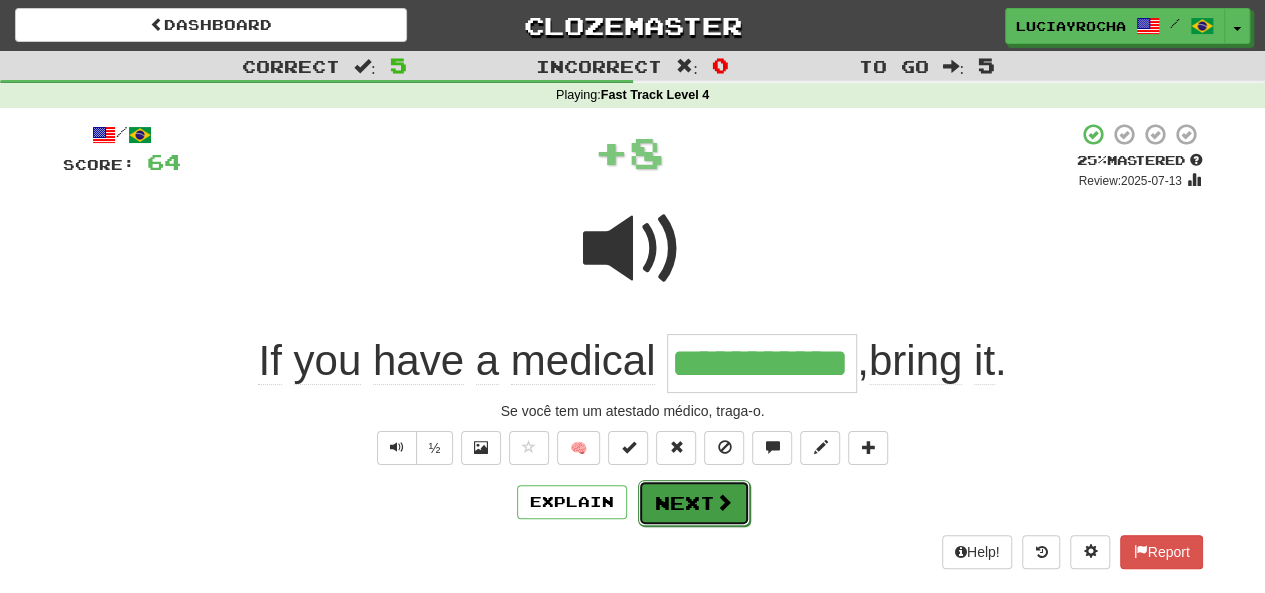 click on "Next" at bounding box center (694, 503) 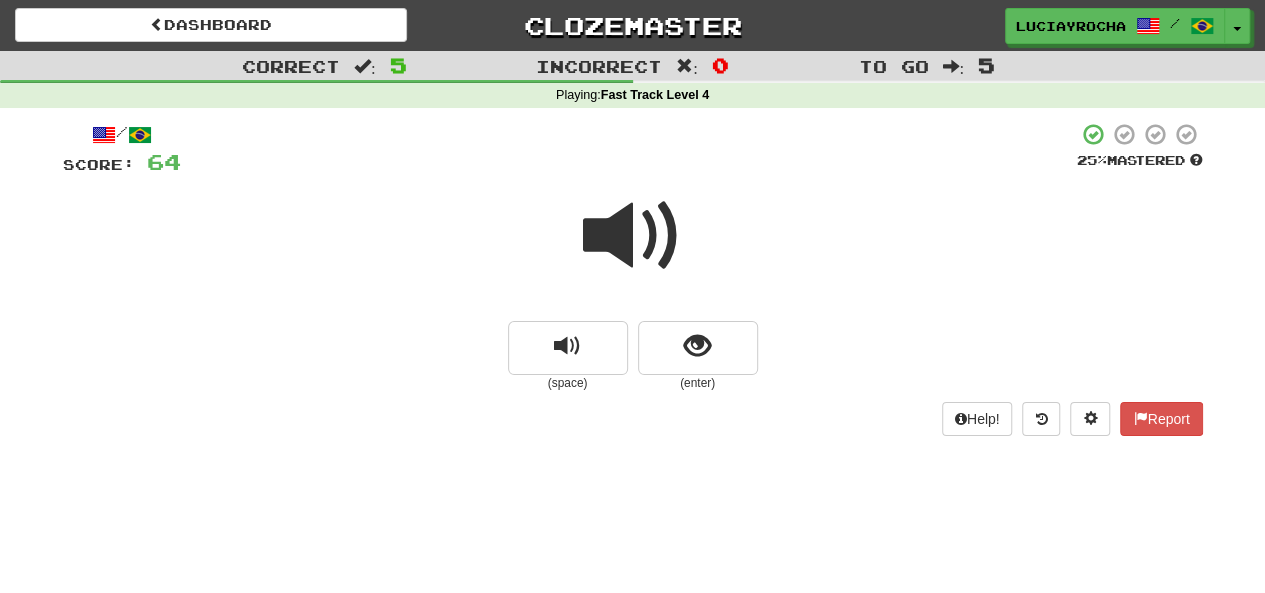 click at bounding box center (633, 236) 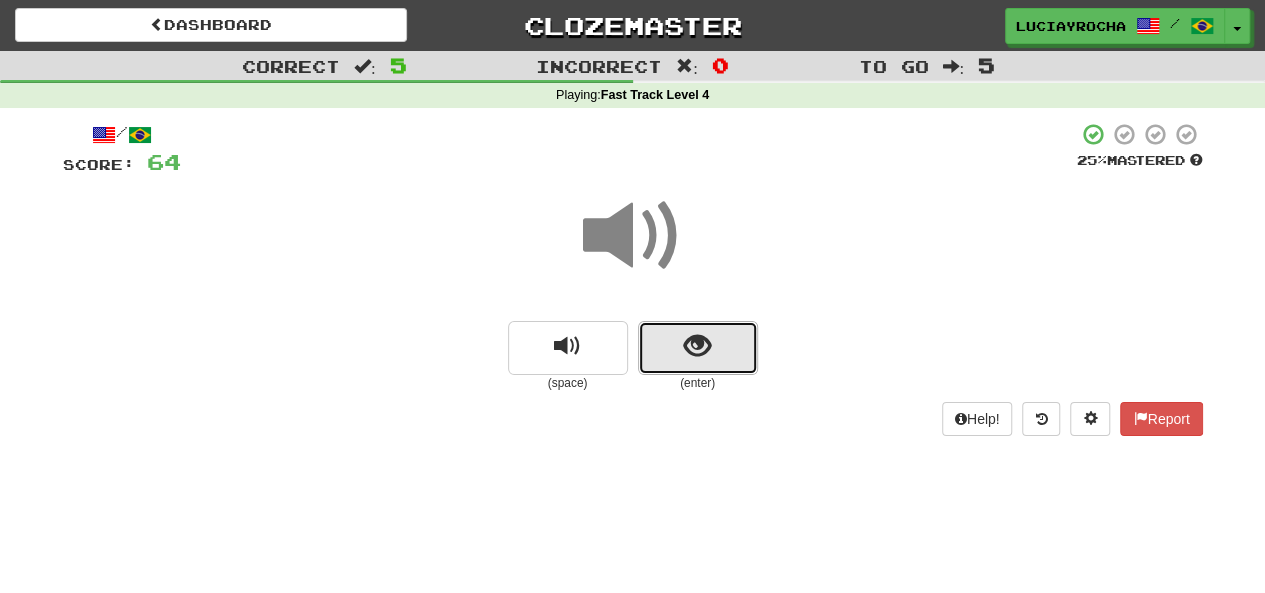 click at bounding box center [697, 346] 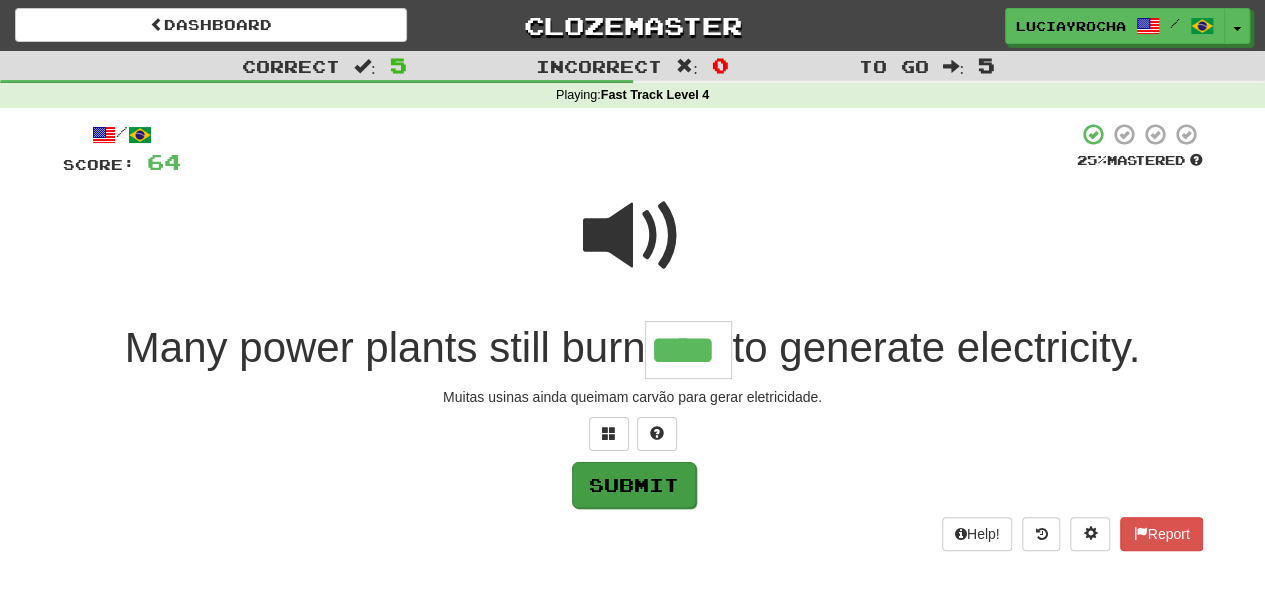 type on "****" 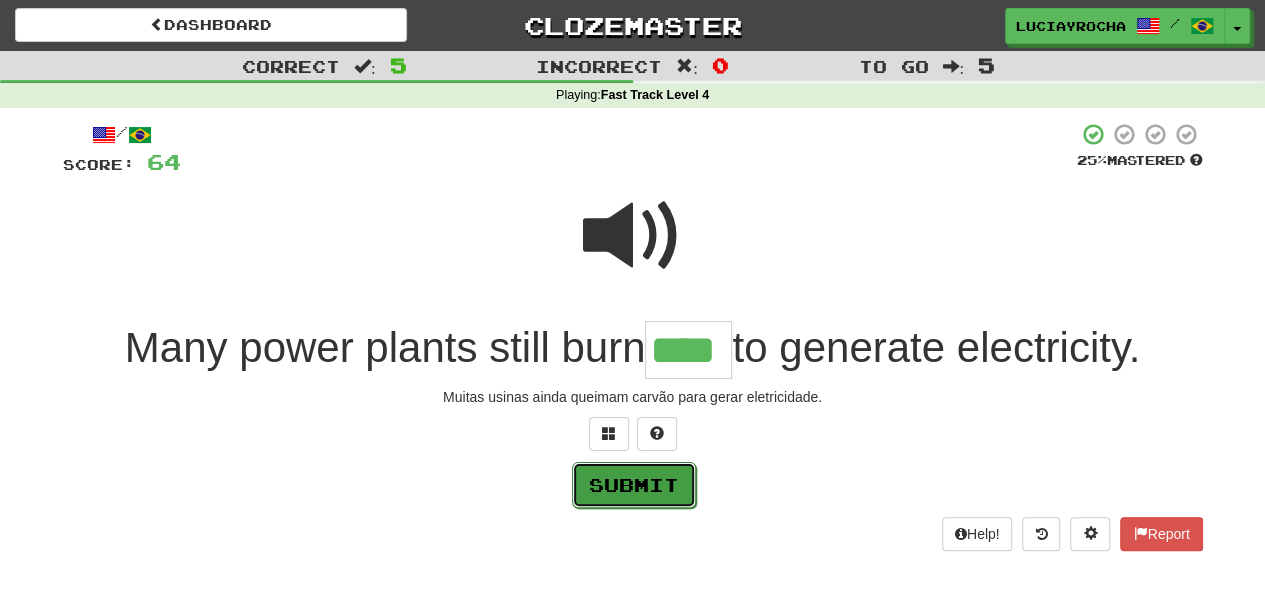 click on "Submit" at bounding box center (634, 485) 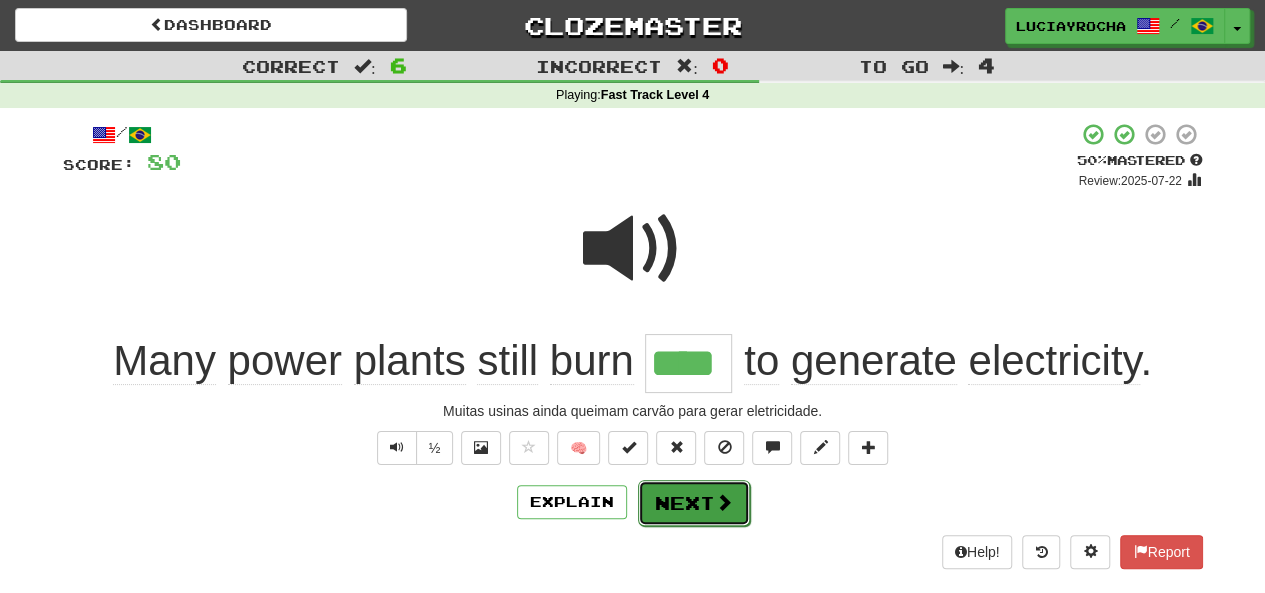 click on "Next" at bounding box center [694, 503] 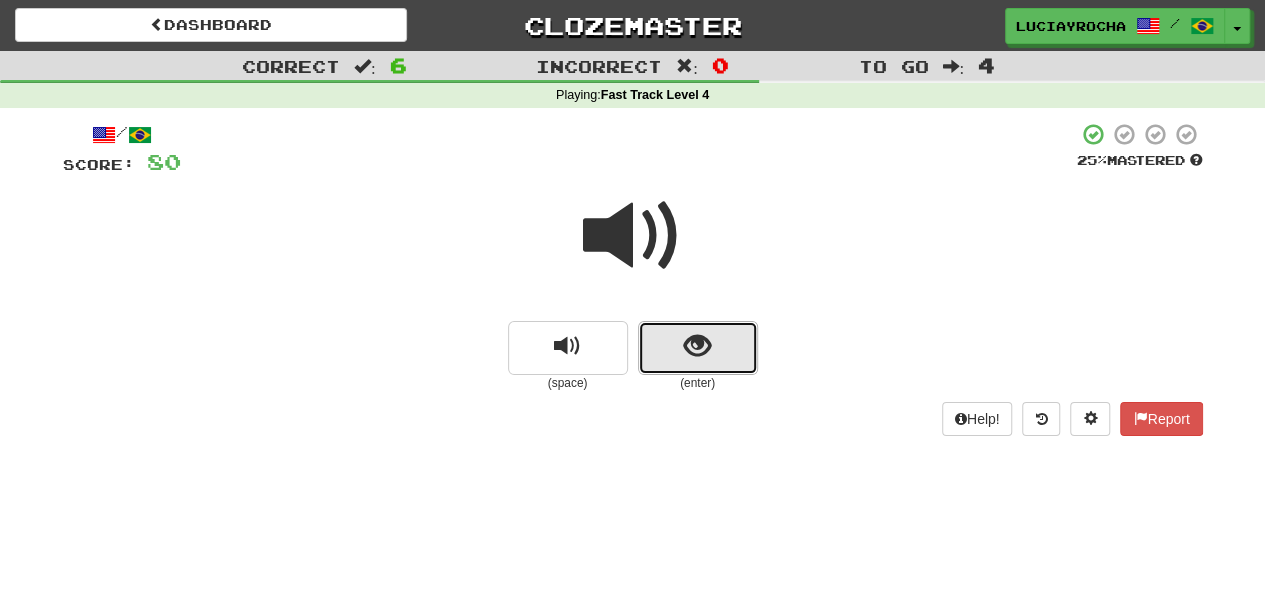 click at bounding box center [697, 346] 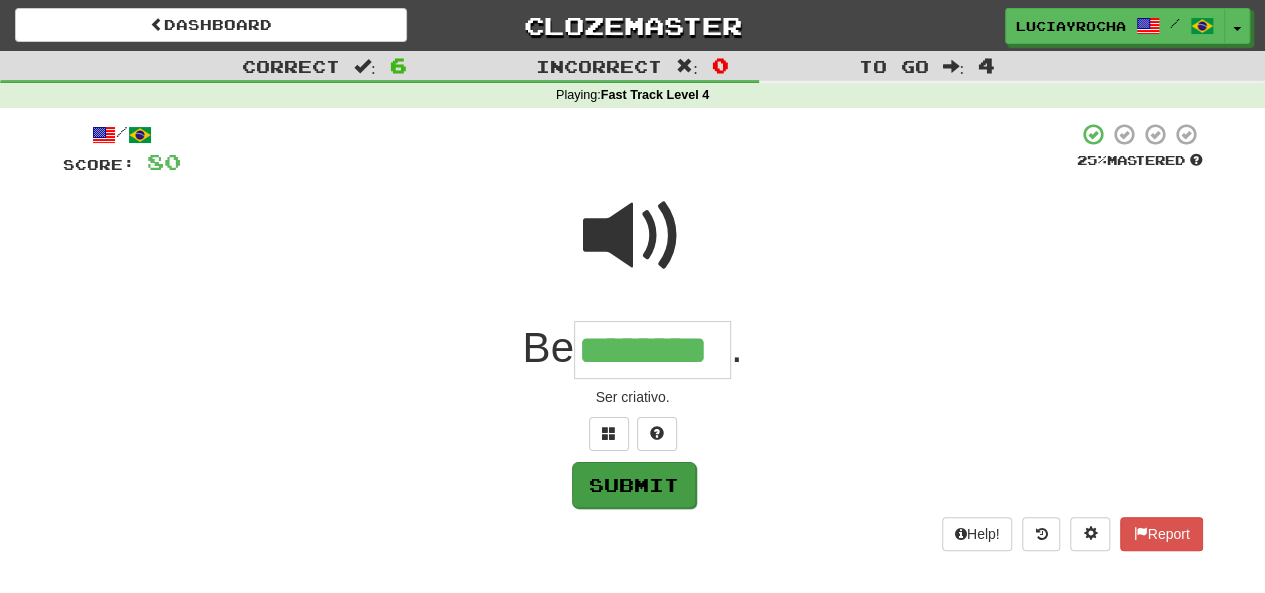 type on "********" 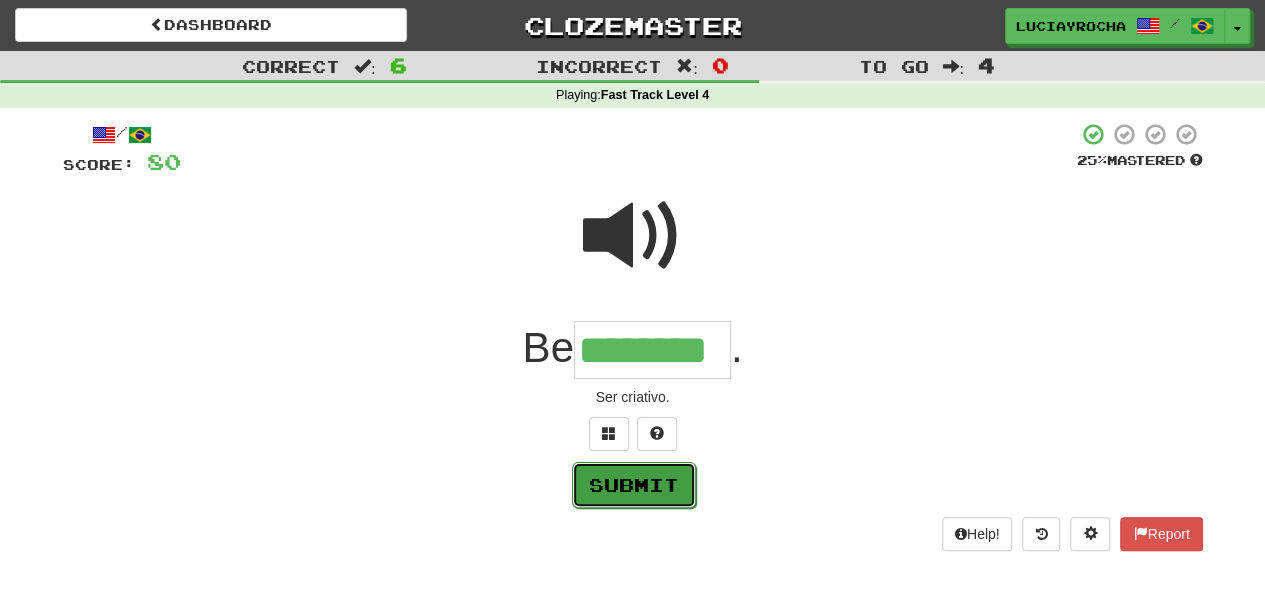 click on "Submit" at bounding box center (634, 485) 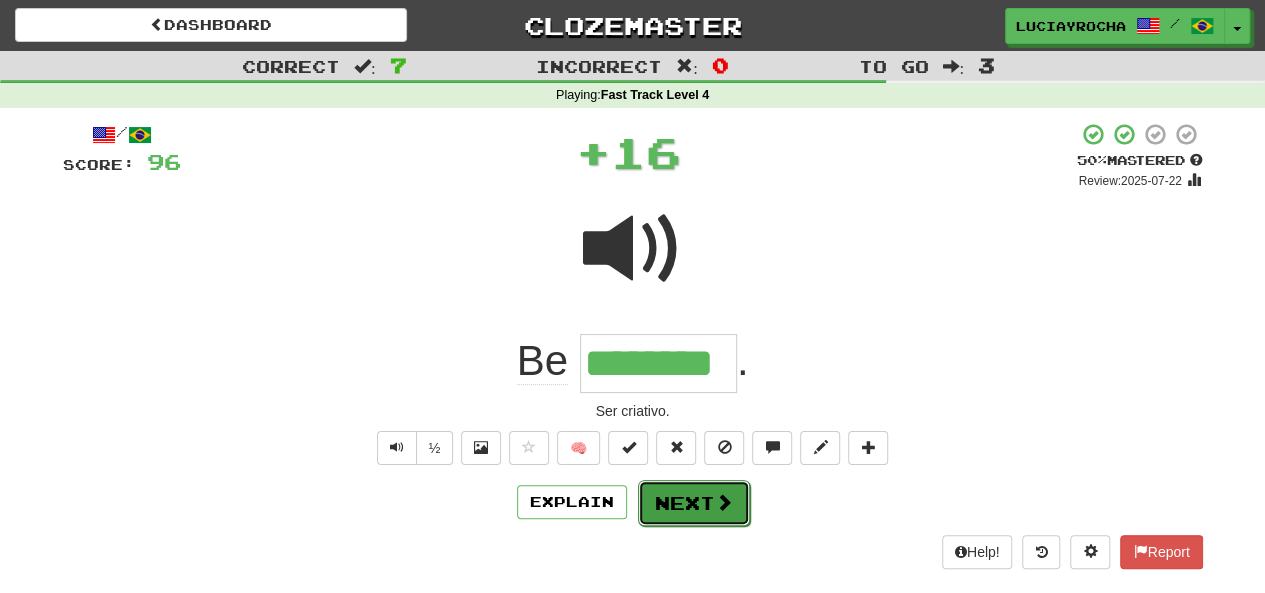 click on "Next" at bounding box center (694, 503) 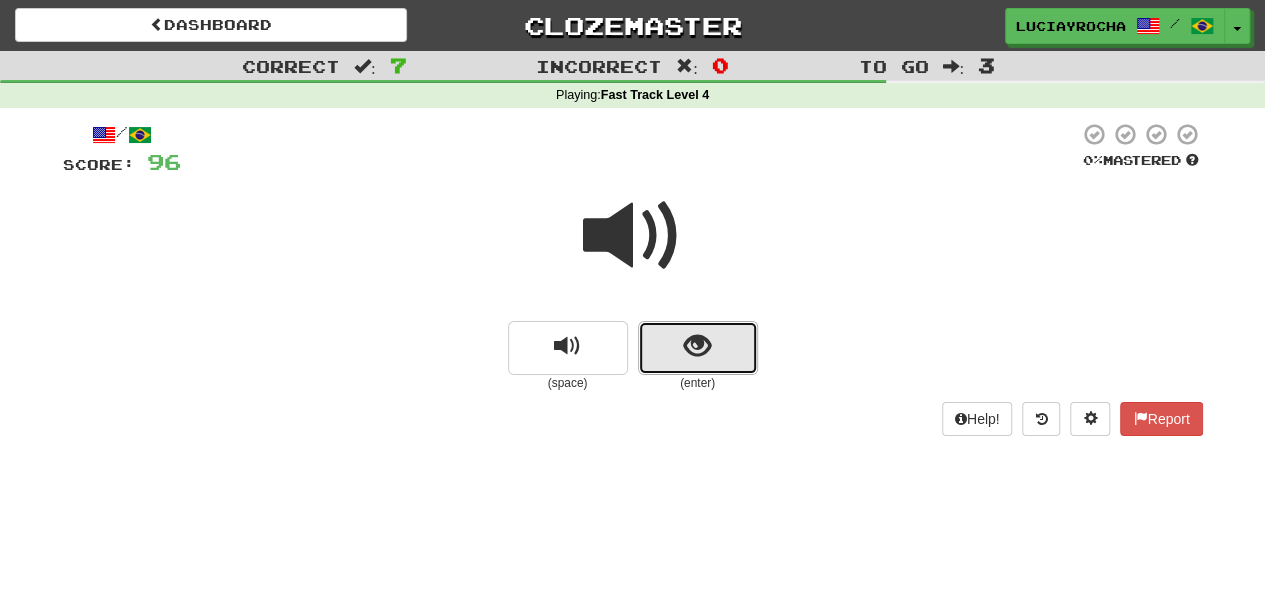 click at bounding box center [697, 346] 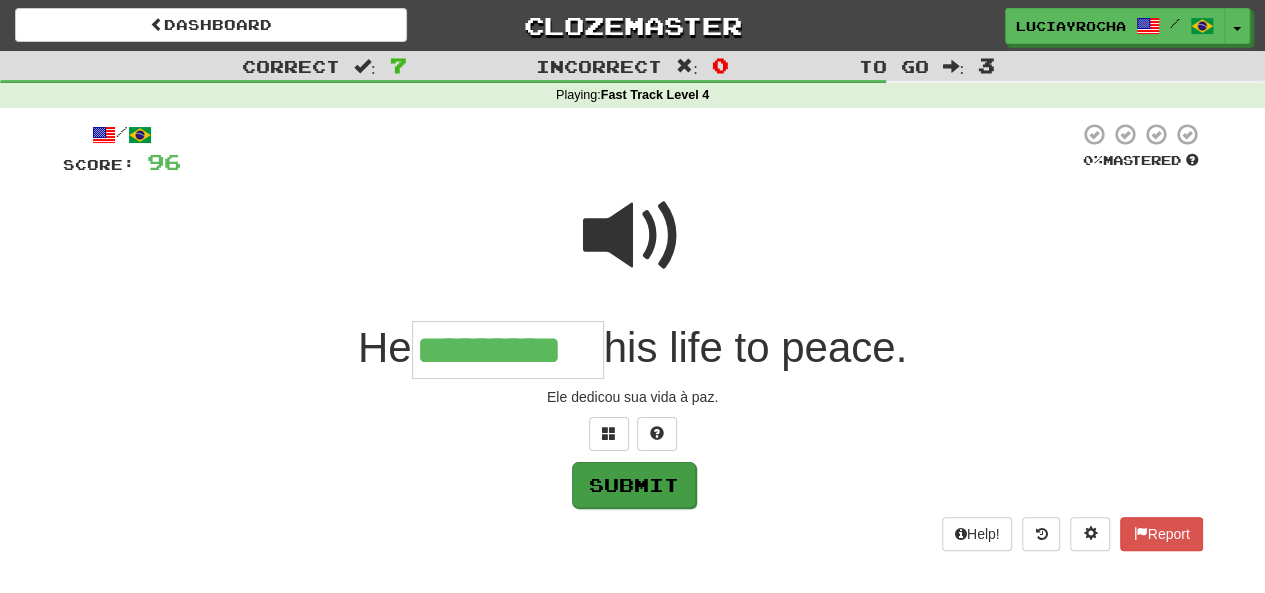 type on "*********" 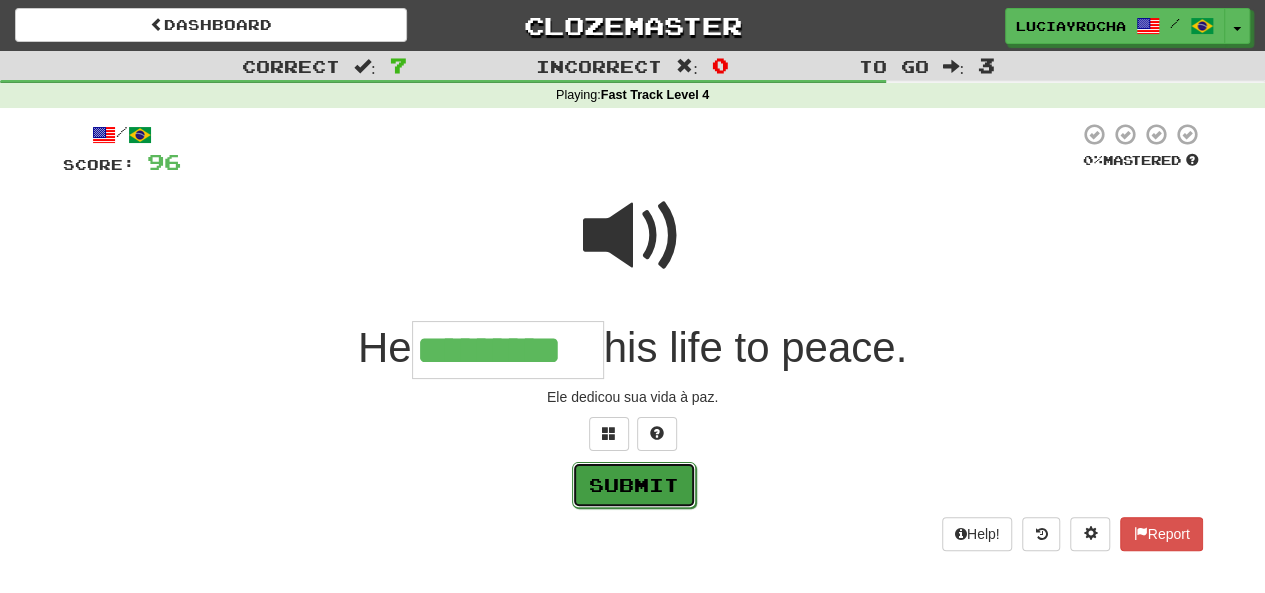 click on "Submit" at bounding box center (634, 485) 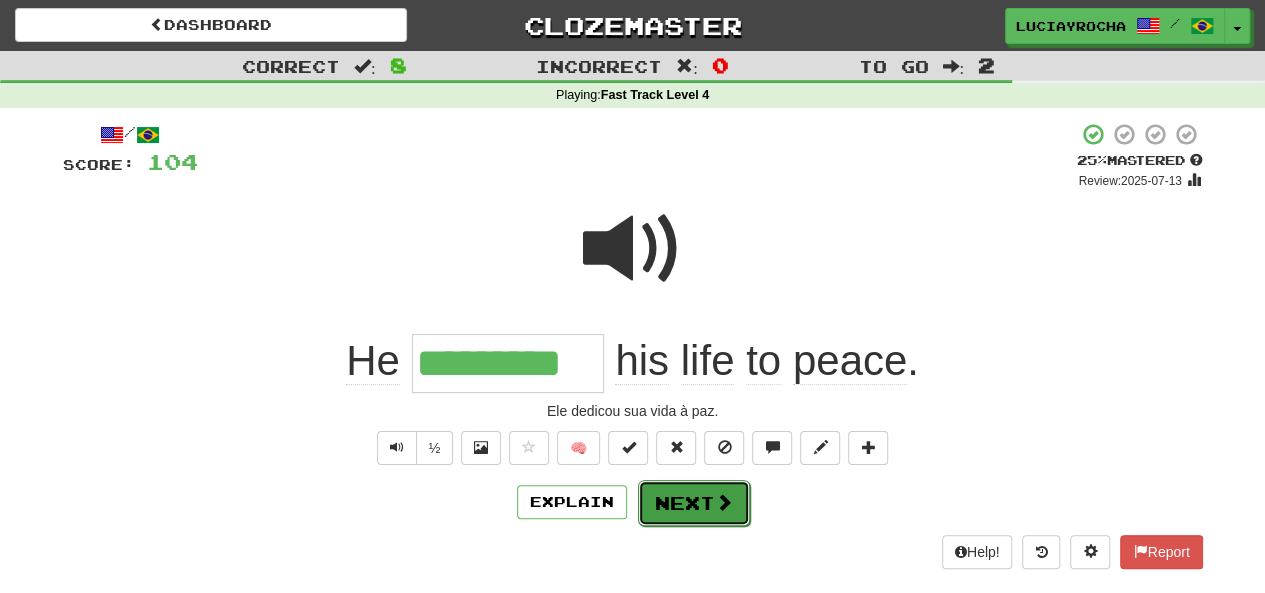 click on "Next" at bounding box center [694, 503] 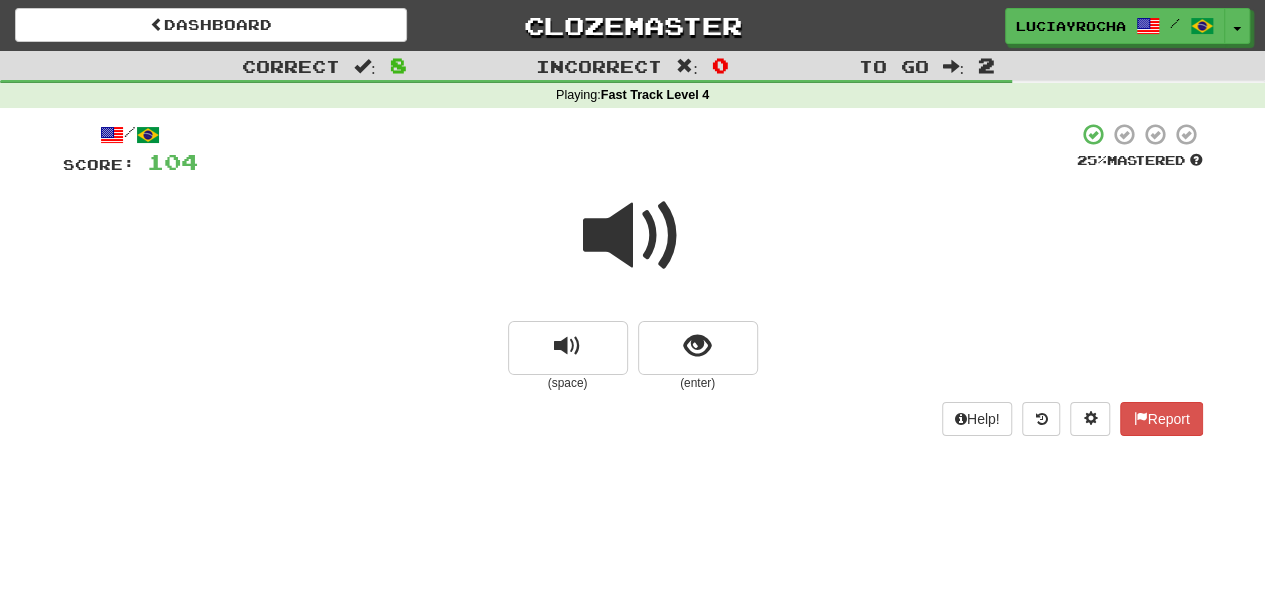 click on "(enter)" at bounding box center (698, 383) 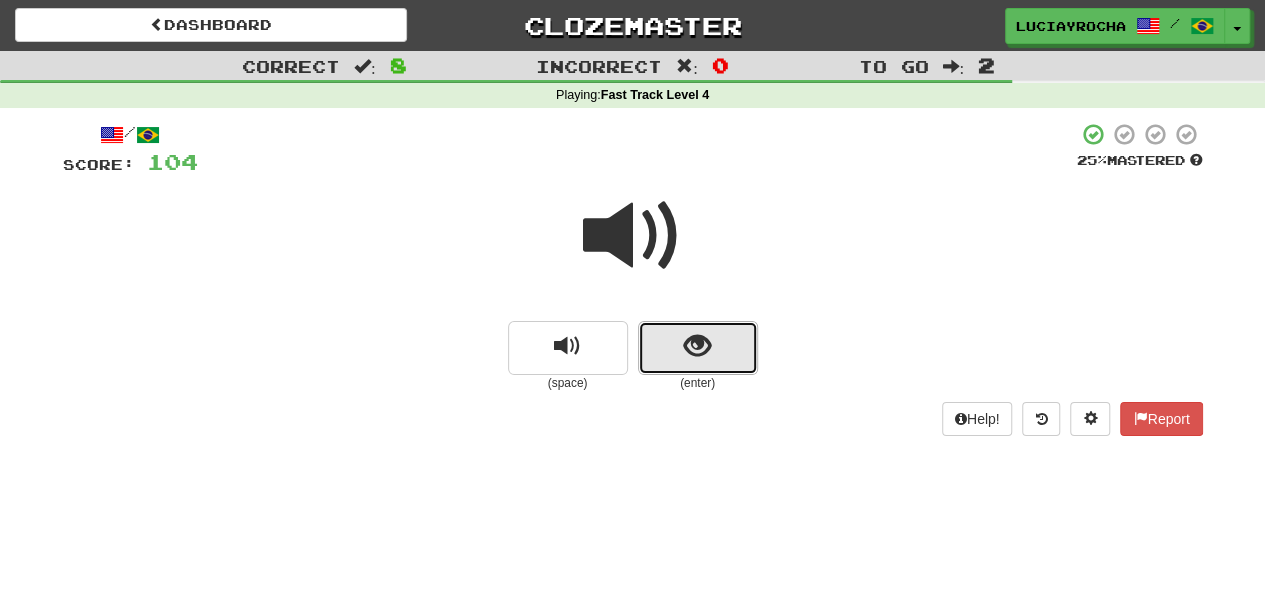 click at bounding box center (698, 348) 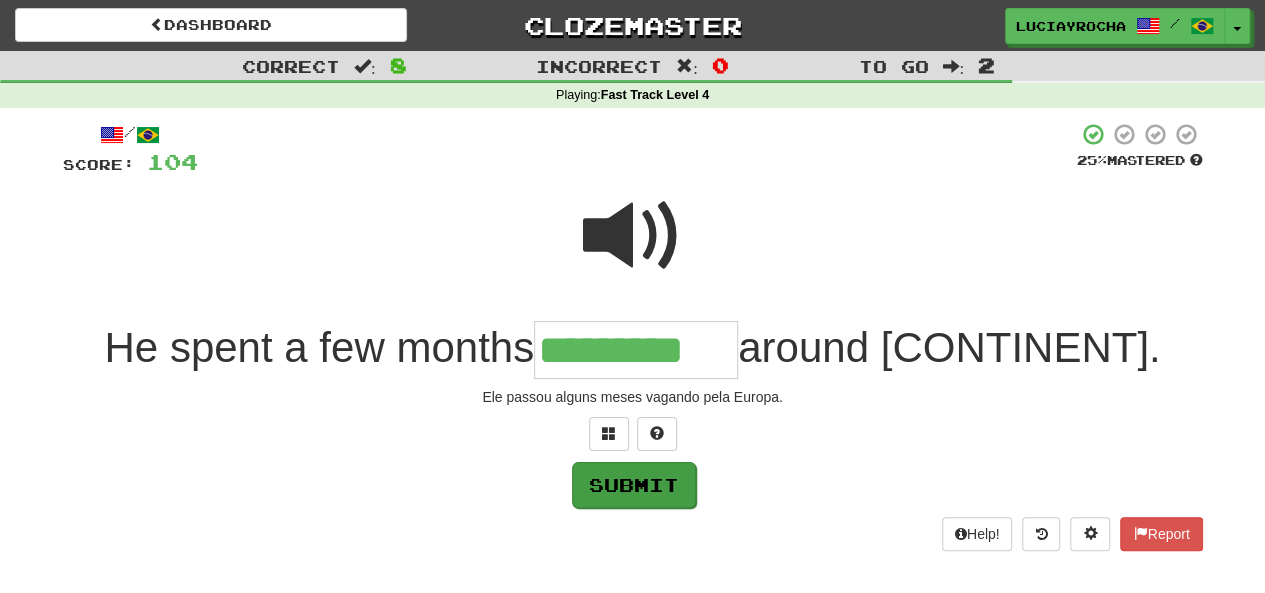 type on "*********" 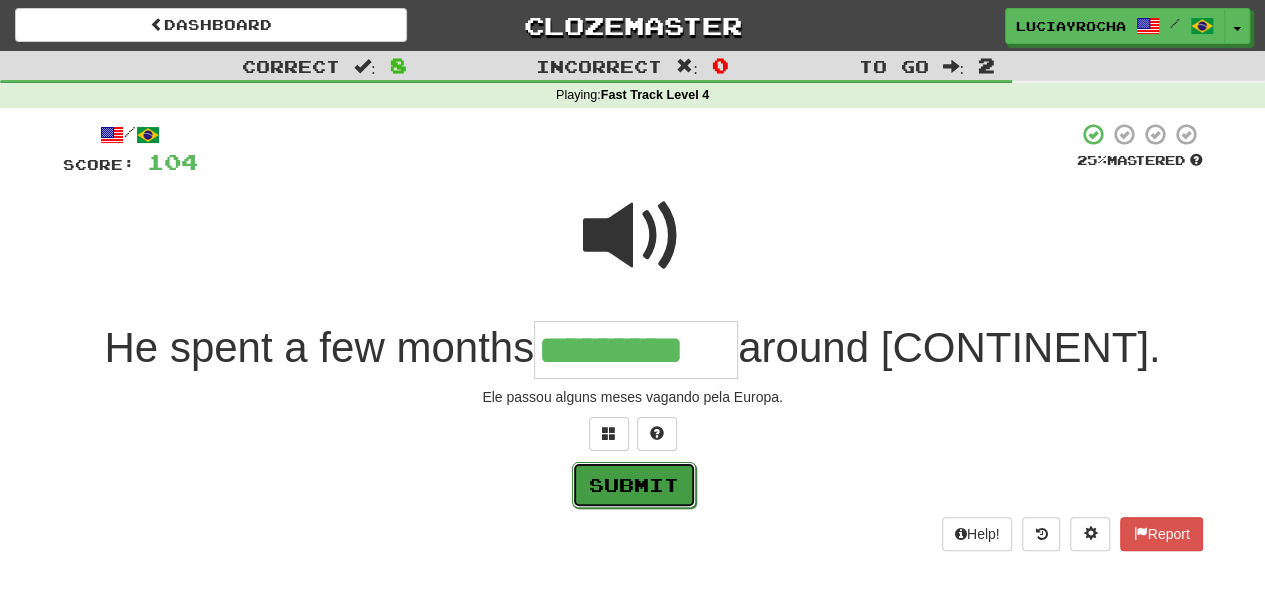 click on "Submit" at bounding box center [634, 485] 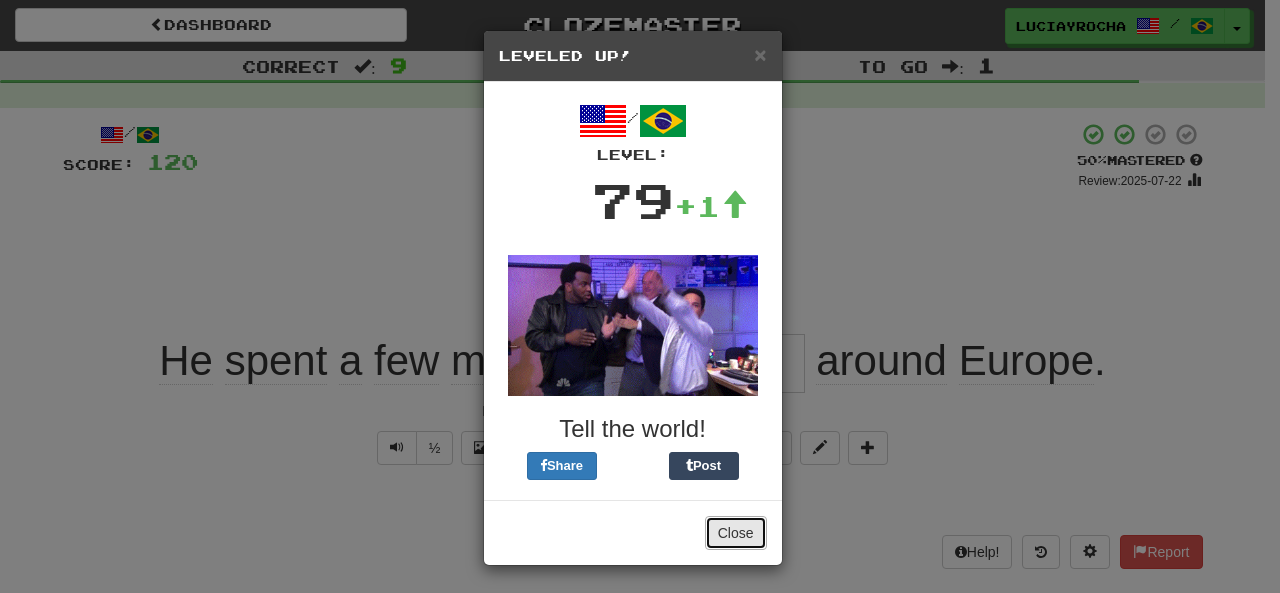 click on "Close" at bounding box center (736, 533) 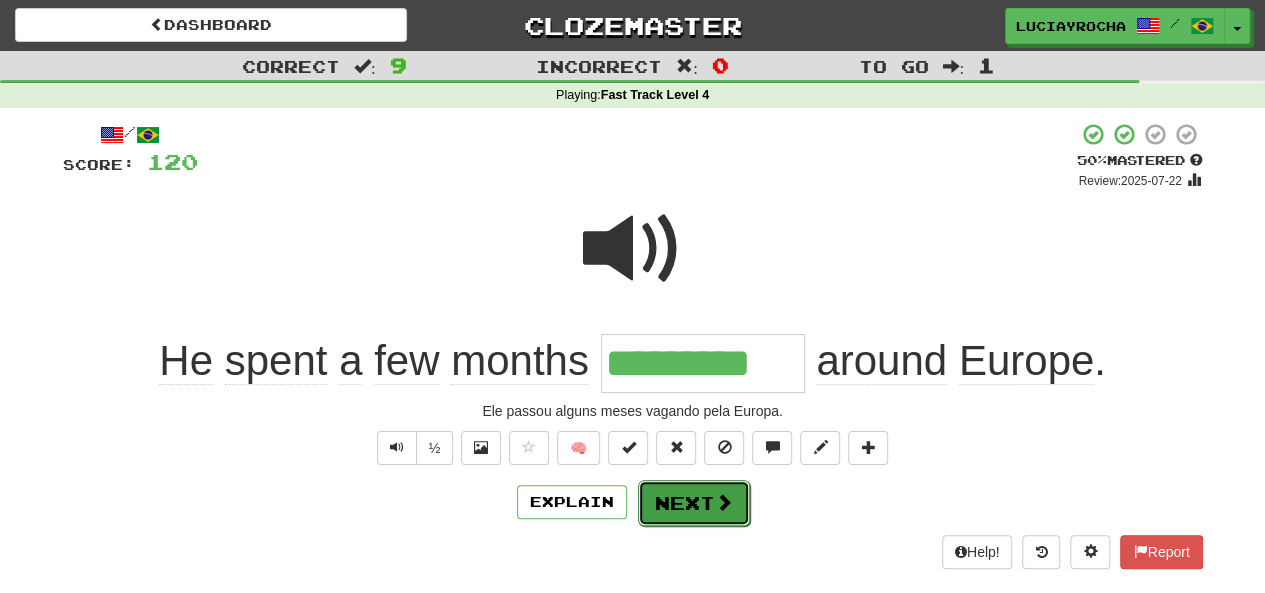 click on "Next" at bounding box center [694, 503] 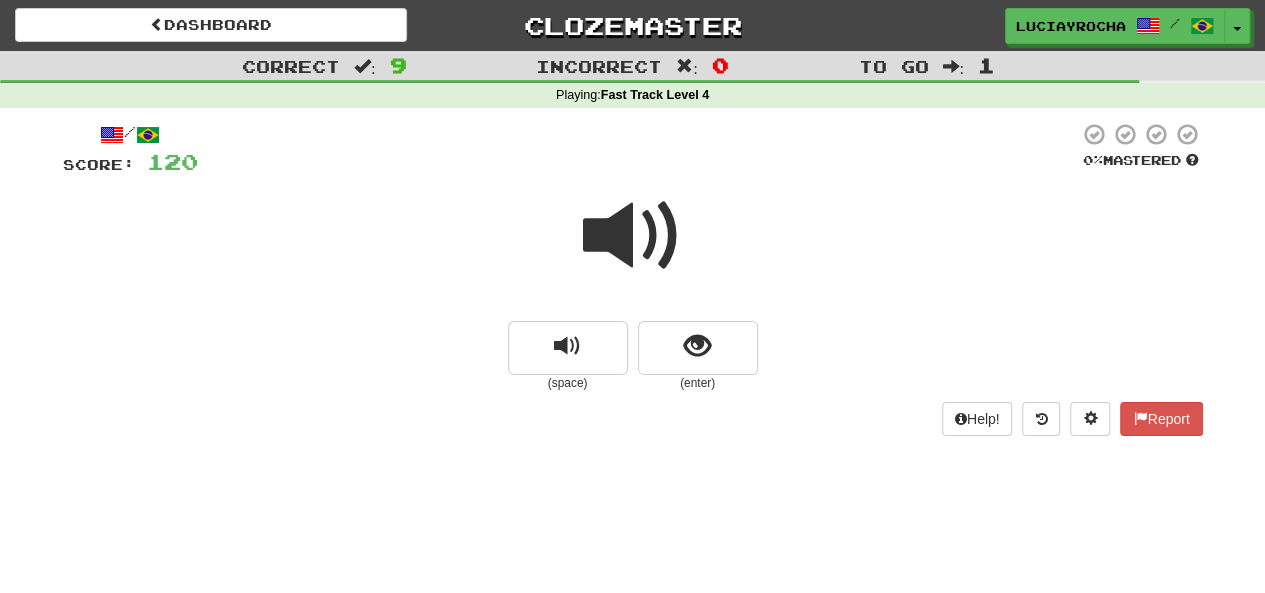 click at bounding box center (633, 236) 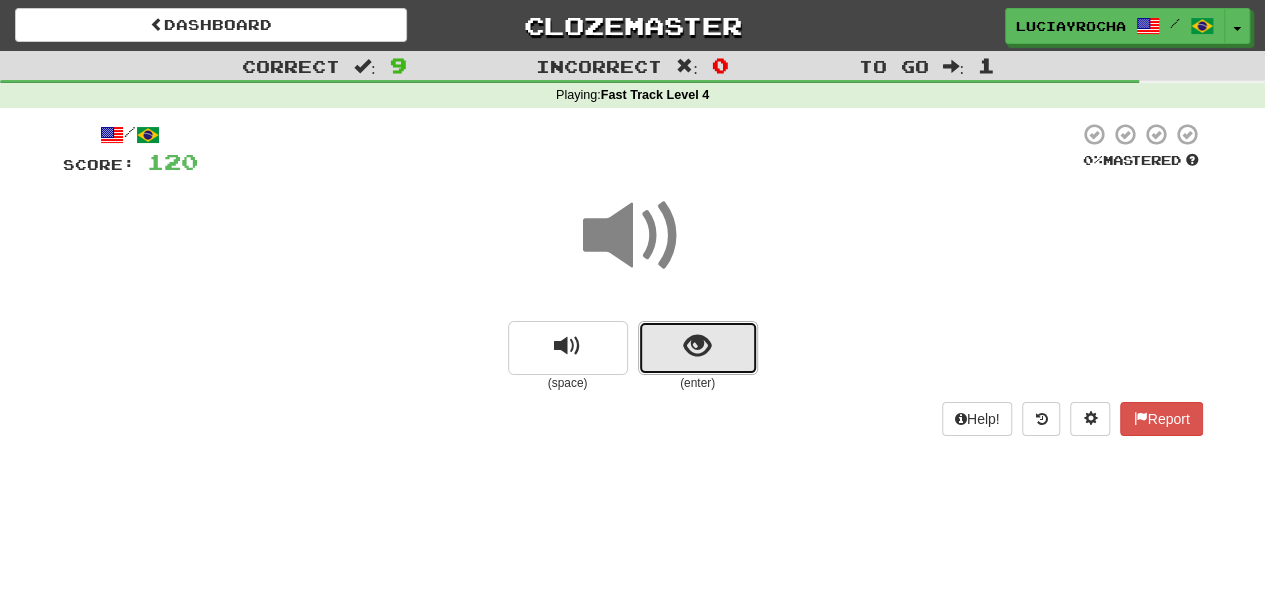 click at bounding box center [697, 346] 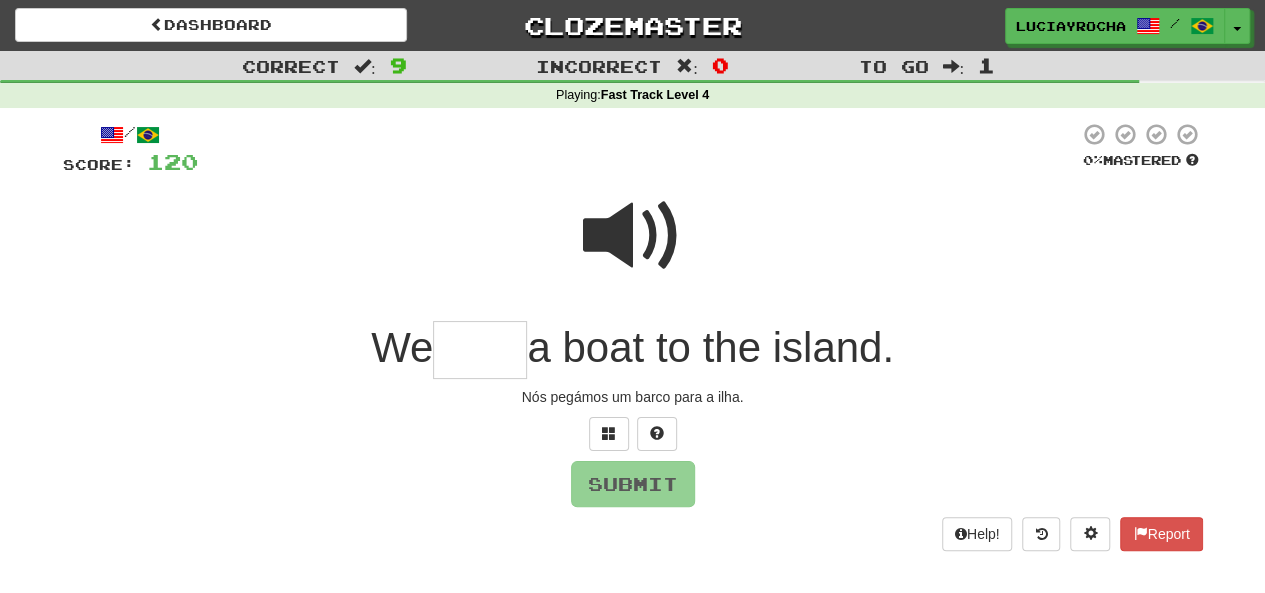 type on "*" 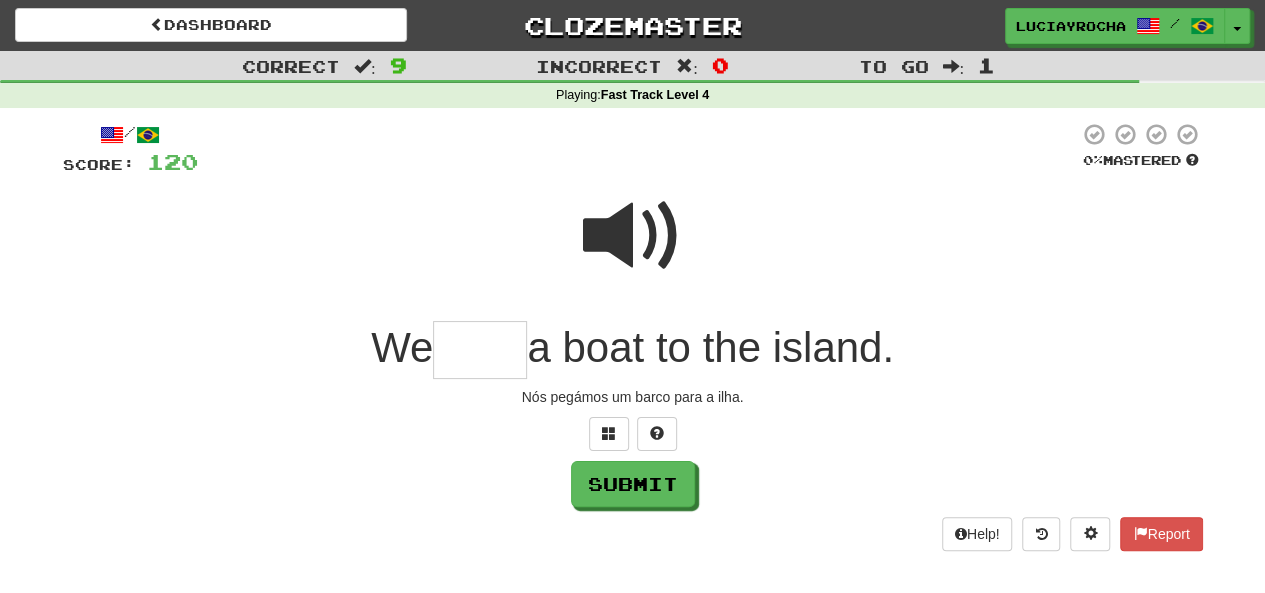 type on "*" 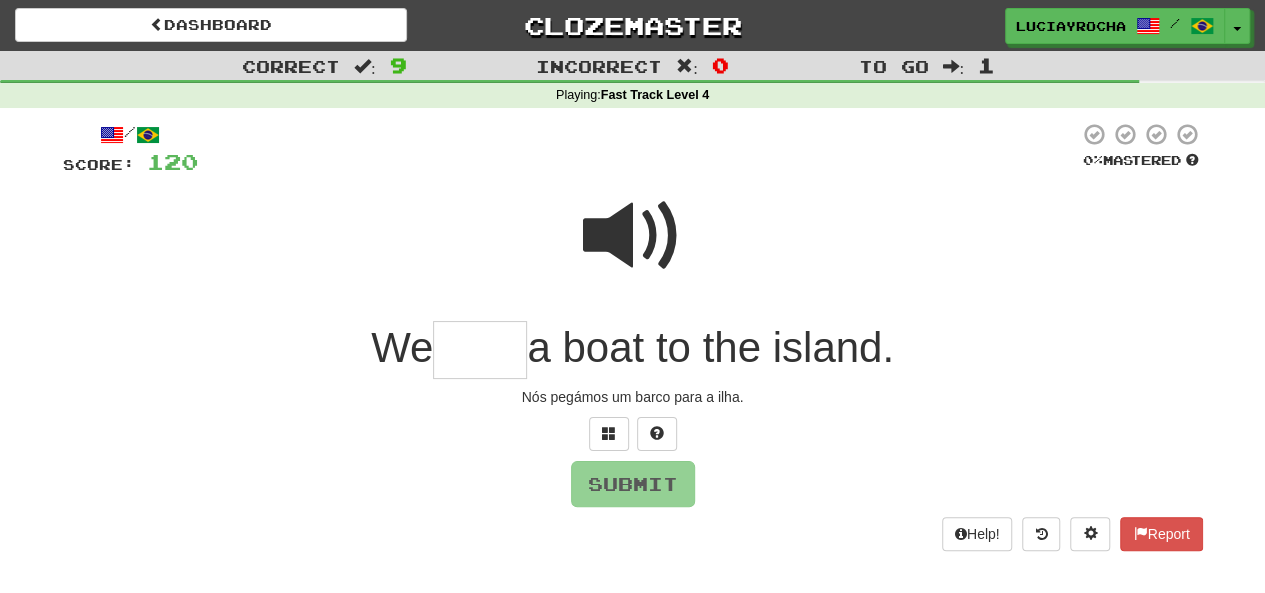 type on "*" 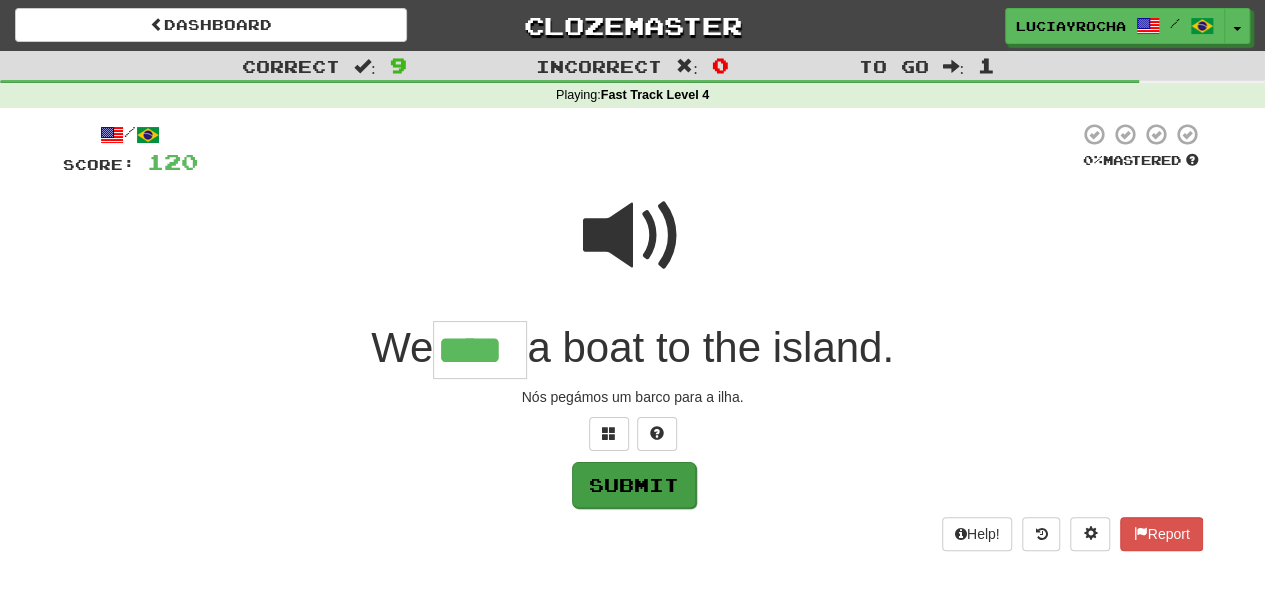 type on "****" 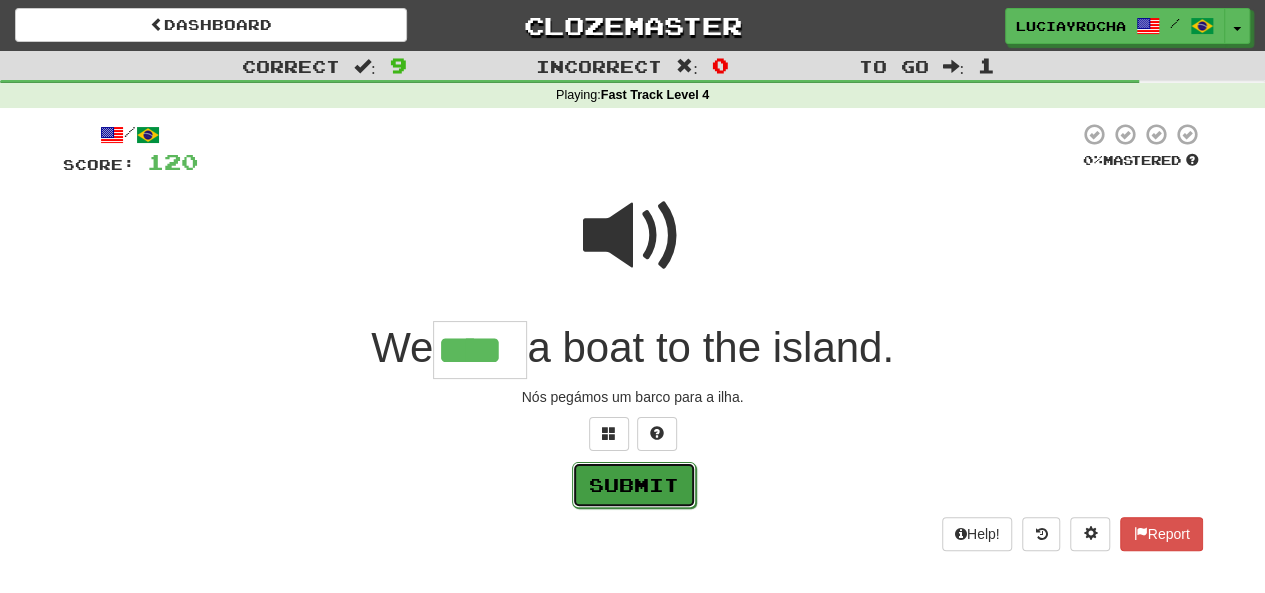 click on "Submit" at bounding box center (634, 485) 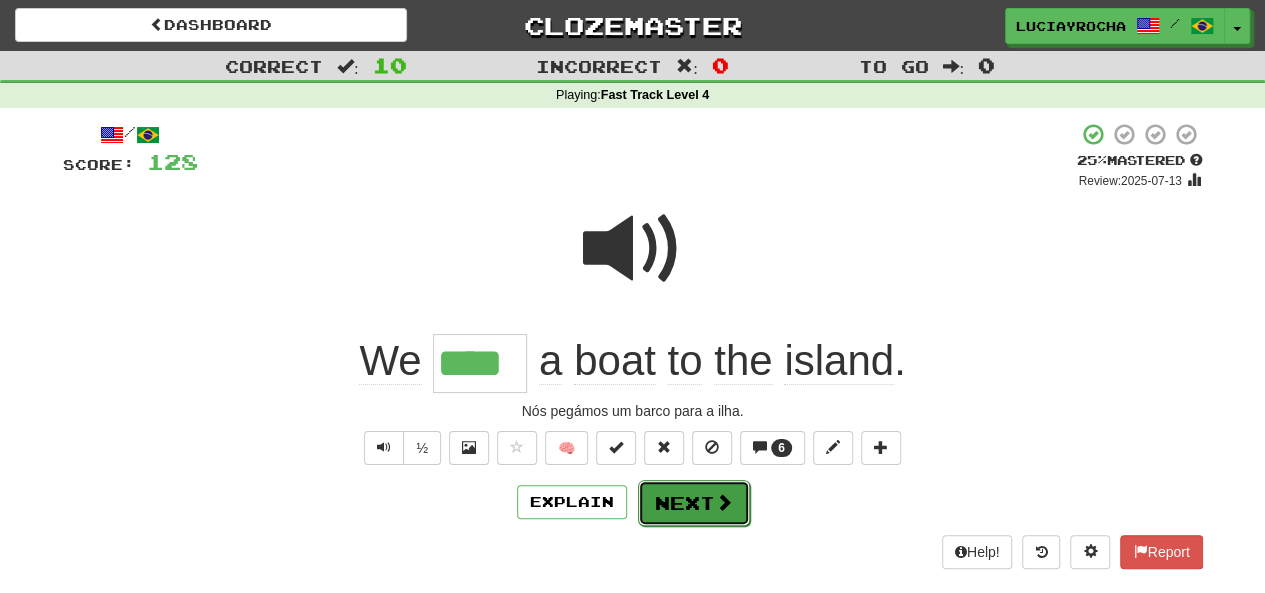 click on "Next" at bounding box center [694, 503] 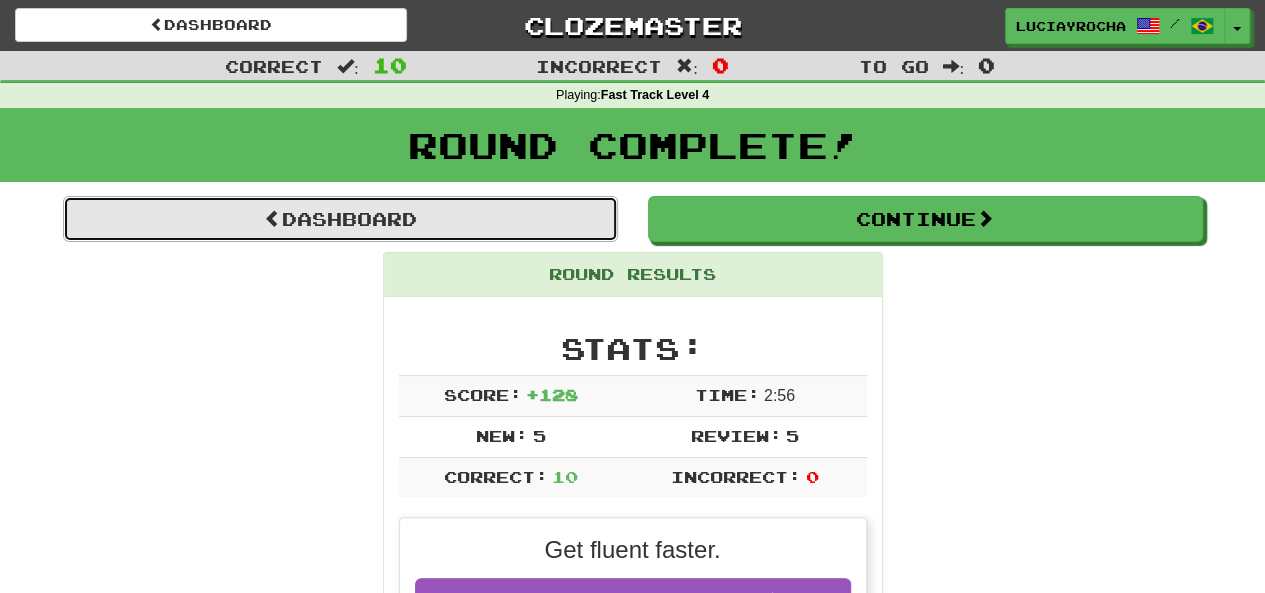 click on "Dashboard" at bounding box center (340, 219) 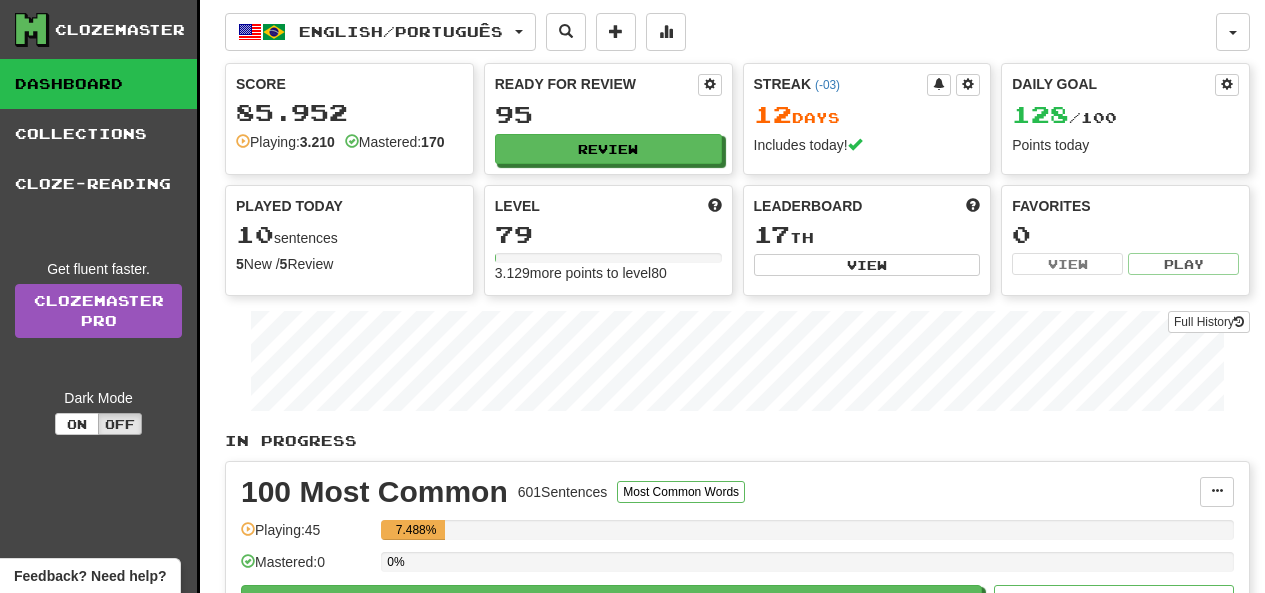 scroll, scrollTop: 0, scrollLeft: 0, axis: both 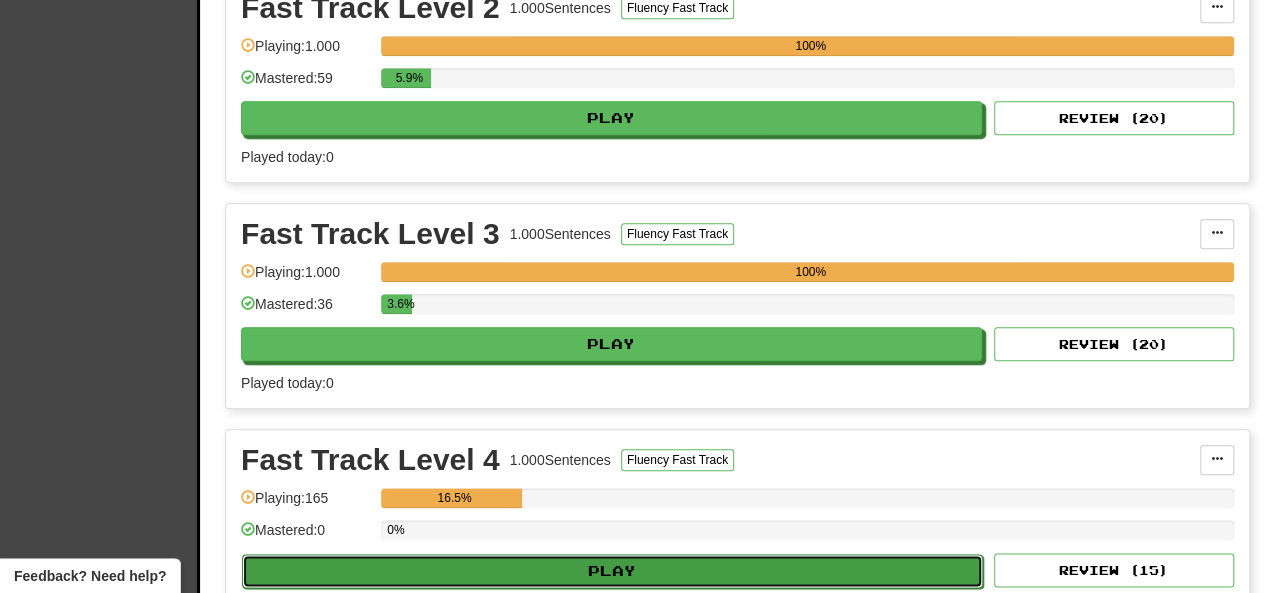 click on "Play" at bounding box center (612, 571) 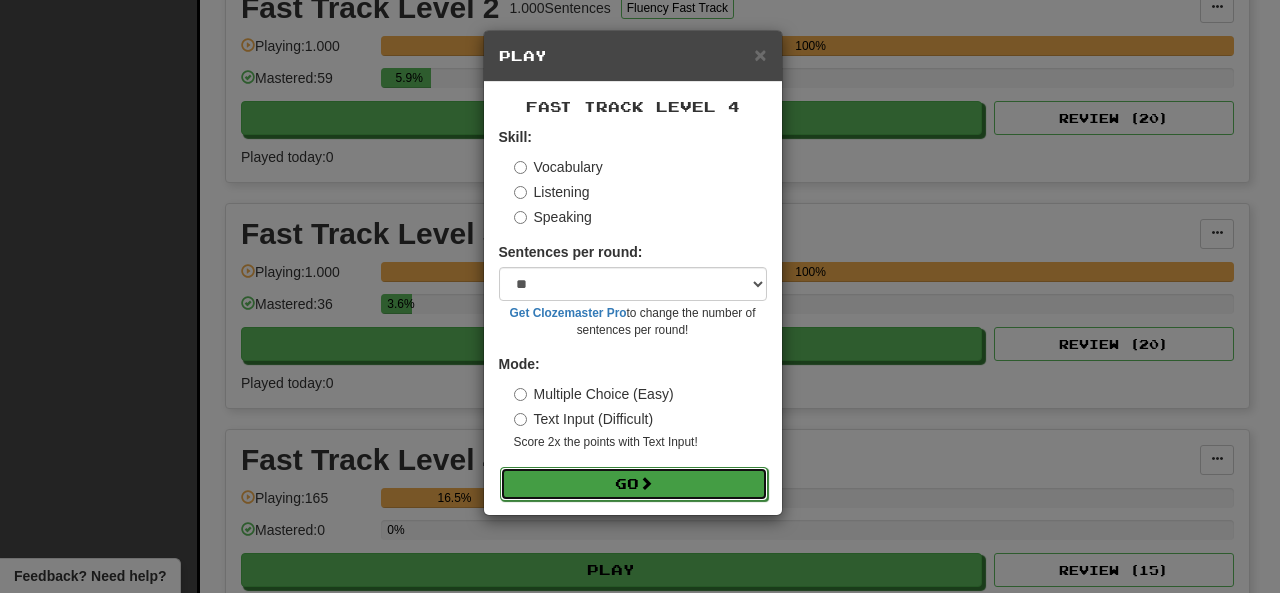 click on "Go" at bounding box center (634, 484) 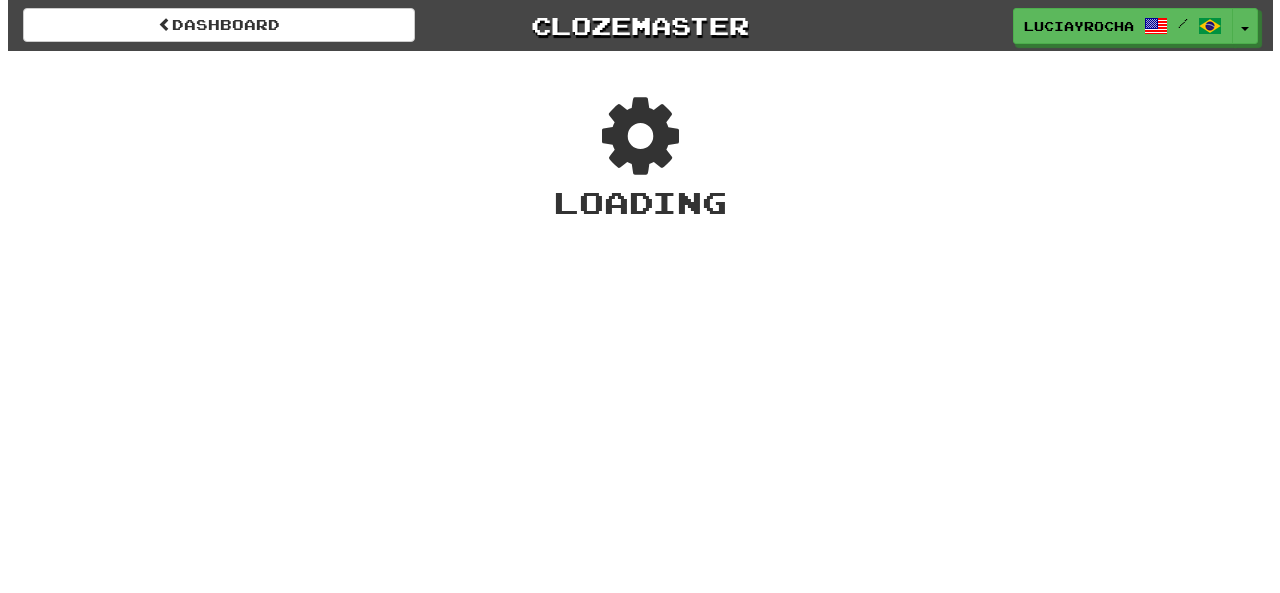 scroll, scrollTop: 0, scrollLeft: 0, axis: both 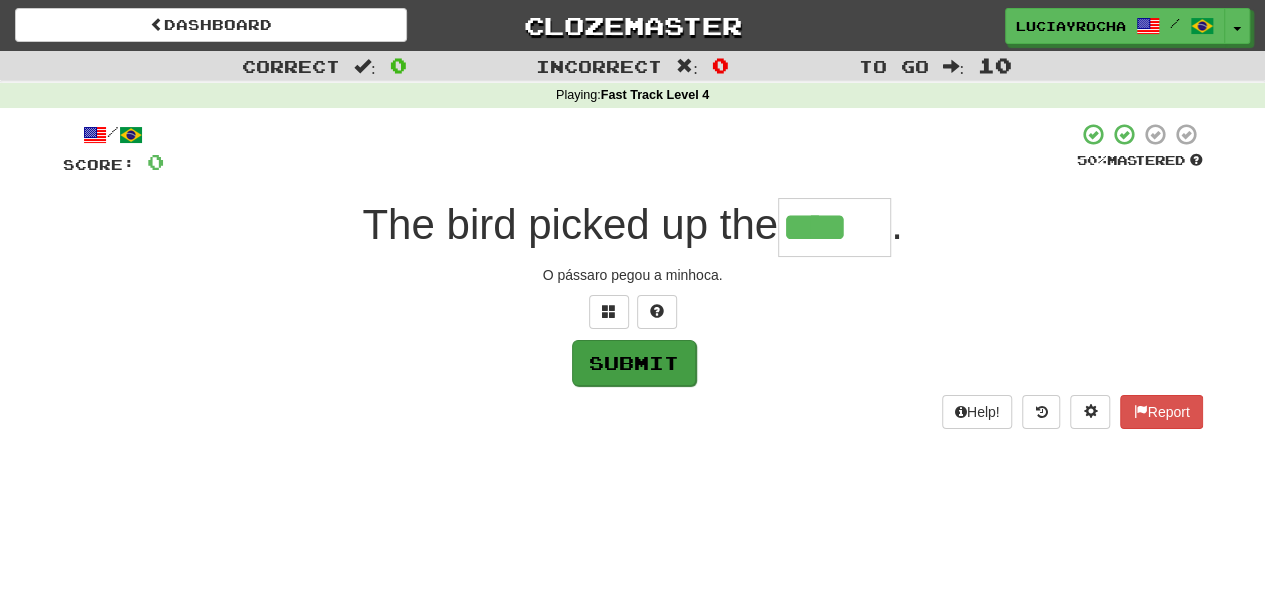 type on "****" 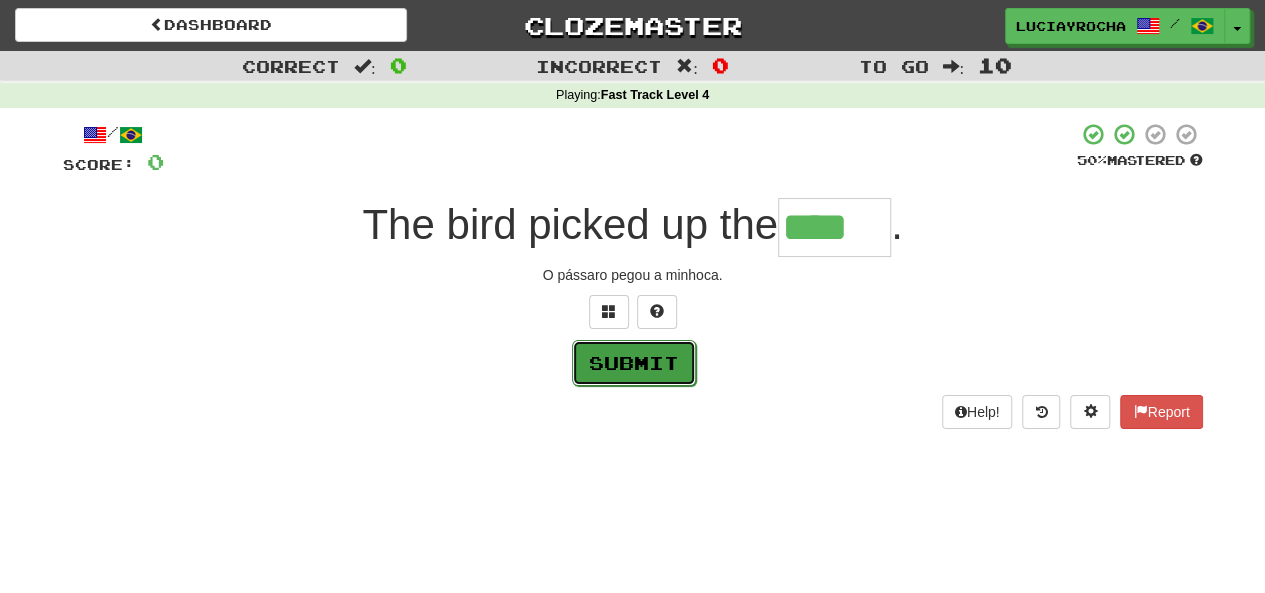 click on "Submit" at bounding box center [634, 363] 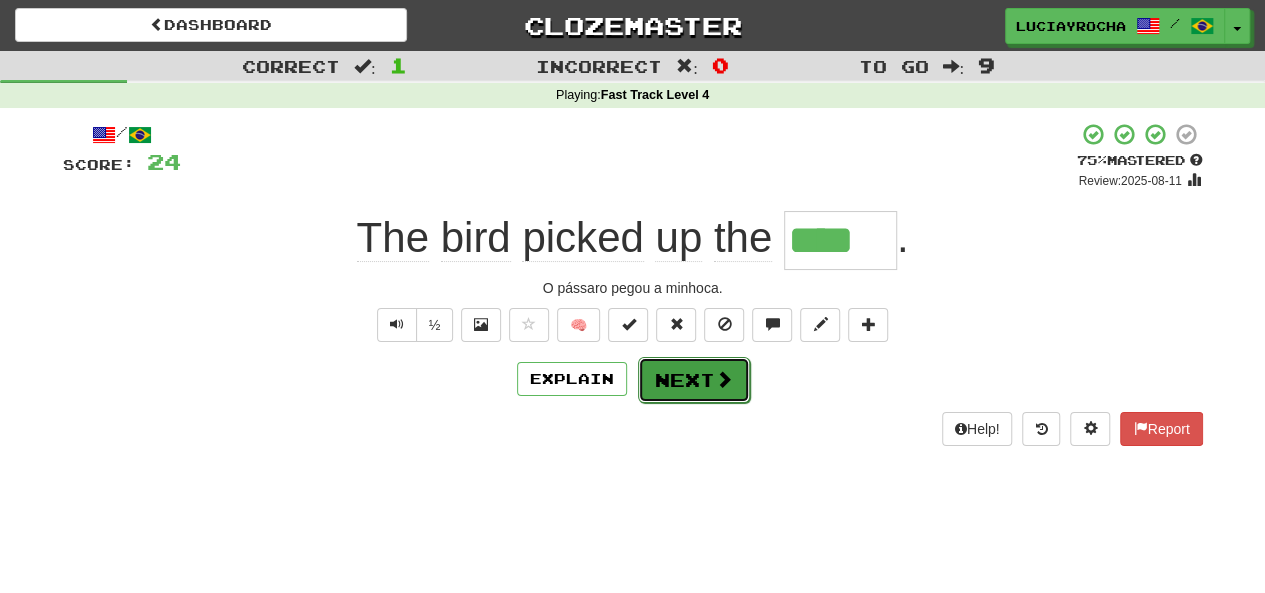 click on "Next" at bounding box center [694, 380] 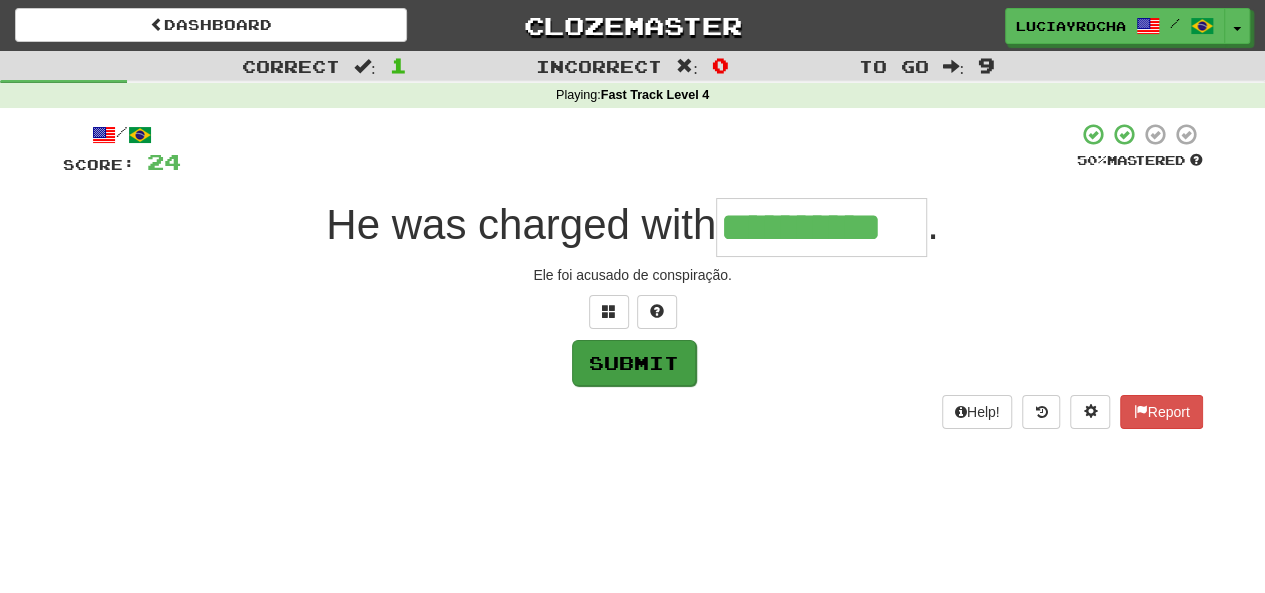 type on "**********" 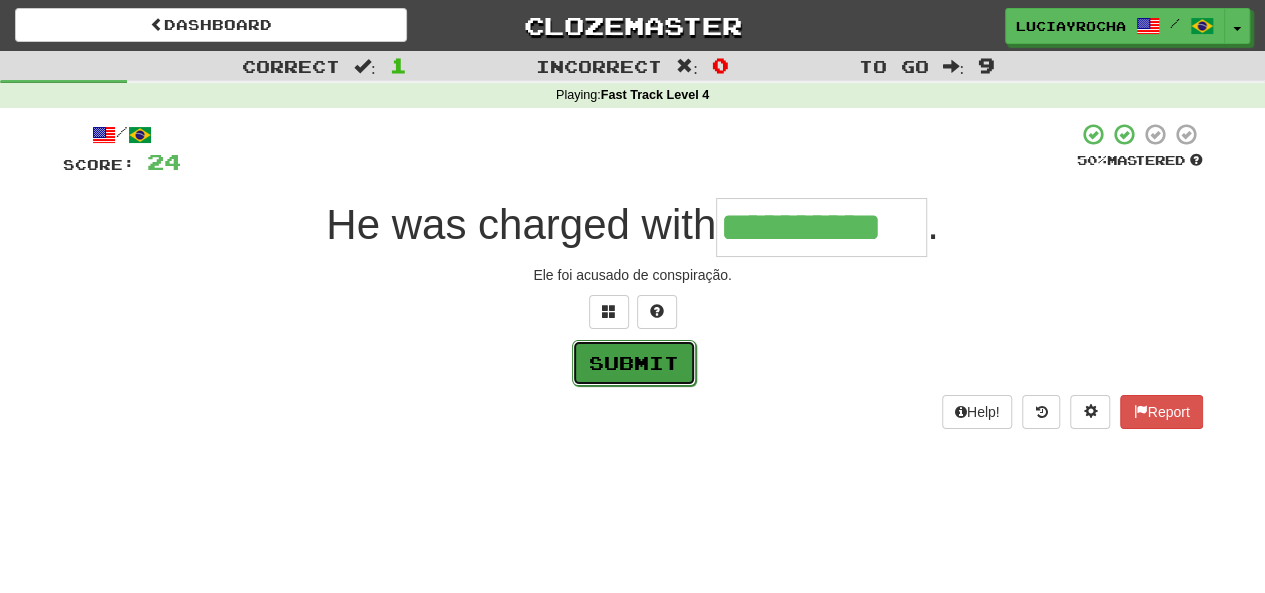 click on "Submit" at bounding box center [634, 363] 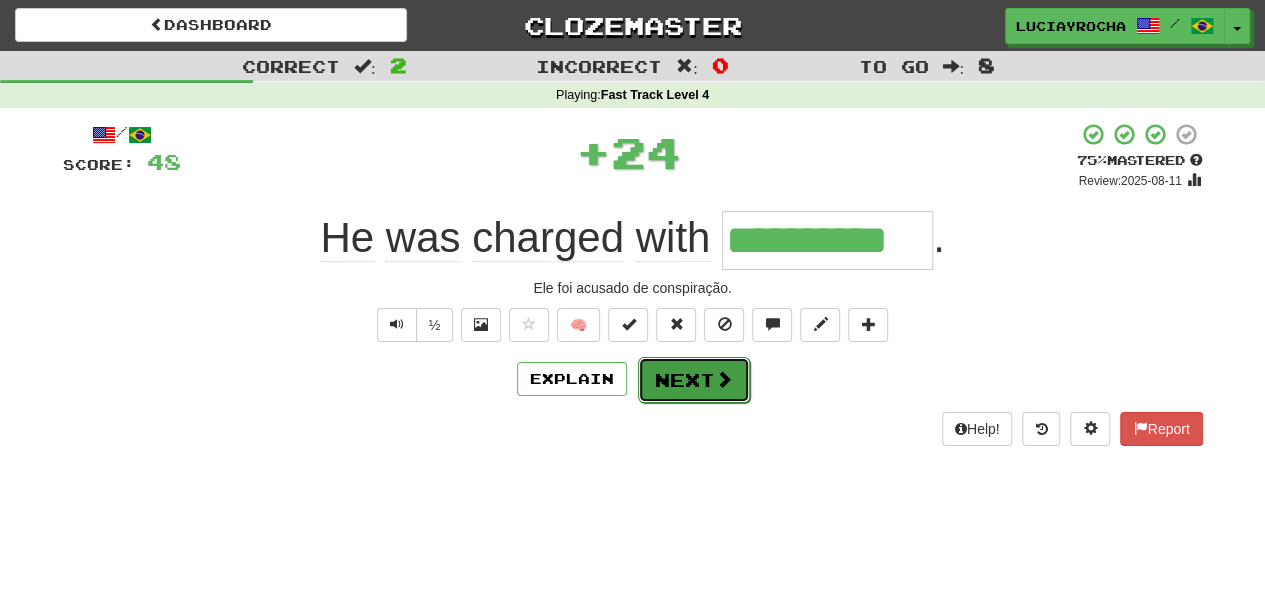click on "Next" at bounding box center (694, 380) 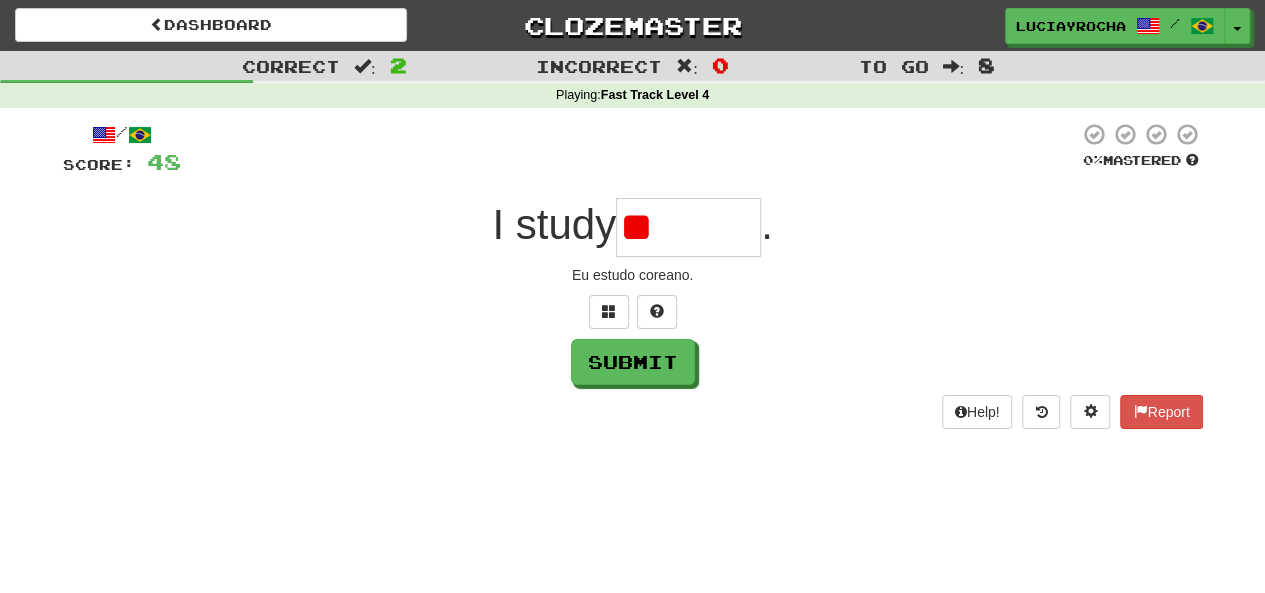 type on "*" 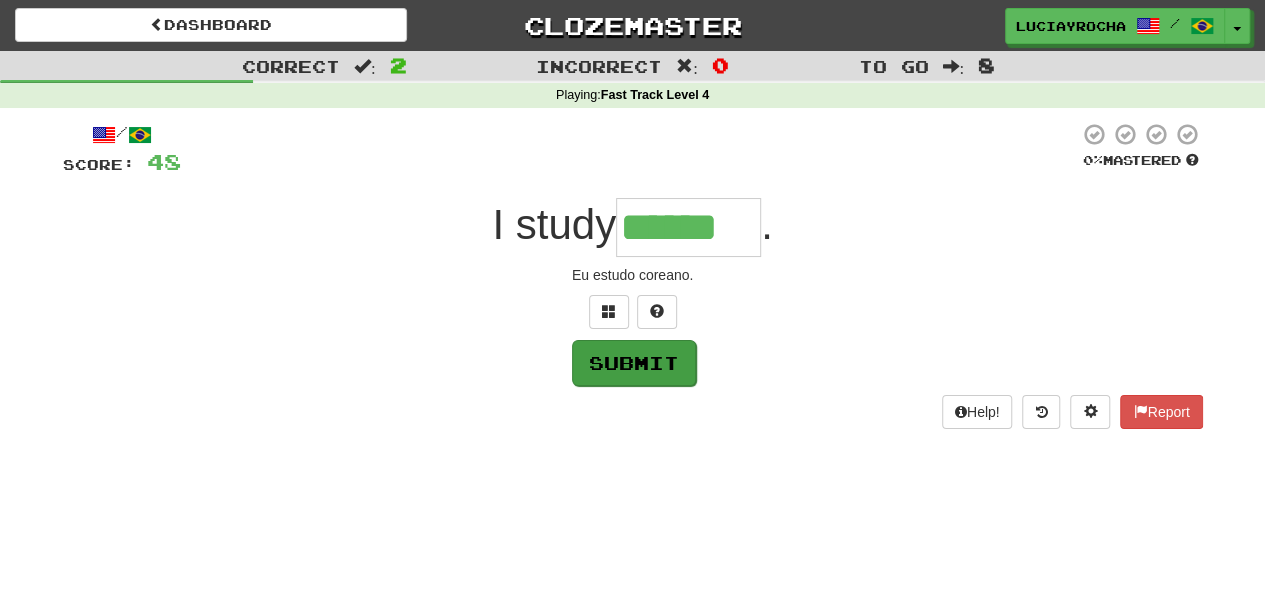 type on "******" 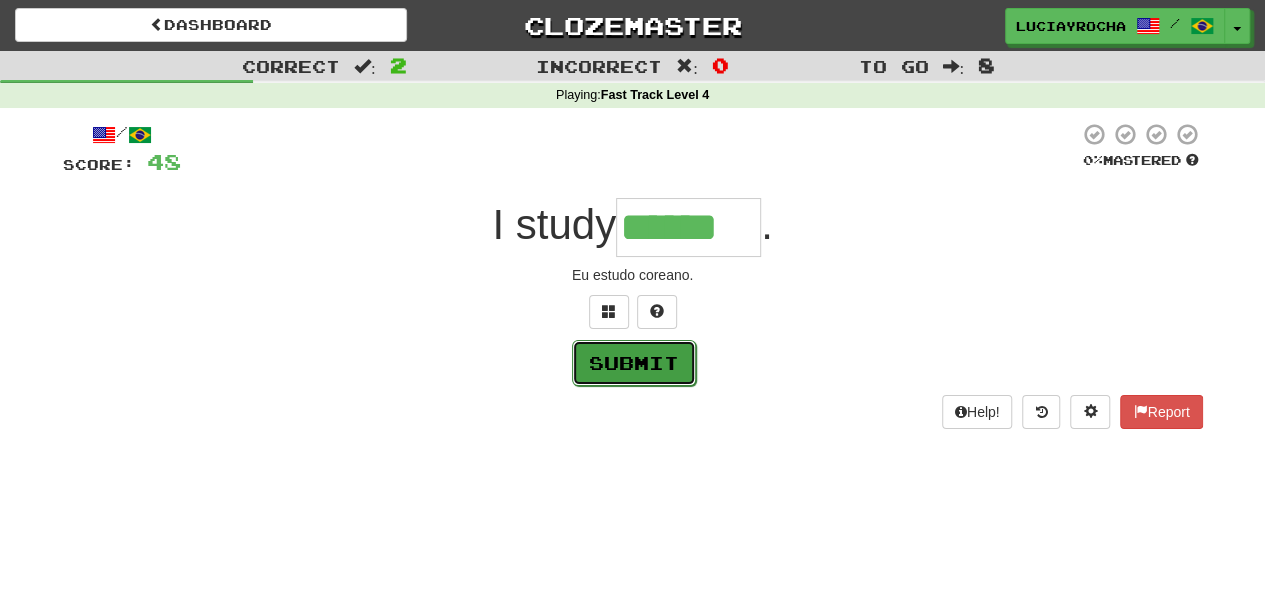 click on "Submit" at bounding box center [634, 363] 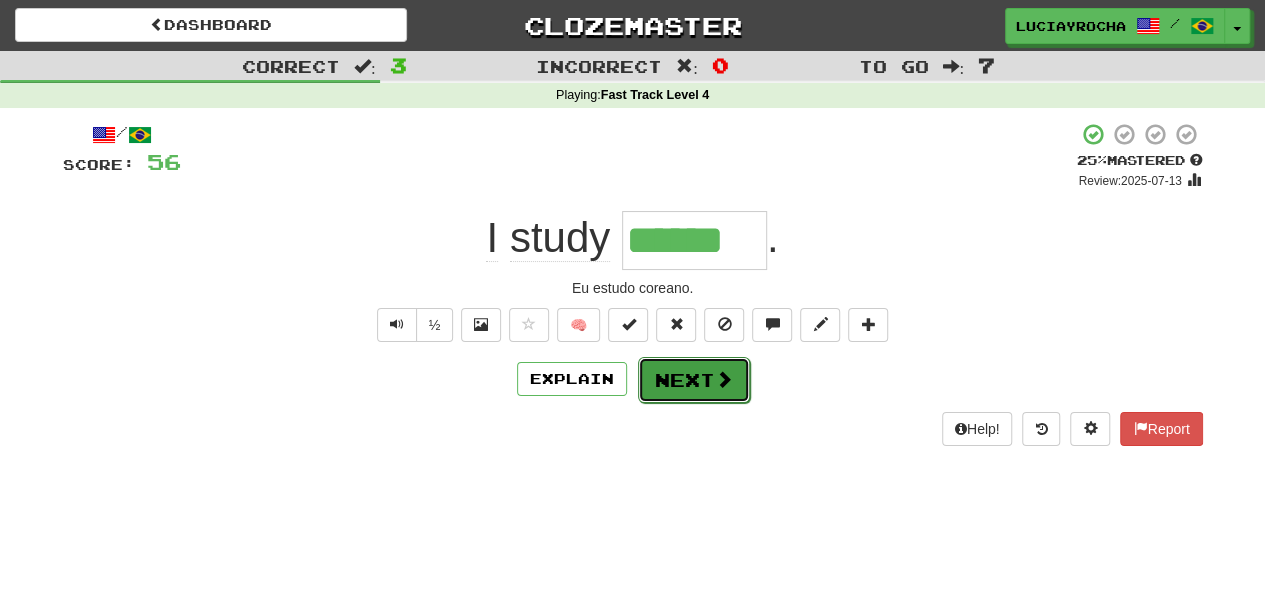 click on "Next" at bounding box center (694, 380) 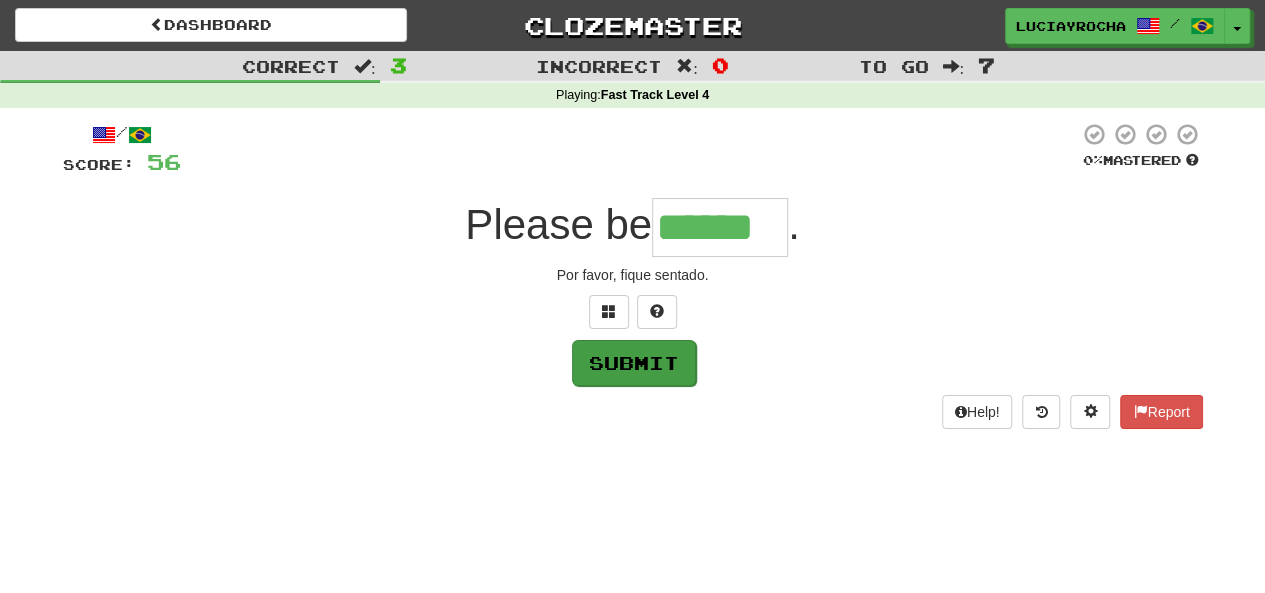 type on "******" 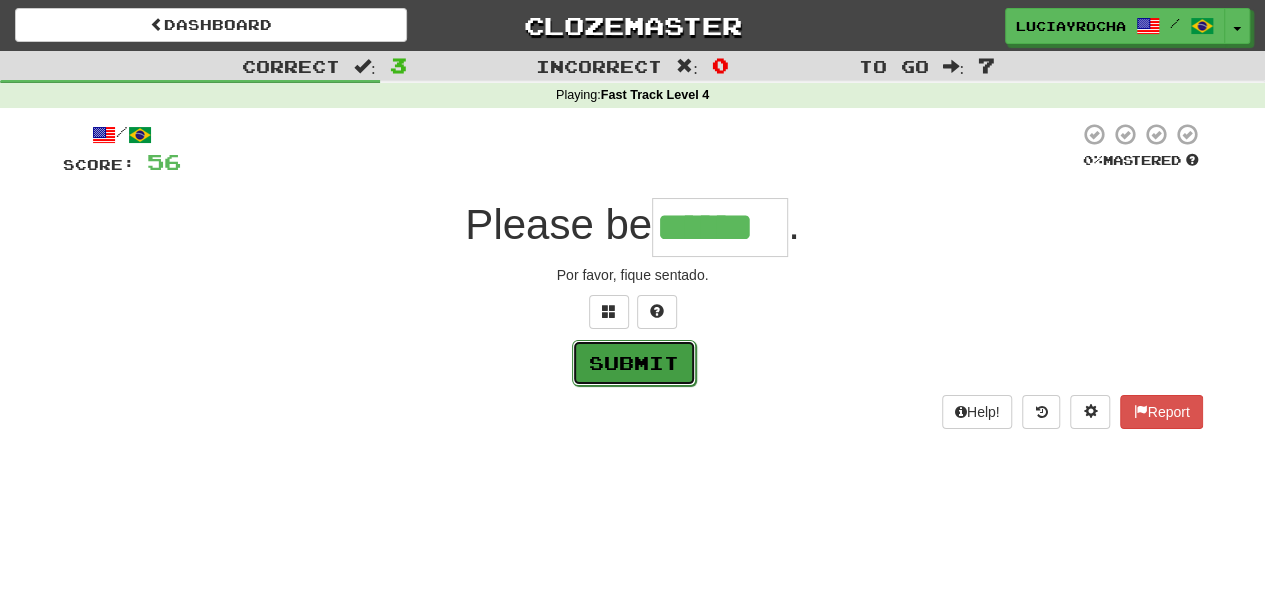 click on "Submit" at bounding box center (634, 363) 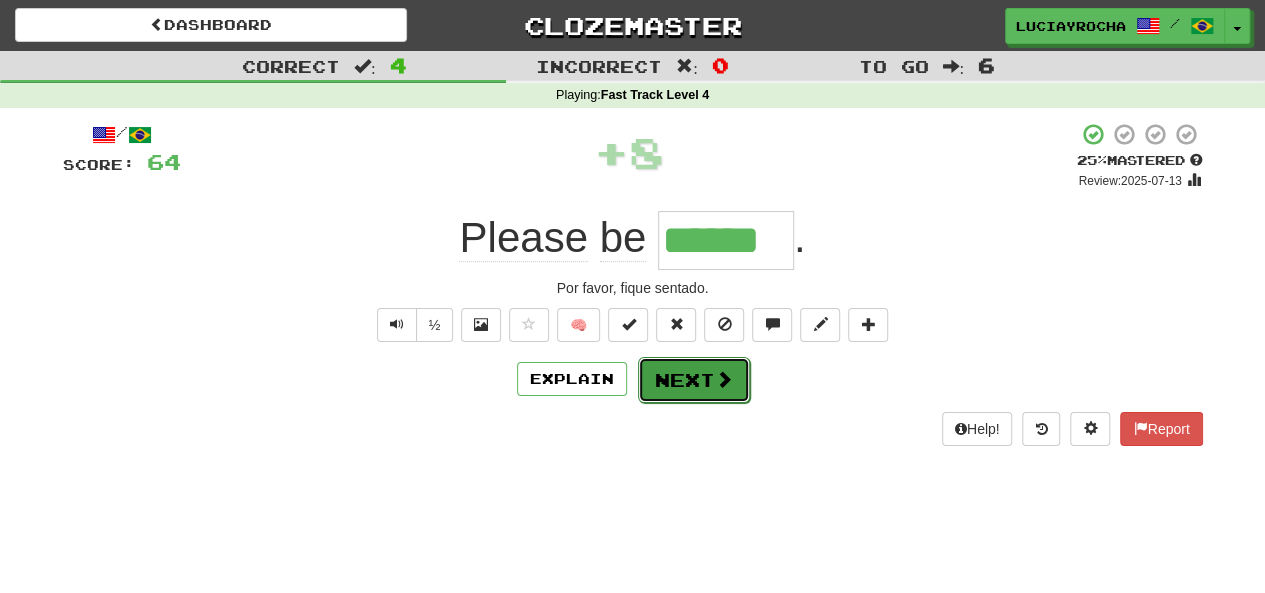 click on "Next" at bounding box center (694, 380) 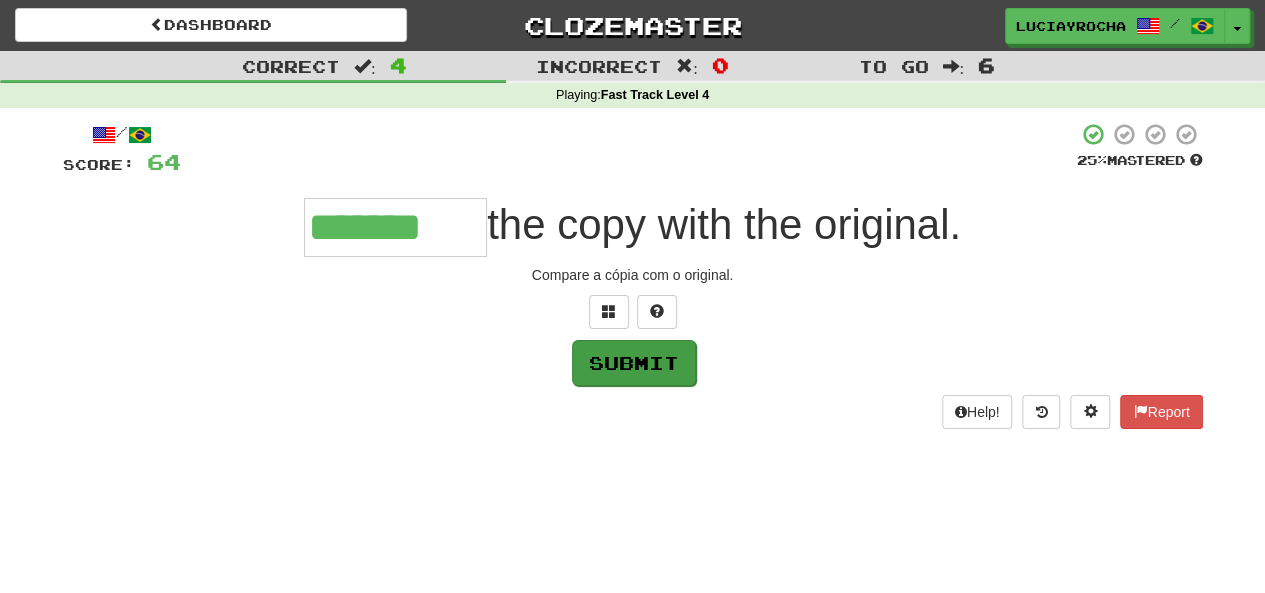 type on "*******" 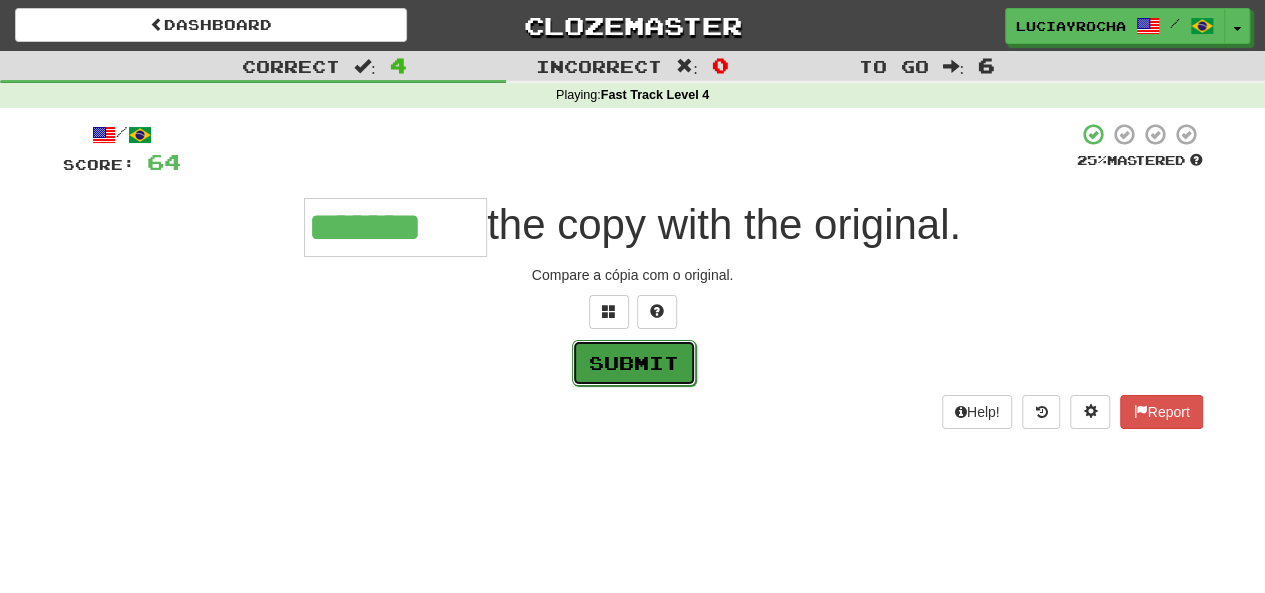 click on "Submit" at bounding box center (634, 363) 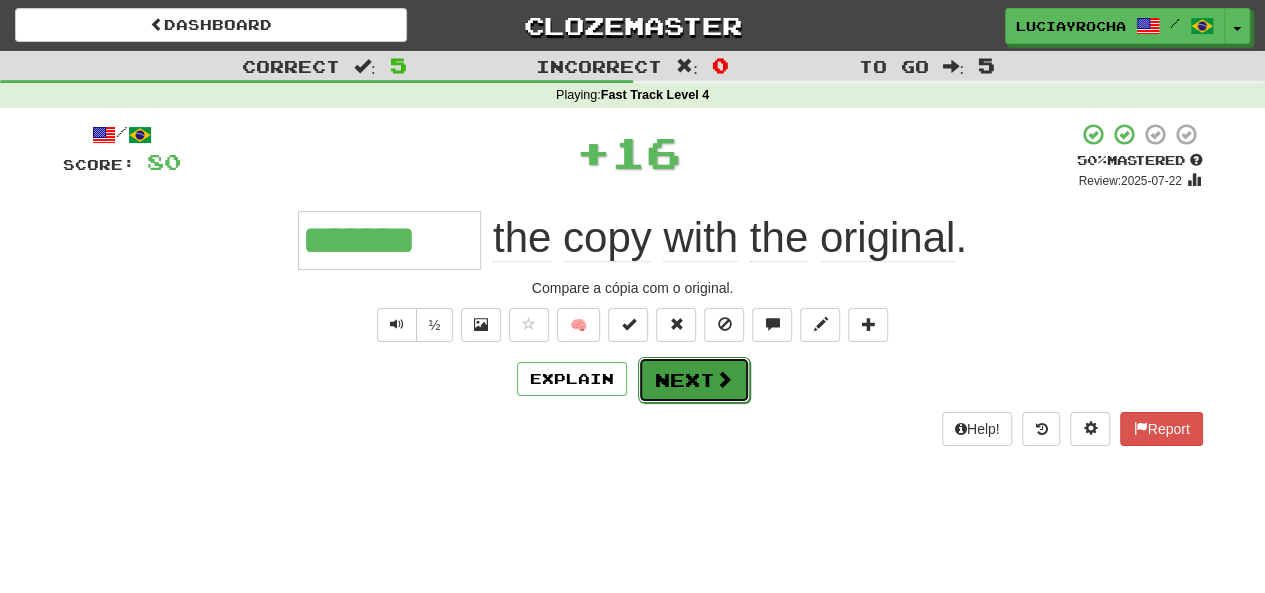 click on "Next" at bounding box center (694, 380) 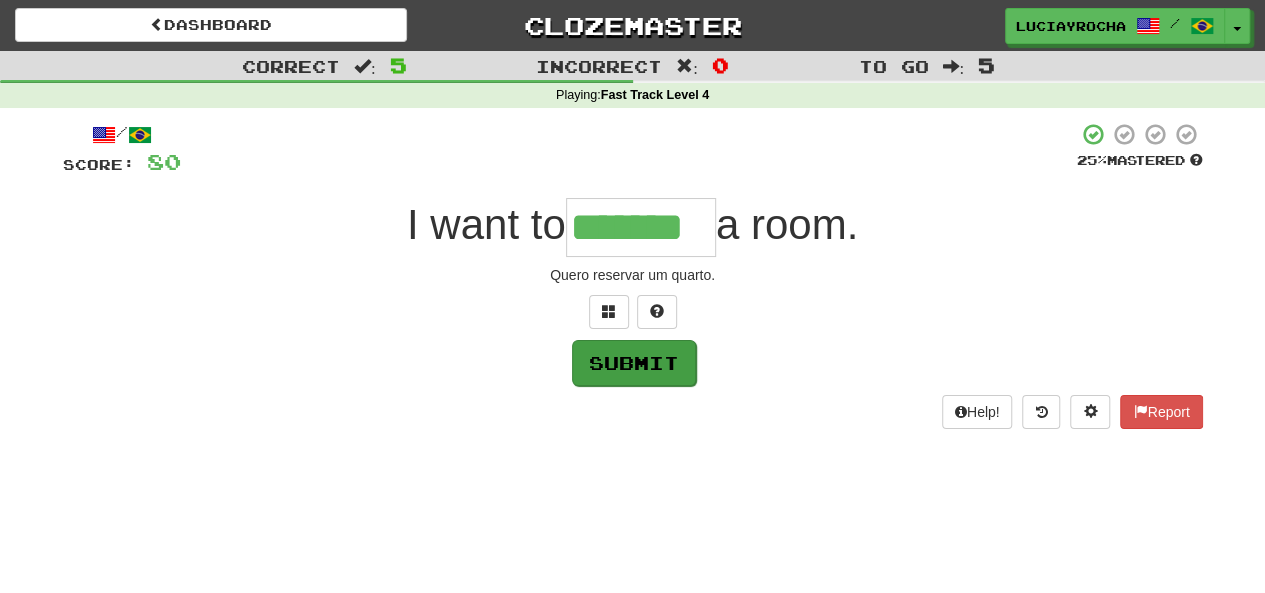 type on "*******" 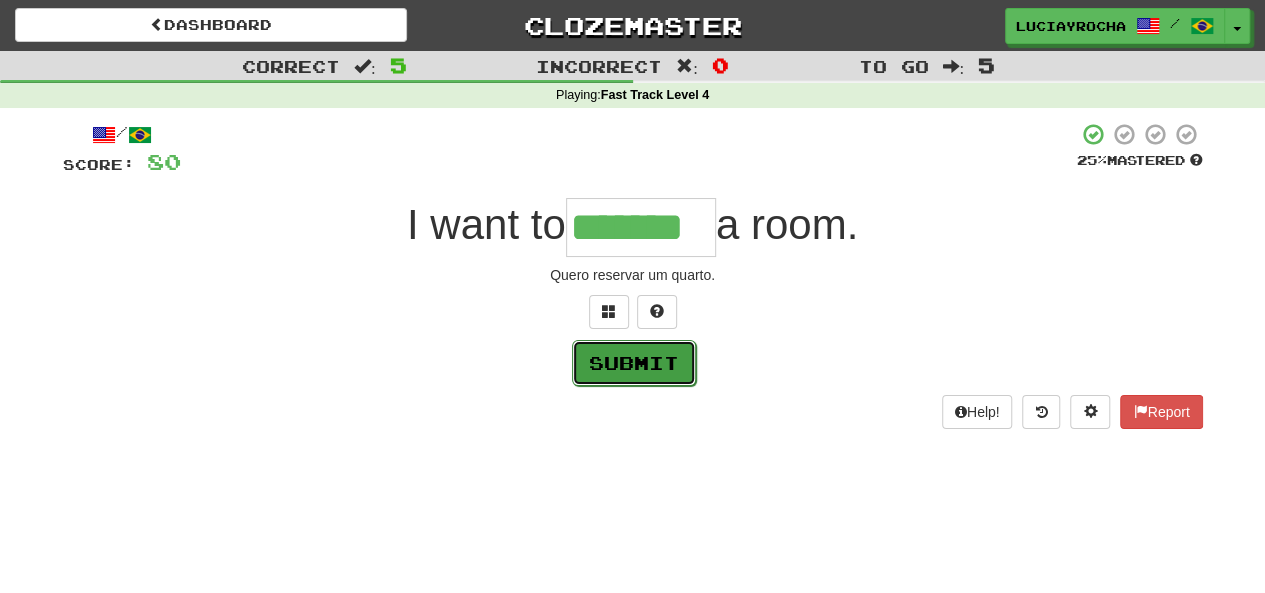 click on "Submit" at bounding box center [634, 363] 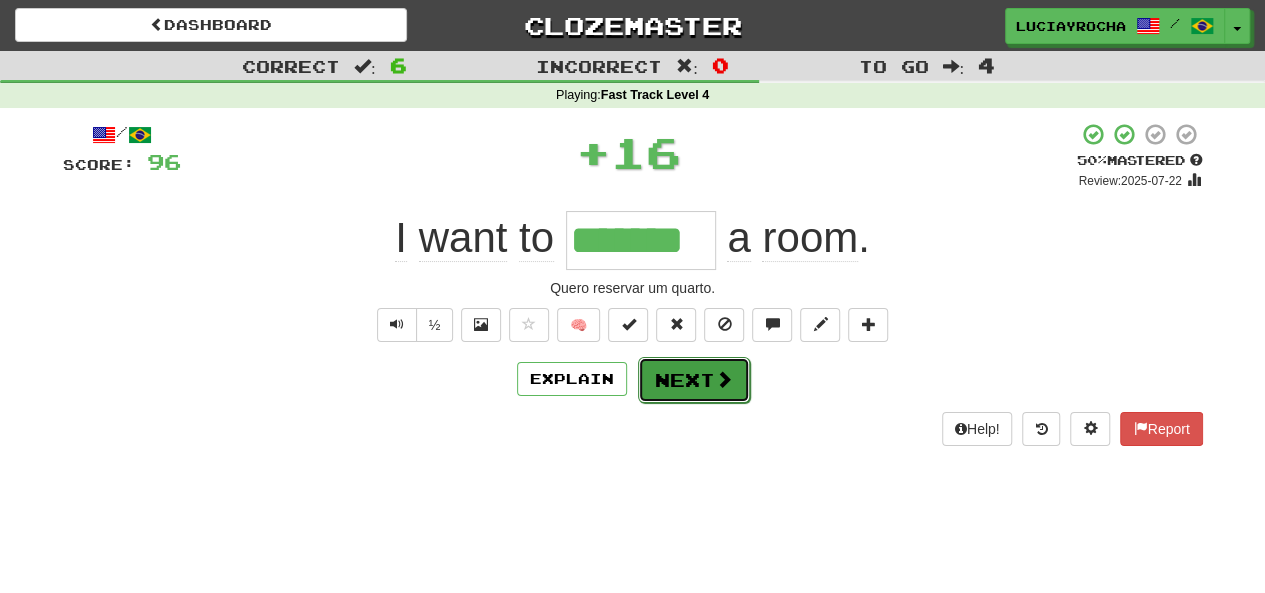 click on "Next" at bounding box center (694, 380) 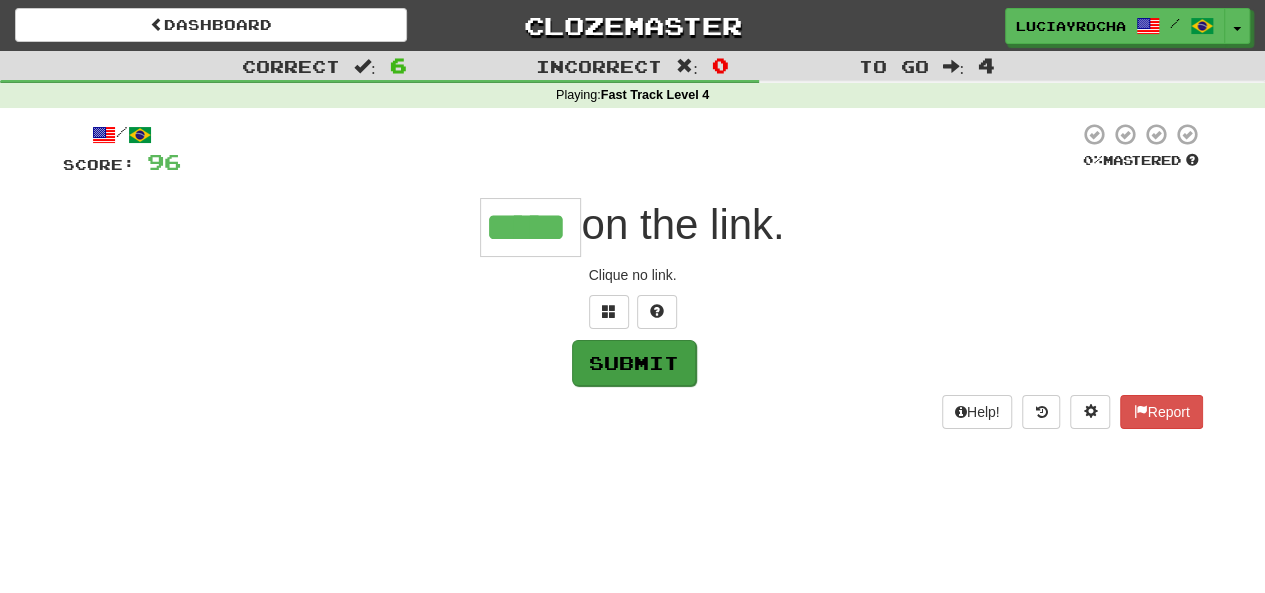 type on "*****" 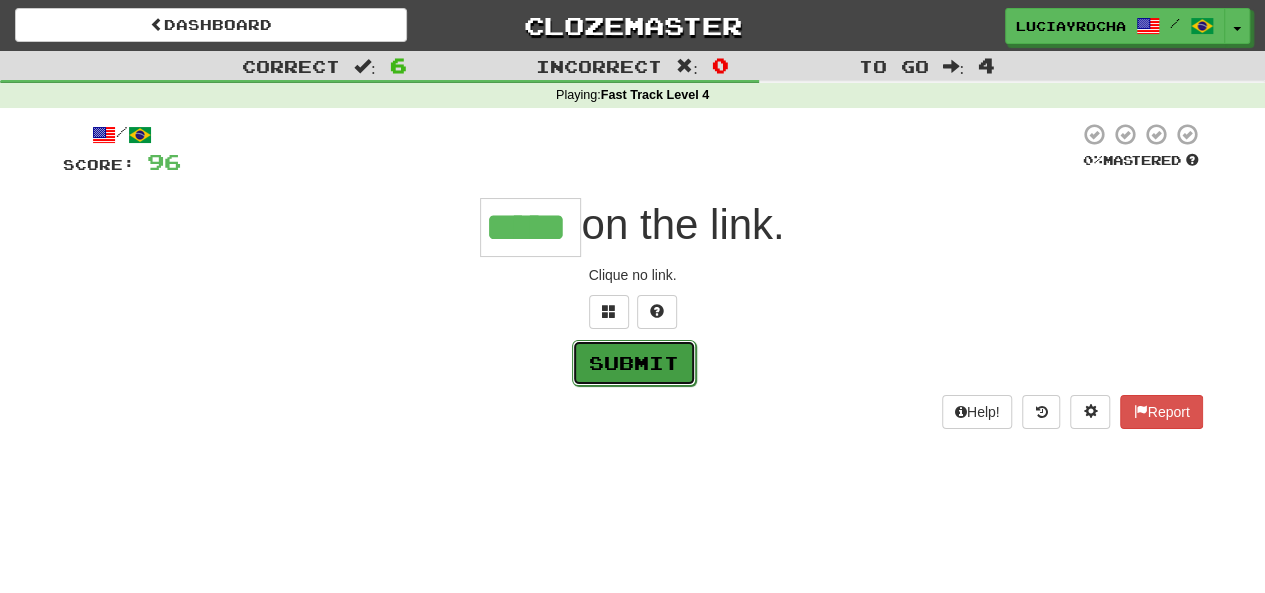 click on "Submit" at bounding box center (634, 363) 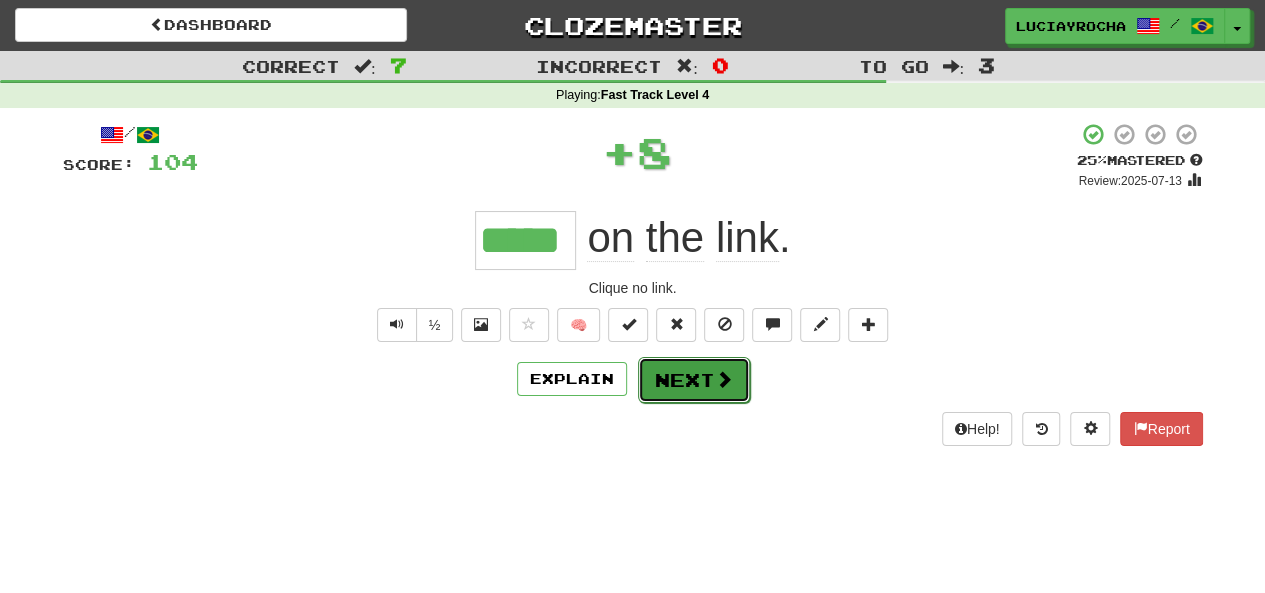 click on "Next" at bounding box center [694, 380] 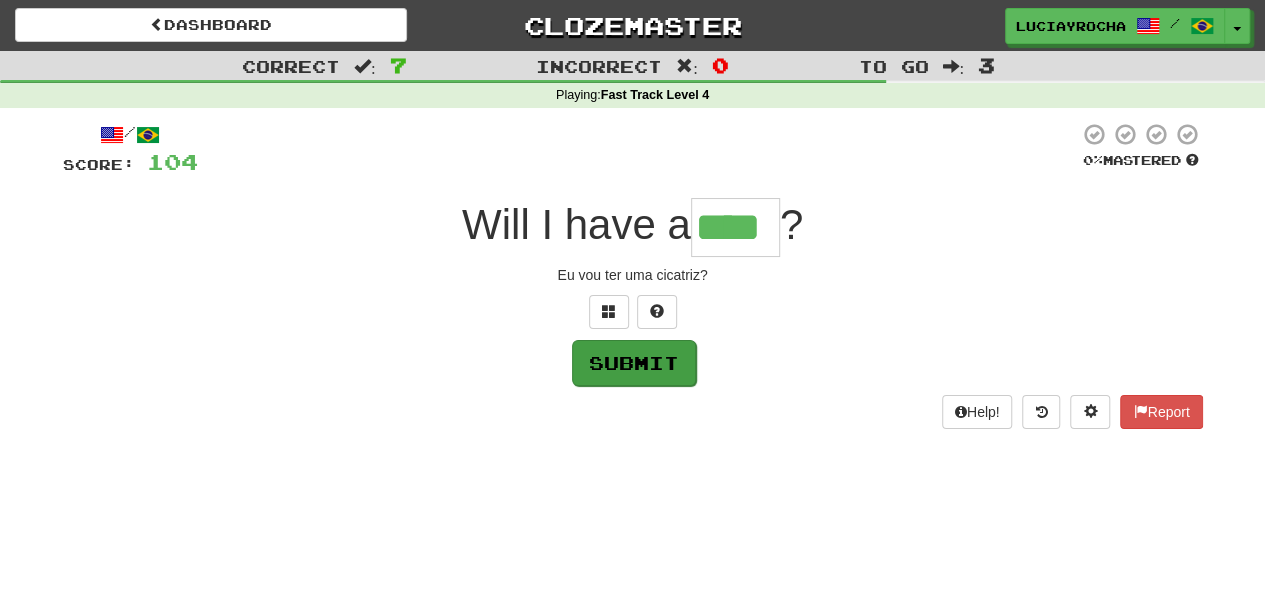 type on "****" 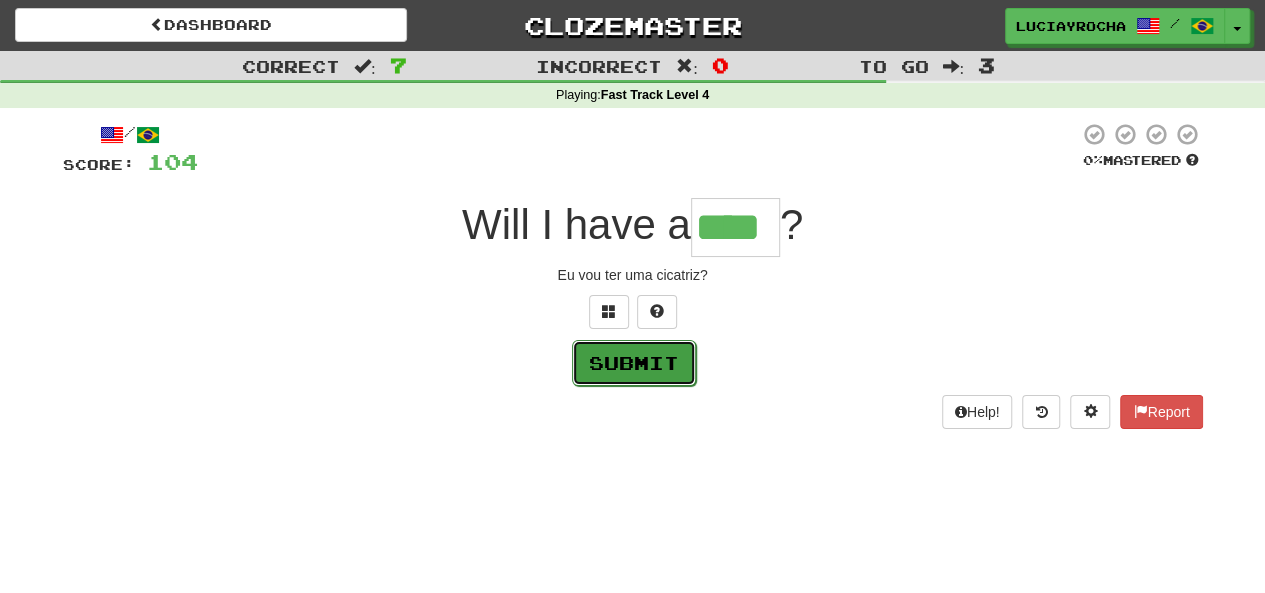 click on "Submit" at bounding box center [634, 363] 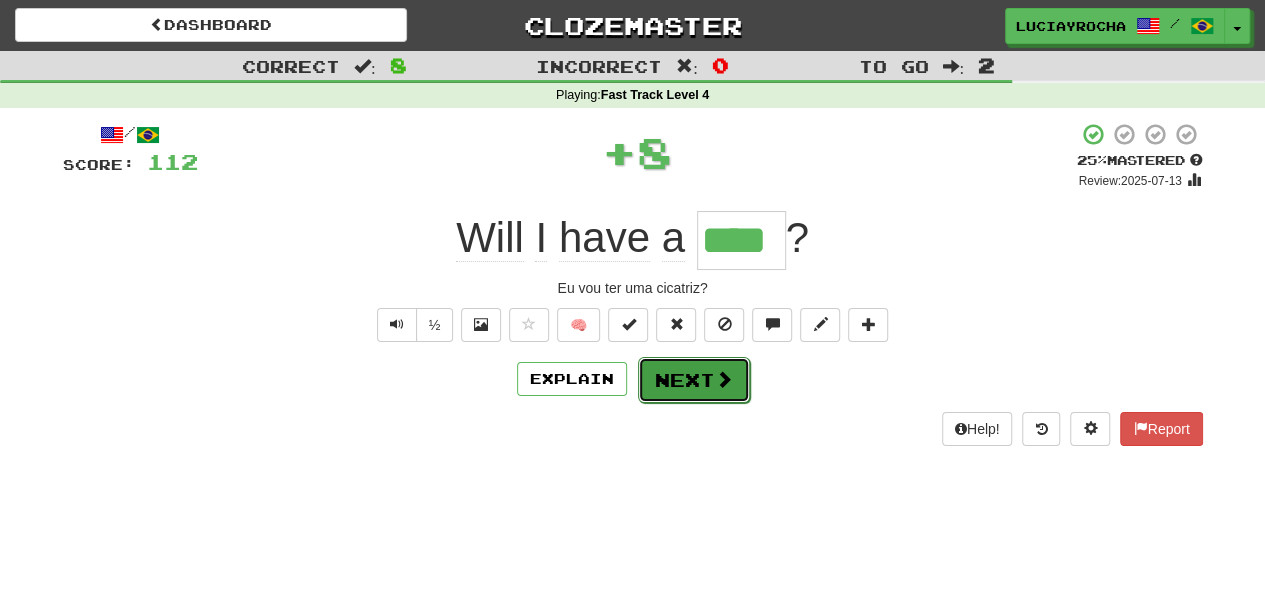click on "Next" at bounding box center (694, 380) 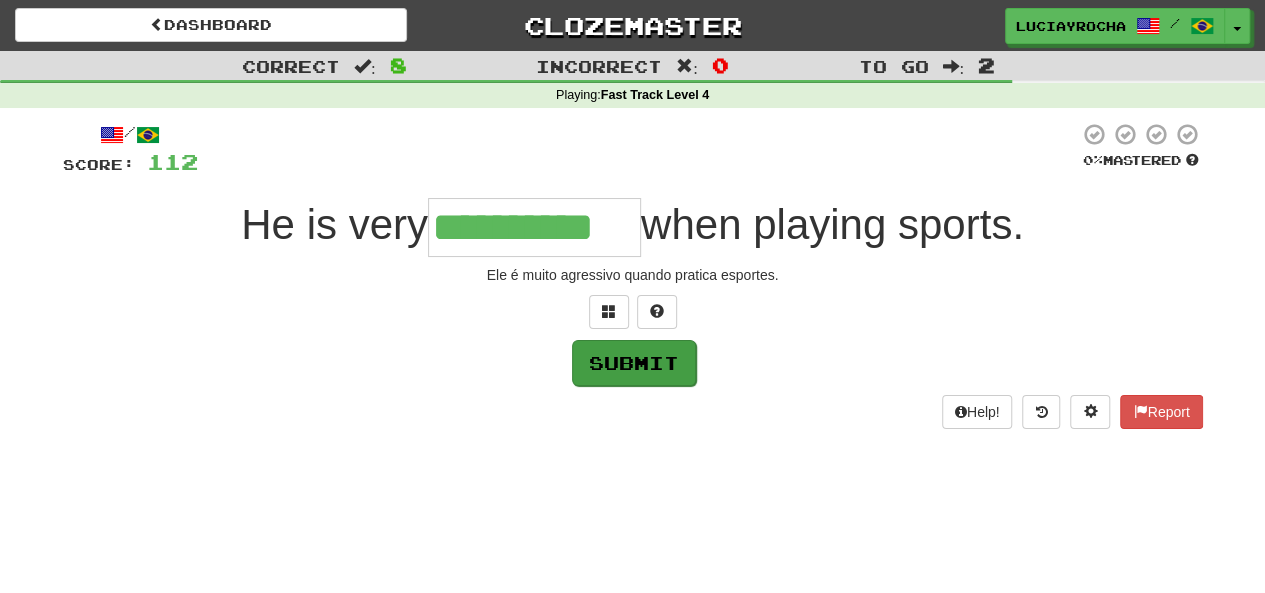 type on "**********" 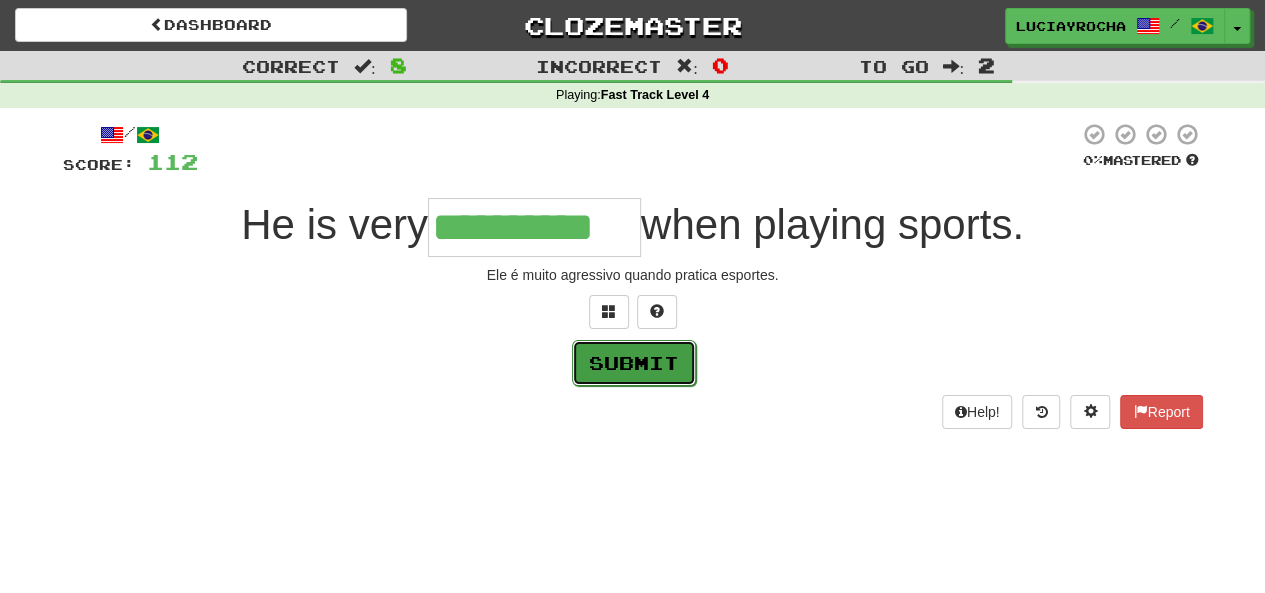 click on "Submit" at bounding box center [634, 363] 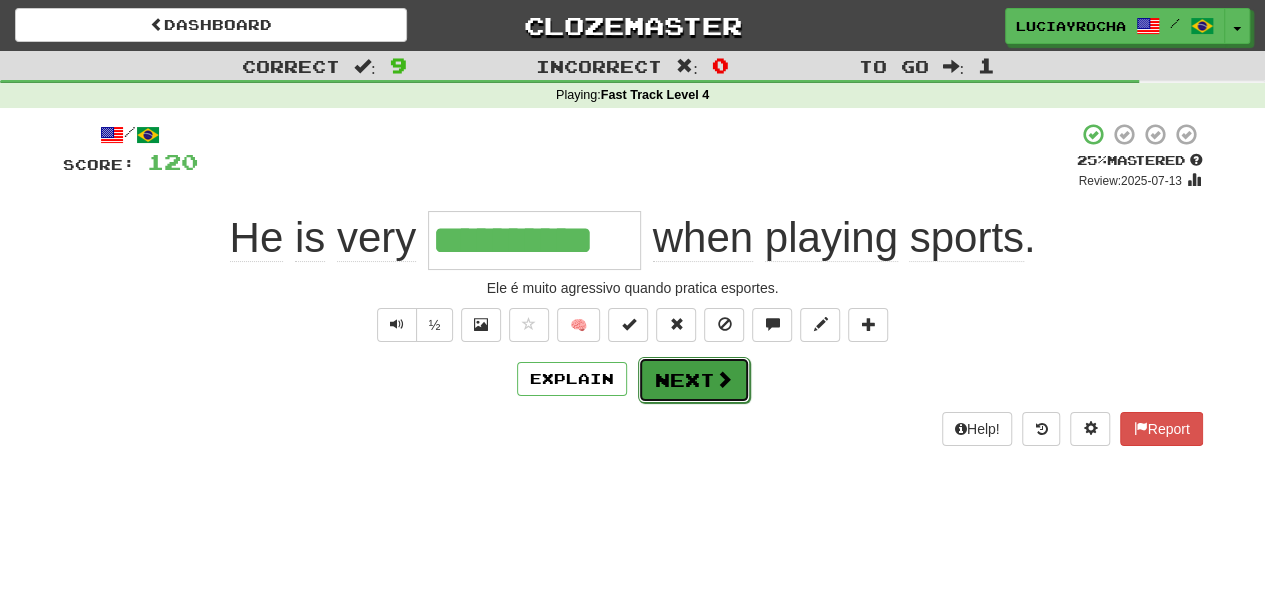 click on "Next" at bounding box center [694, 380] 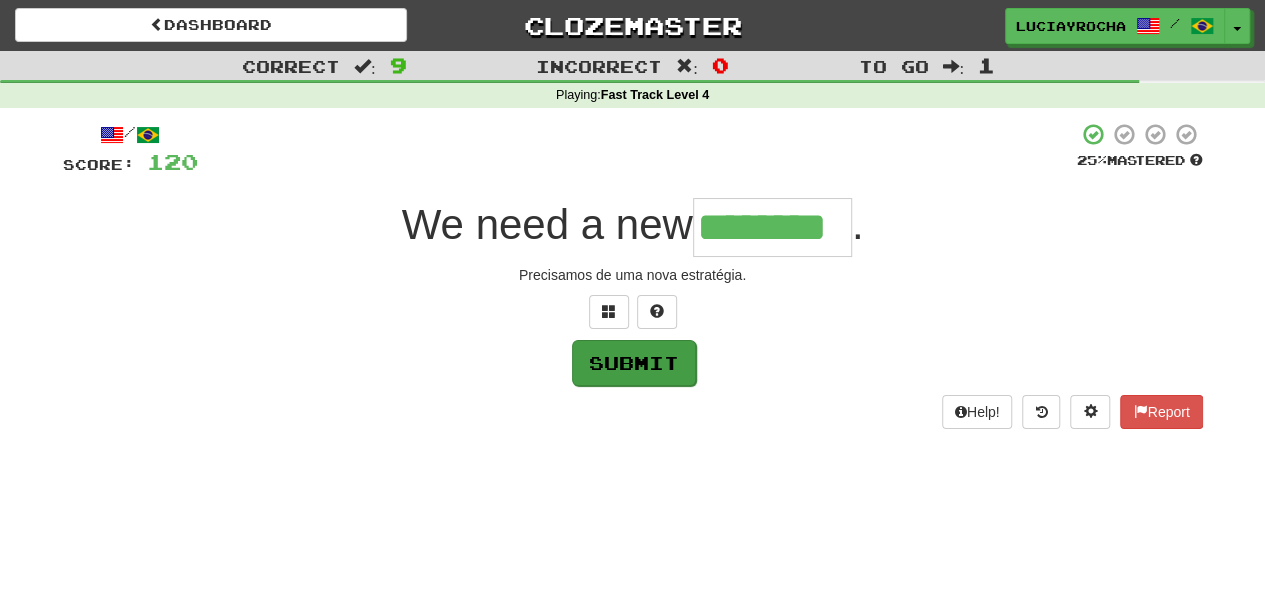 type on "********" 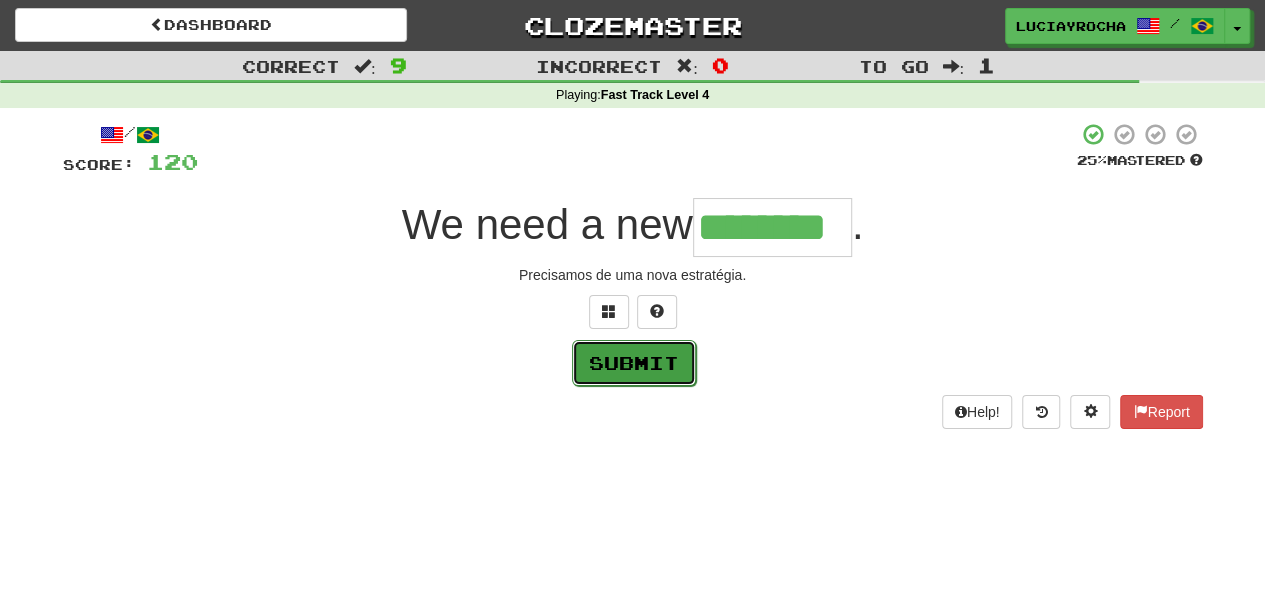 click on "Submit" at bounding box center [634, 363] 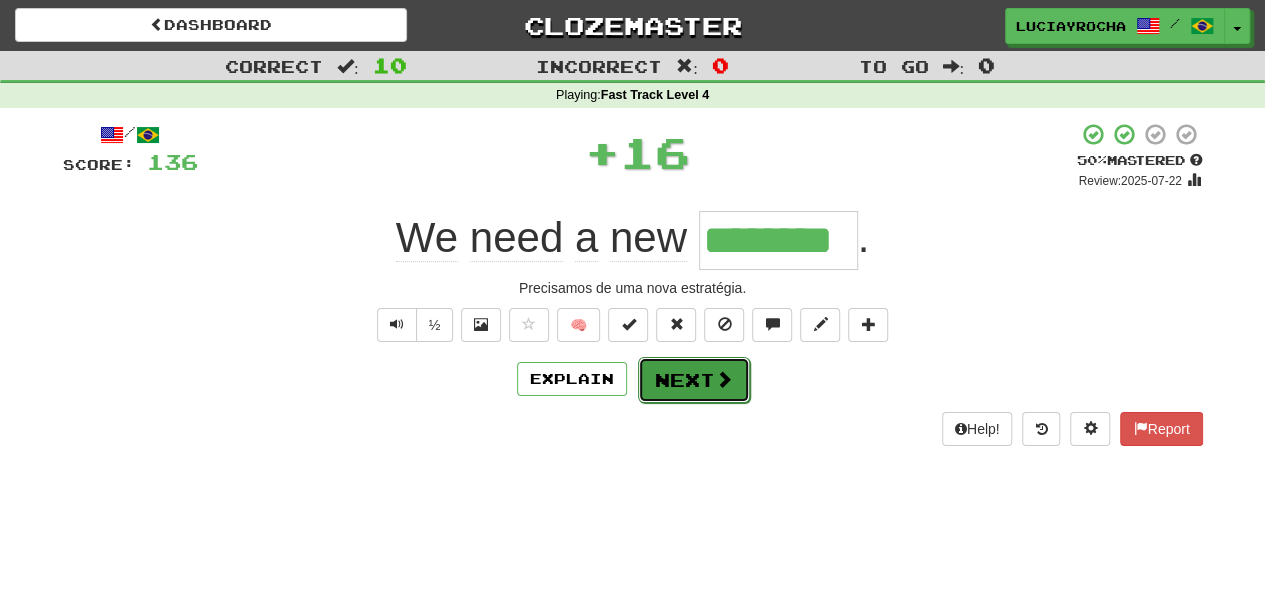 click on "Next" at bounding box center [694, 380] 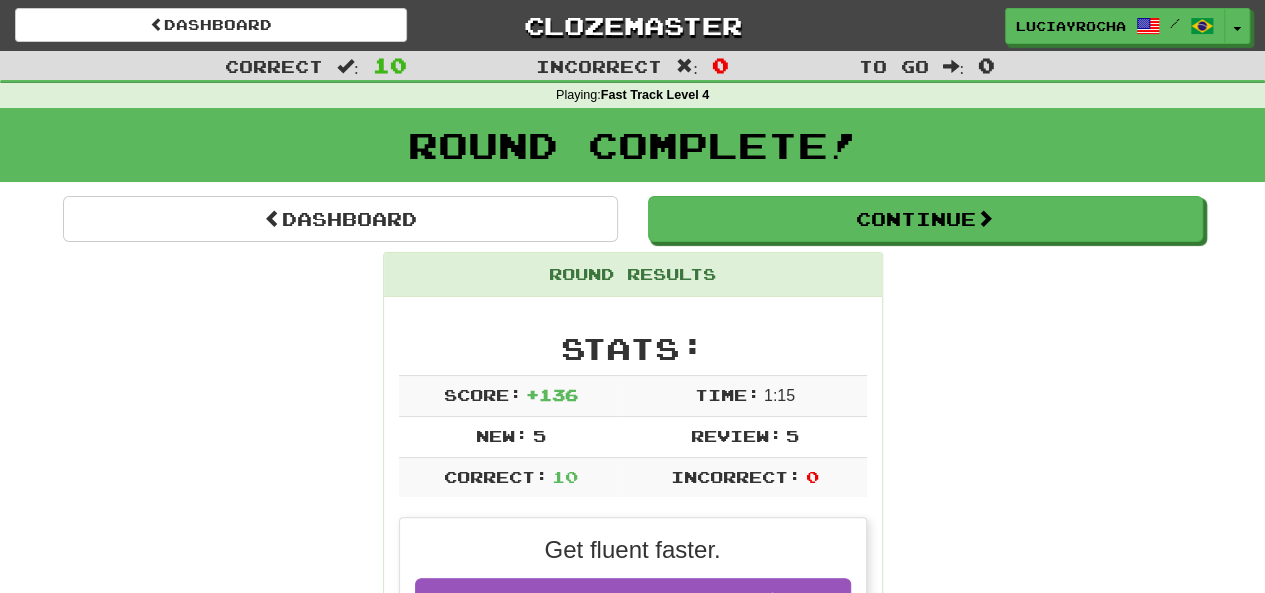 click on "Dashboard Continue  Round Results Stats: Score:   + 136 Time:   1 : 15 New:   5 Review:   5 Correct:   10 Incorrect:   0 Get fluent faster. Get  Clozemaster Pro   Daily Goal: Points:   264  /  100  🎉 Time remaining: 22   Hours Progress: Fast Track Level 4 Playing:  170  /  1.000 + 5 16.5% 17% Mastered:  0  /  1.000 0% Ready for Review:  10  /  Level:  79 2.993  points to level  80  - keep going! Ranked:  14 th  this week ( 224  points to  13 th ) Sentences:  Report The bird picked up the  worm . O pássaro pegou a minhoca.  Report He was charged with  conspiracy . Ele foi acusado de conspiração.  Report I study  Korean . Eu estudo coreano.  Report Please be  seated . Por favor, fique sentado.  Report Compare  the copy with the original. Compare a cópia com o original.  Report I want to  reserve  a room. Quero reservar um quarto.  Report Click  on the link. Clique no link.  Report Will I have a  scar ? Eu vou ter uma cicatriz?  Report He is very  aggressive  when playing sports.  Report We need a new  ." at bounding box center (633, 1258) 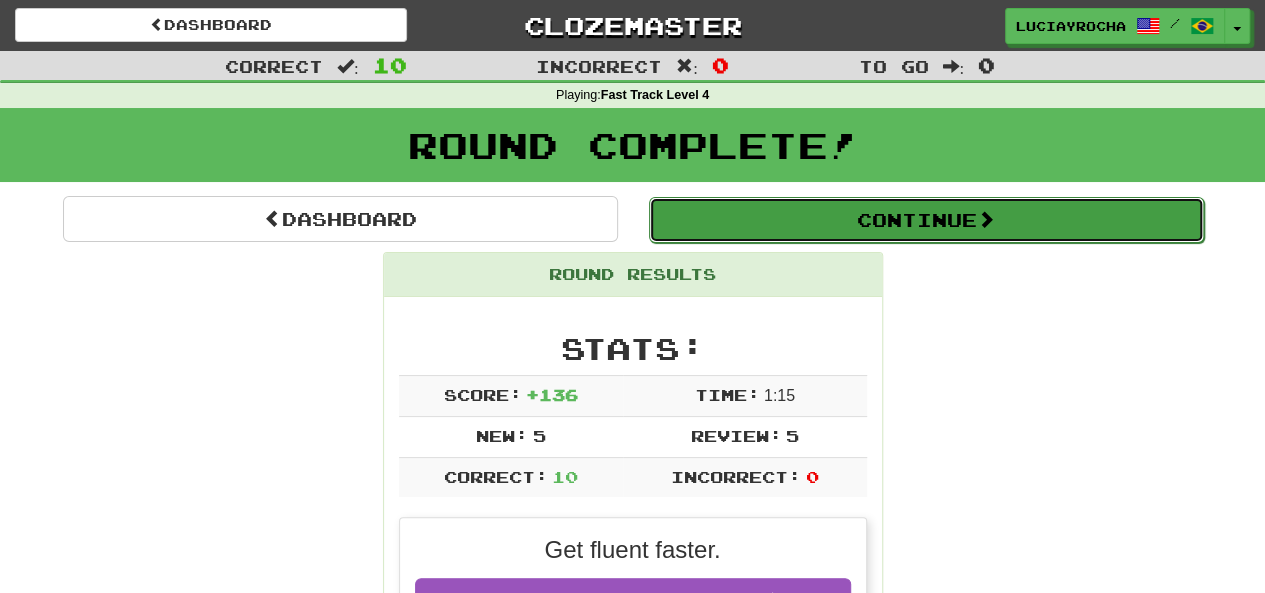click on "Continue" at bounding box center [926, 220] 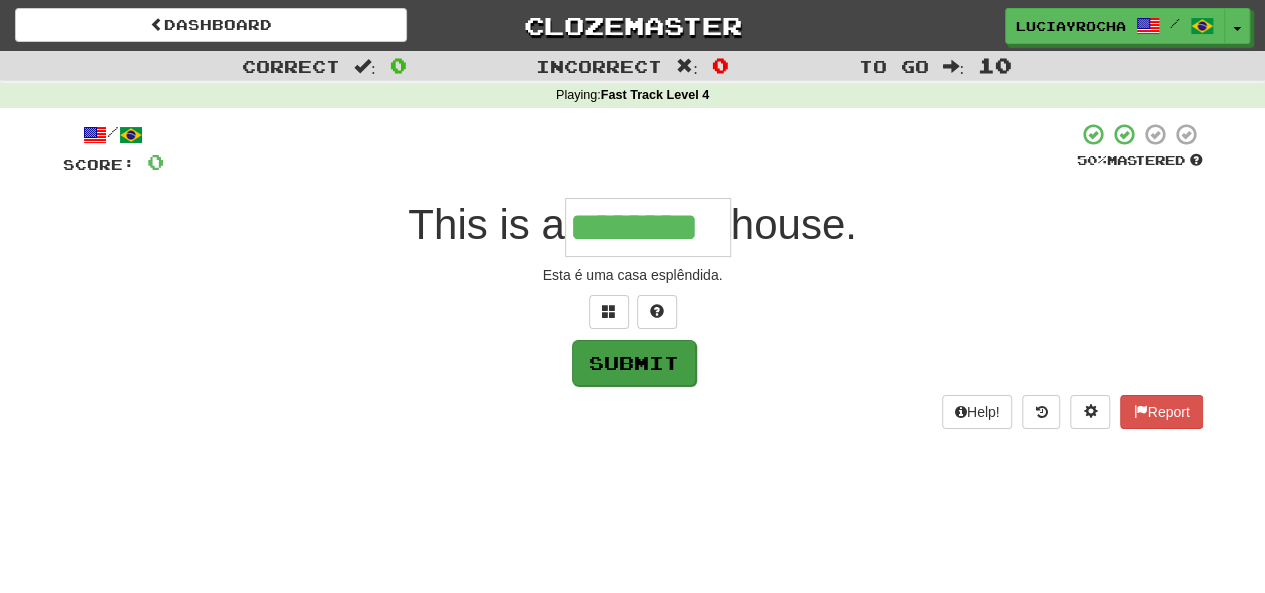type on "********" 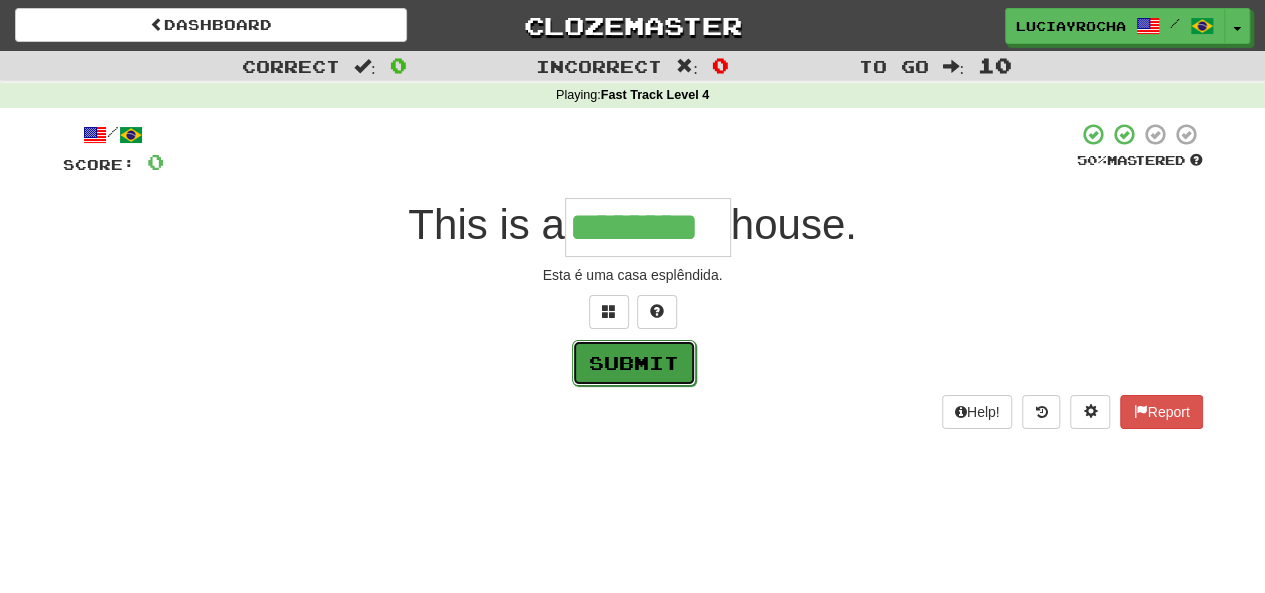click on "Submit" at bounding box center [634, 363] 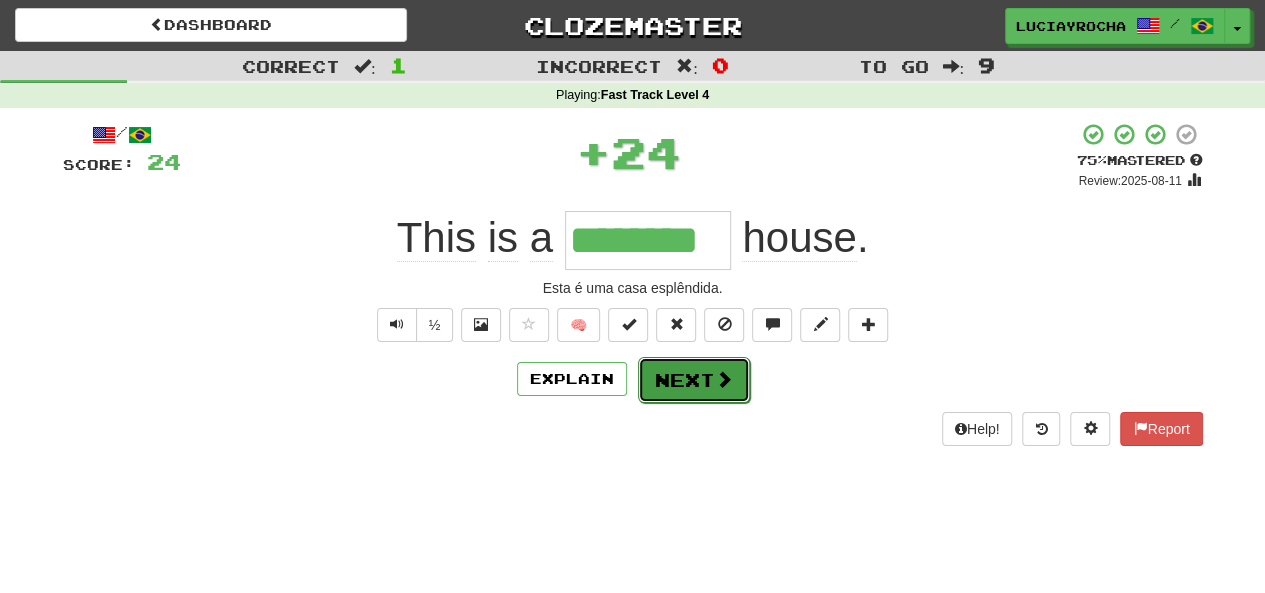 click on "Next" at bounding box center [694, 380] 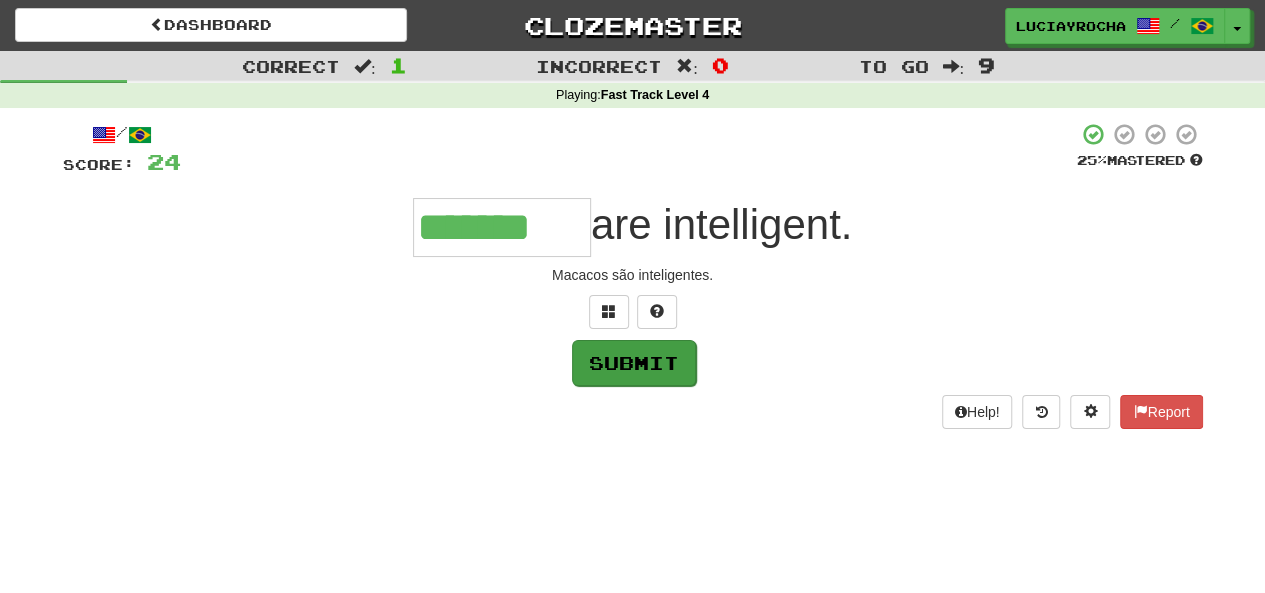 type on "*******" 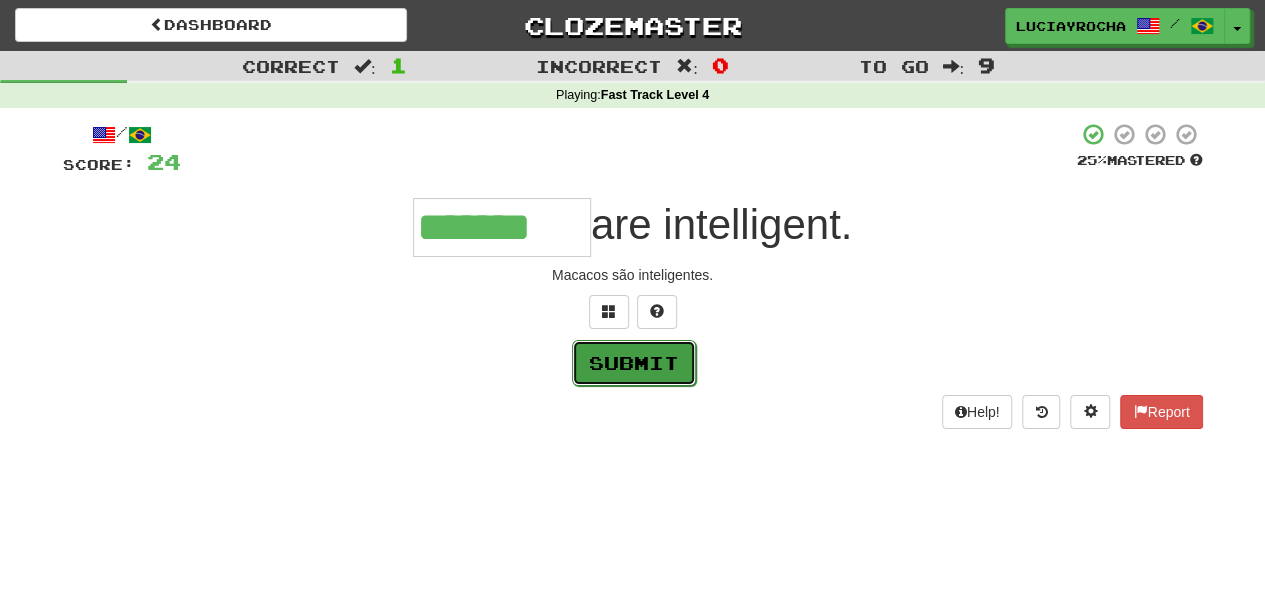 click on "Submit" at bounding box center (634, 363) 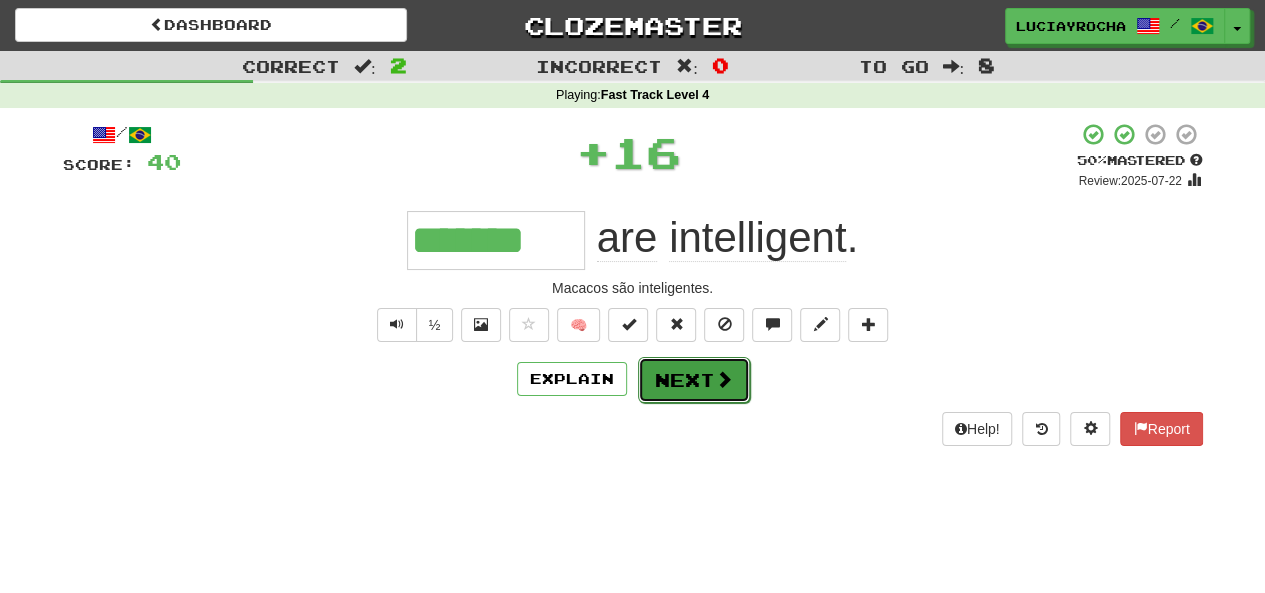 click on "Next" at bounding box center (694, 380) 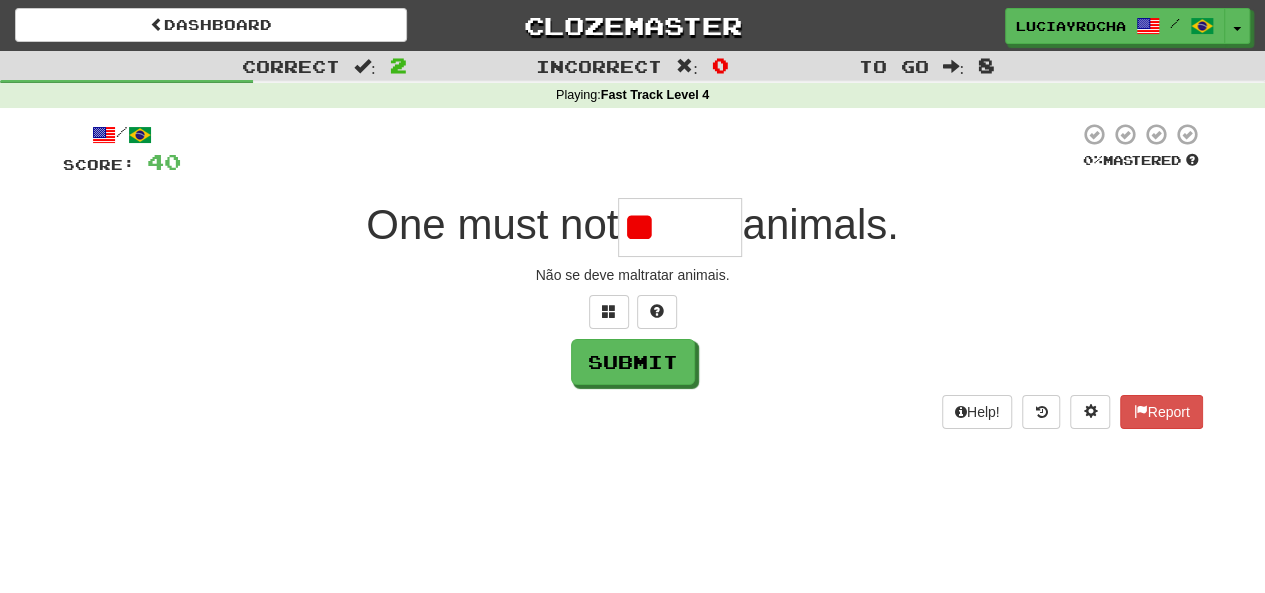 type on "*" 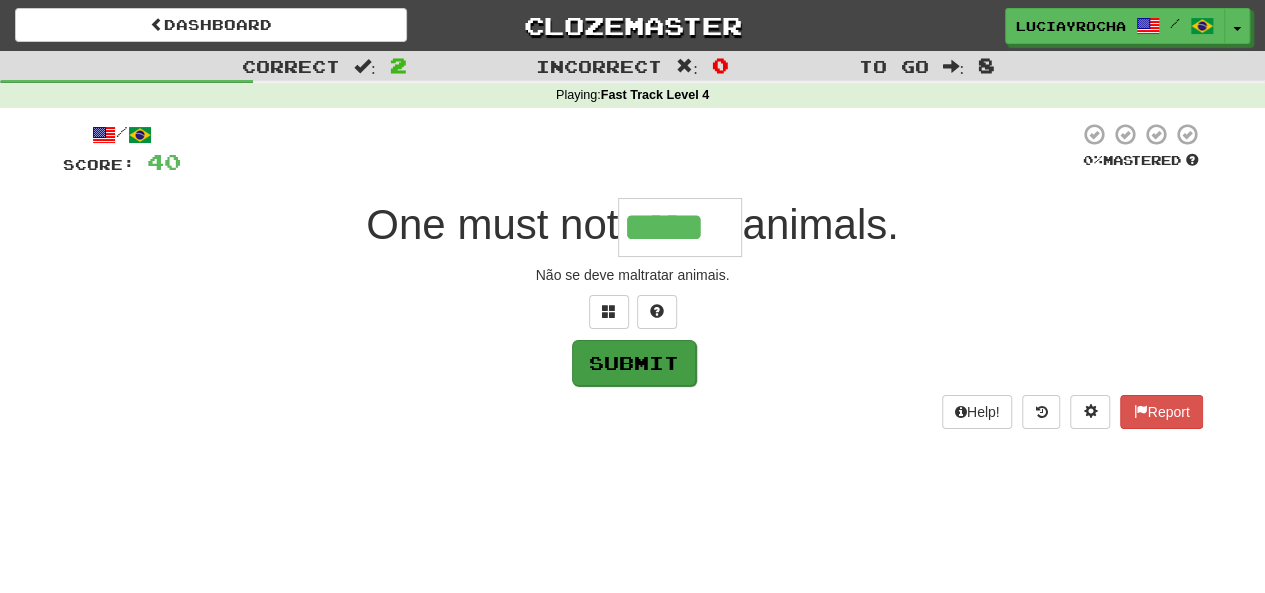type on "*****" 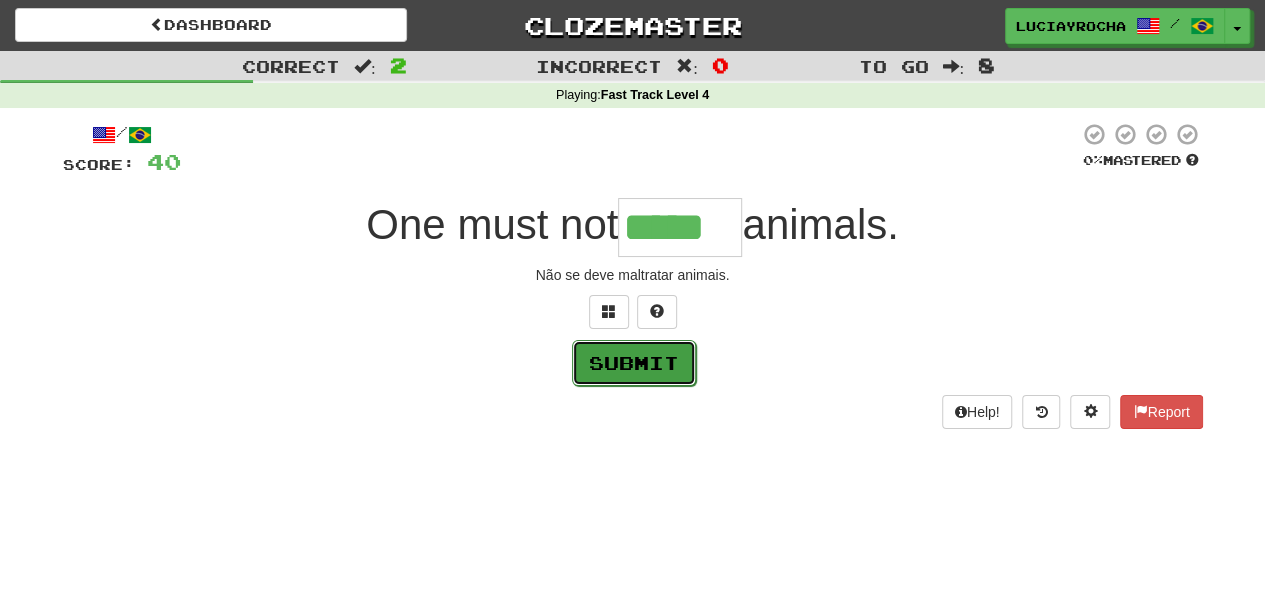 click on "Submit" at bounding box center [634, 363] 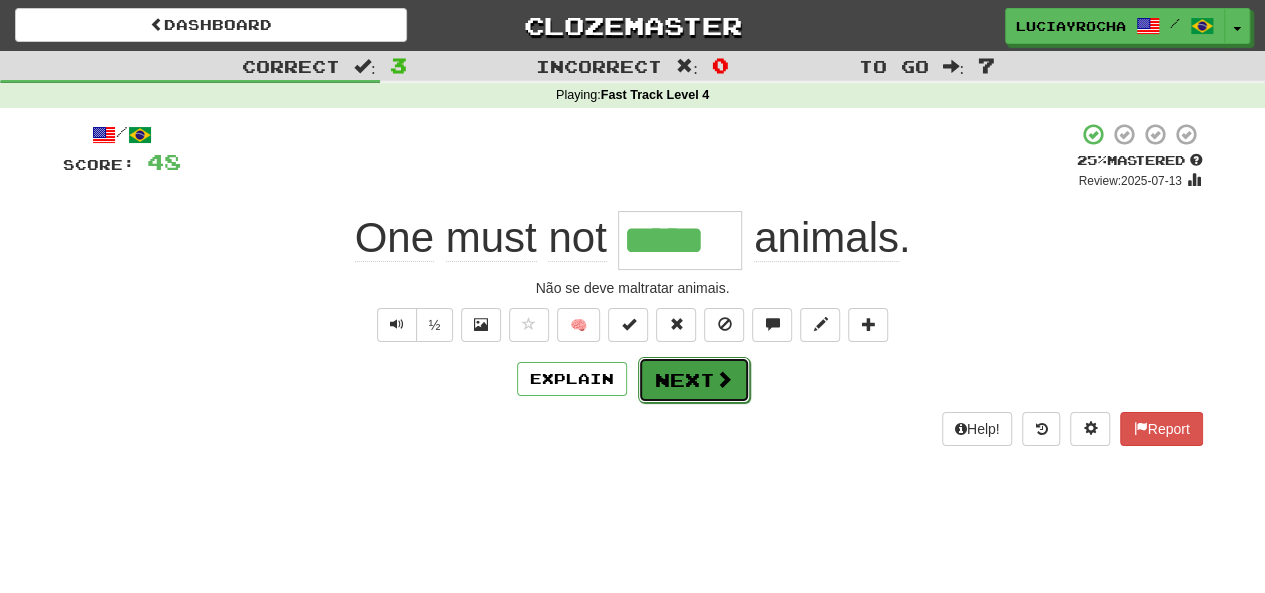 click on "Next" at bounding box center (694, 380) 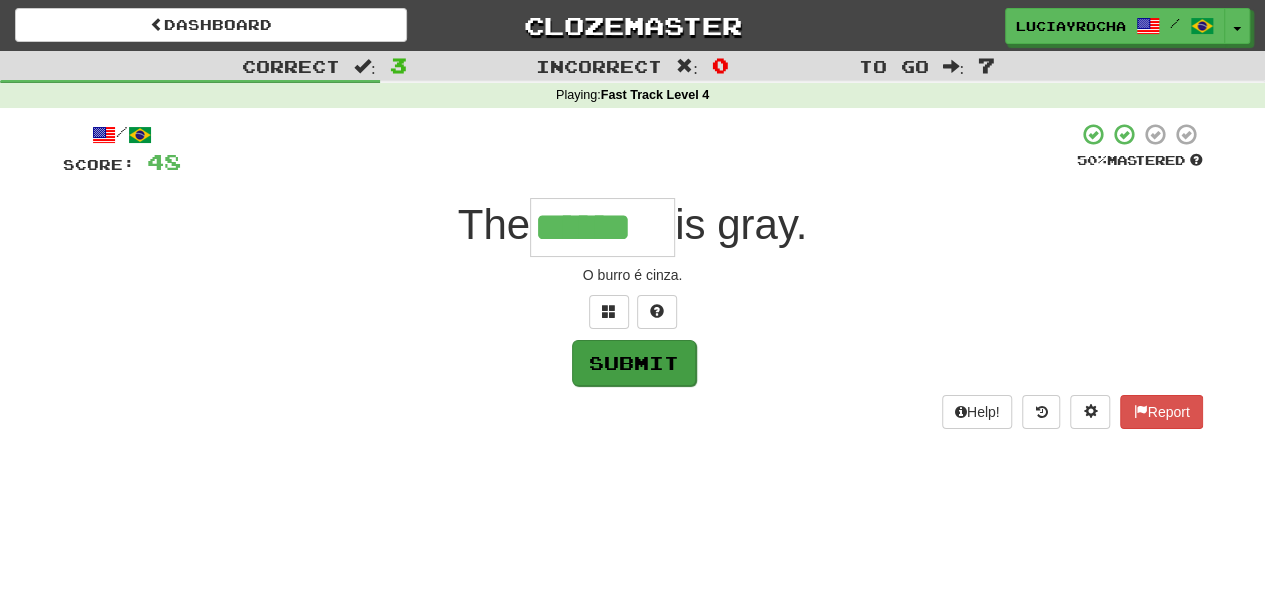 type on "******" 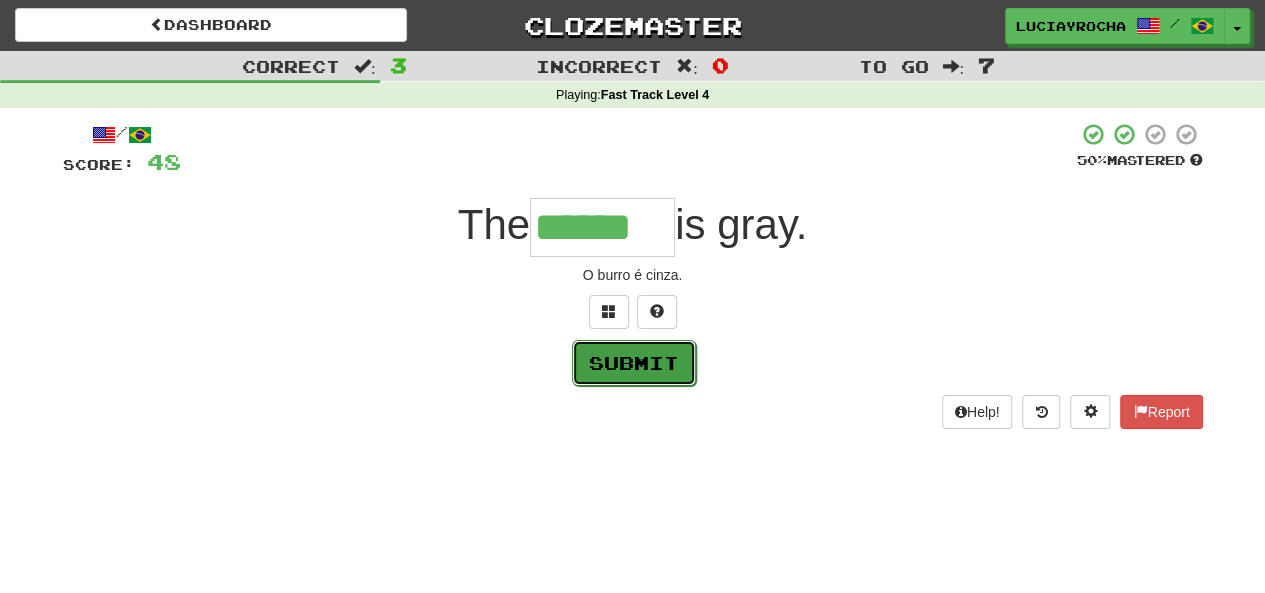 click on "Submit" at bounding box center (634, 363) 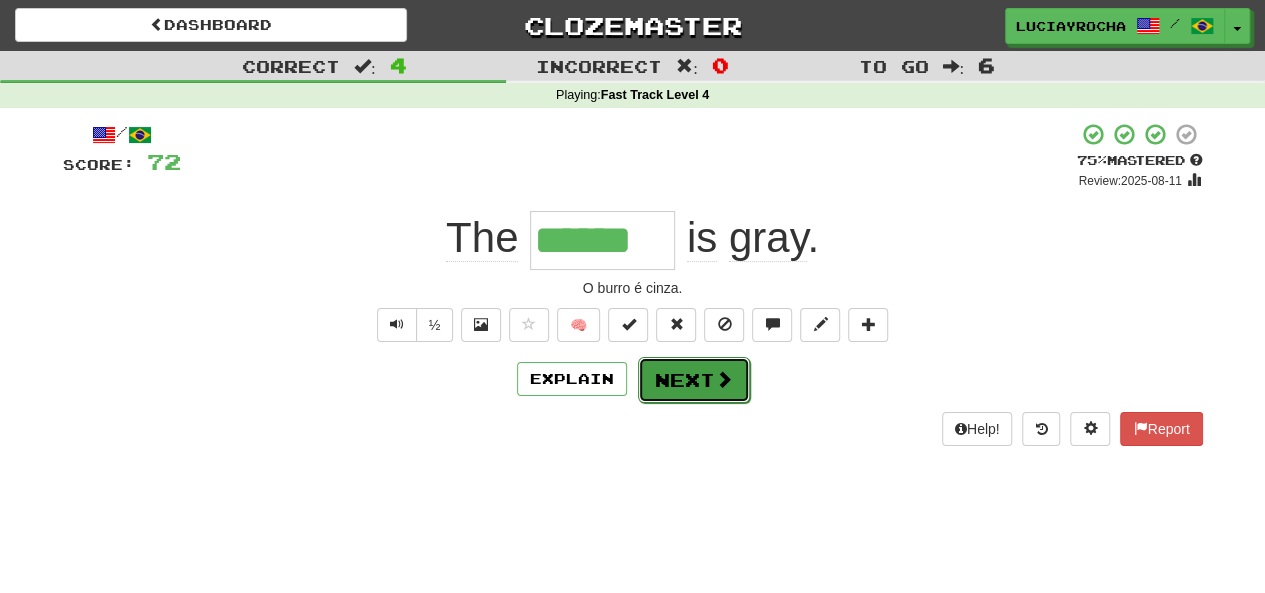 click on "Next" at bounding box center (694, 380) 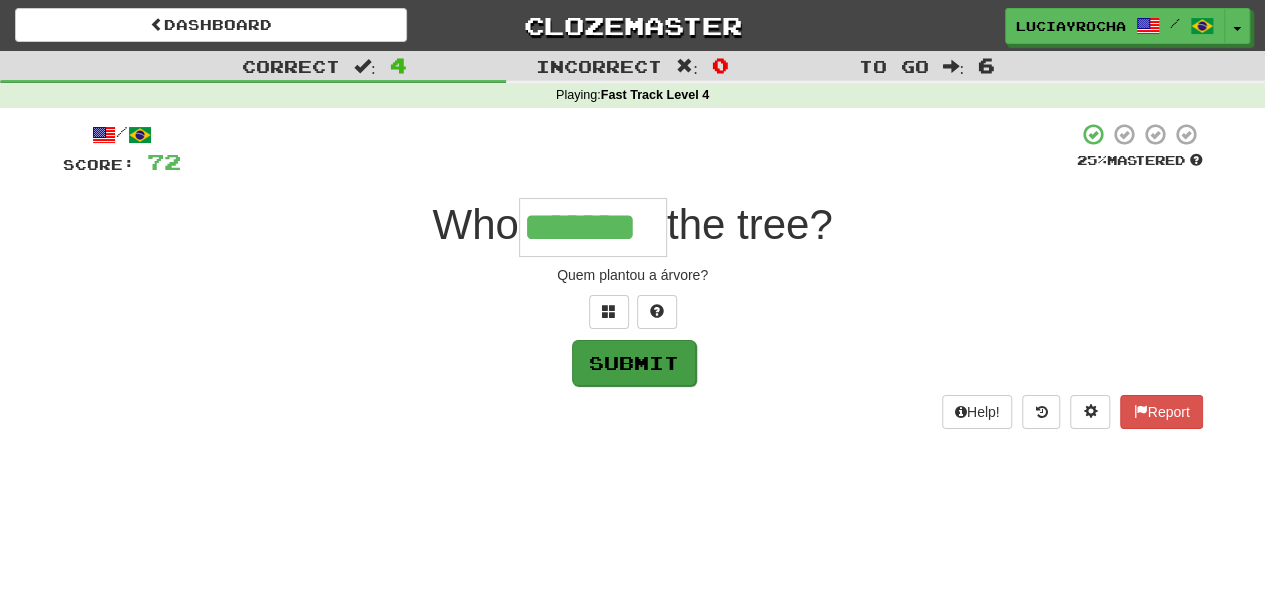 type on "*******" 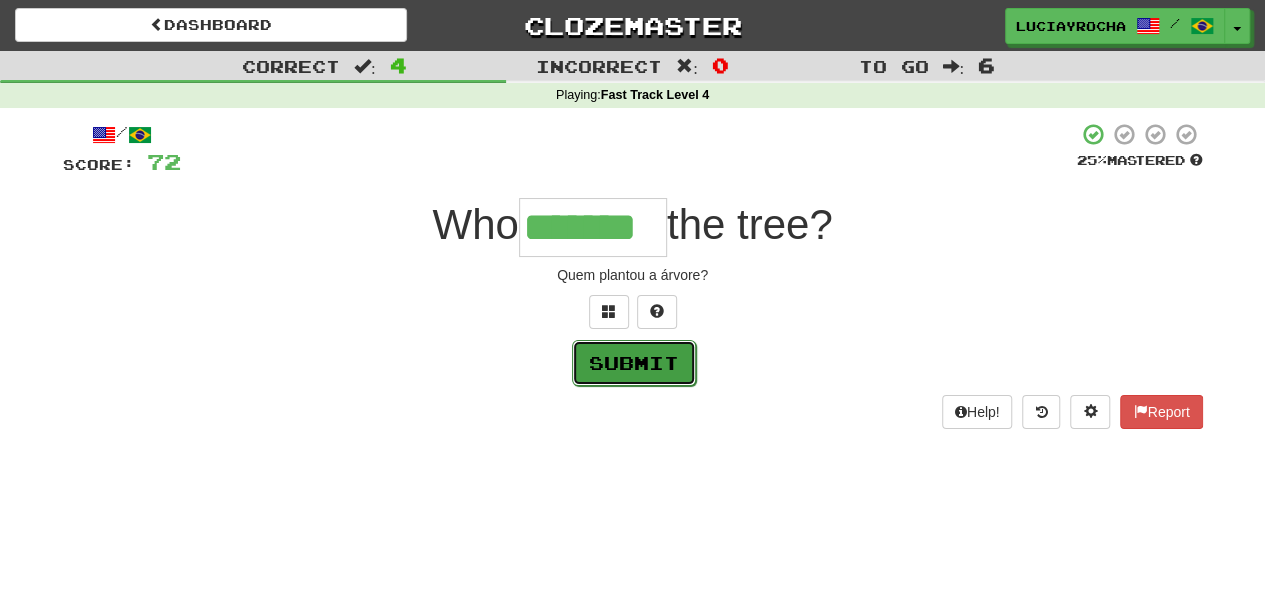 click on "Submit" at bounding box center [634, 363] 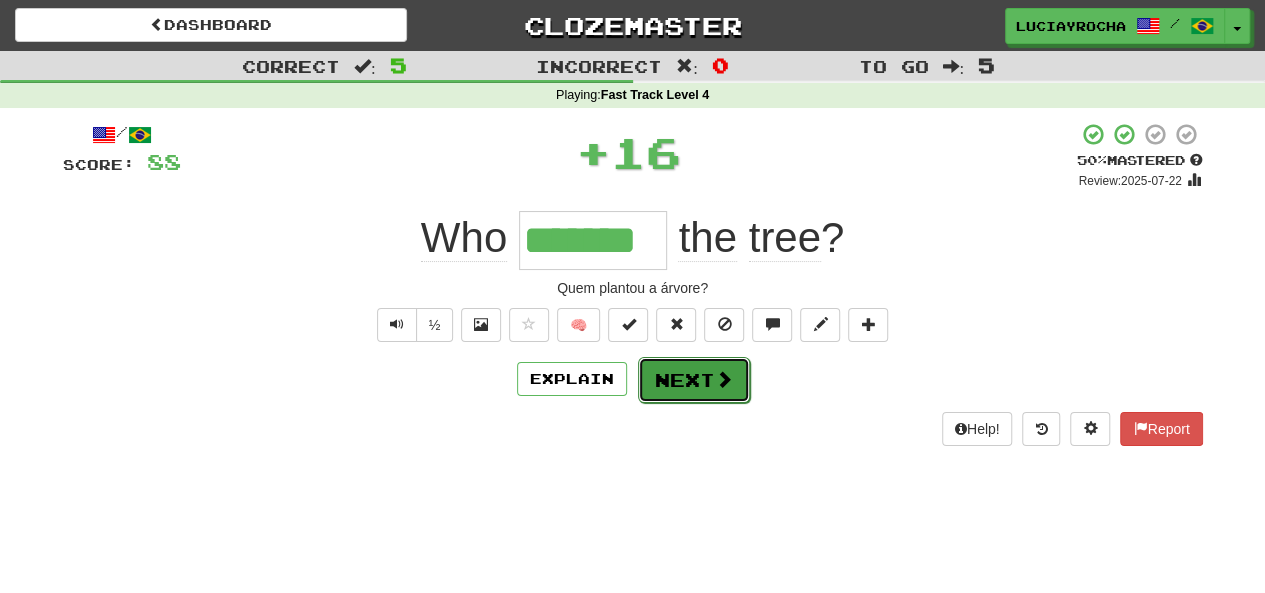 click on "Next" at bounding box center [694, 380] 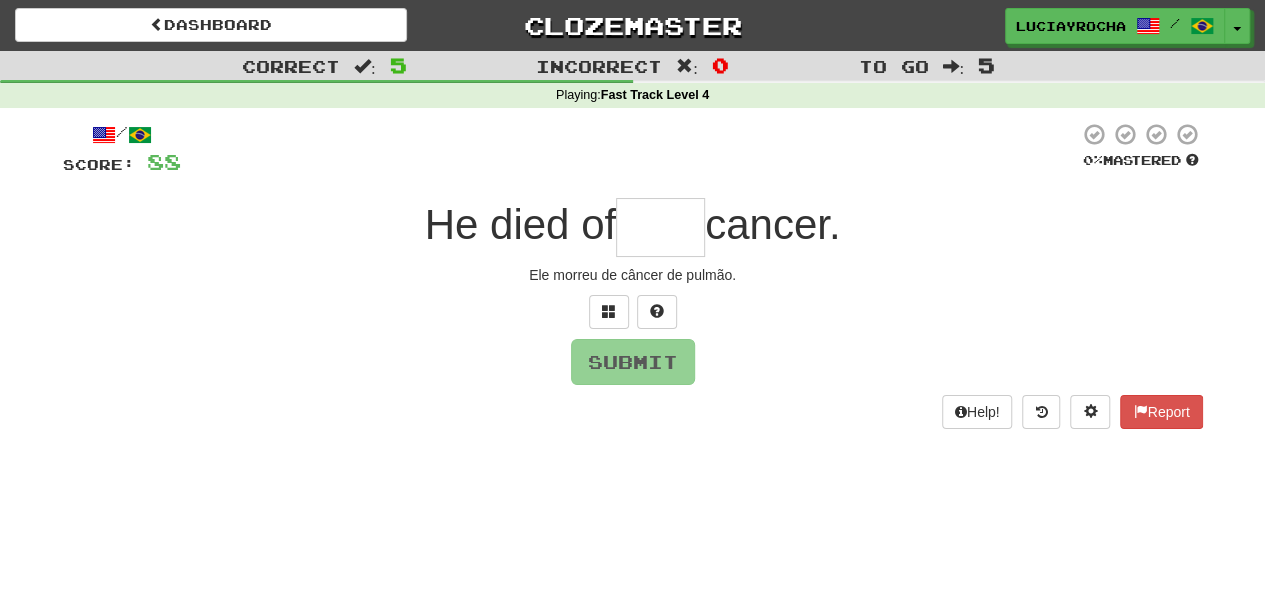 type on "*" 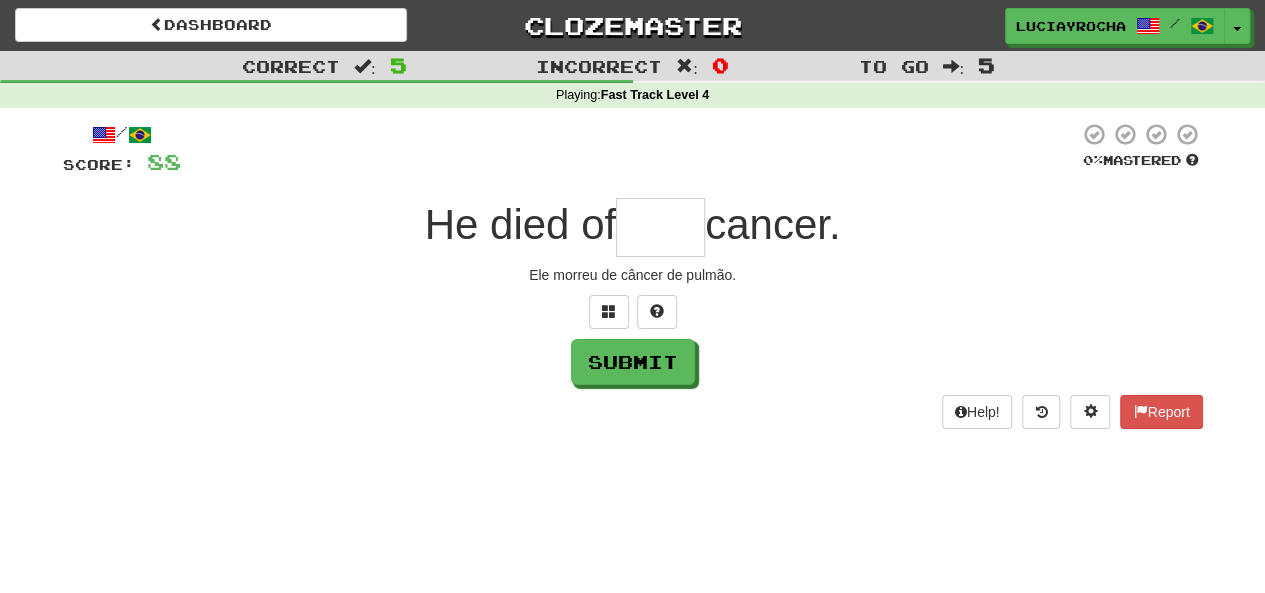 type on "*" 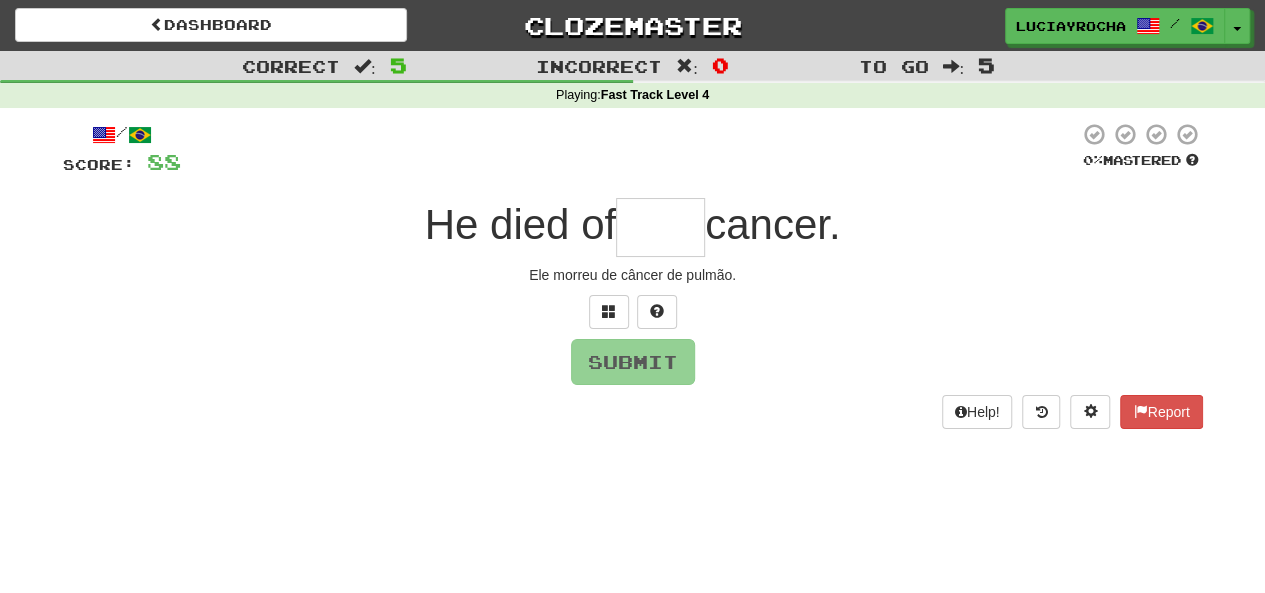 type on "*" 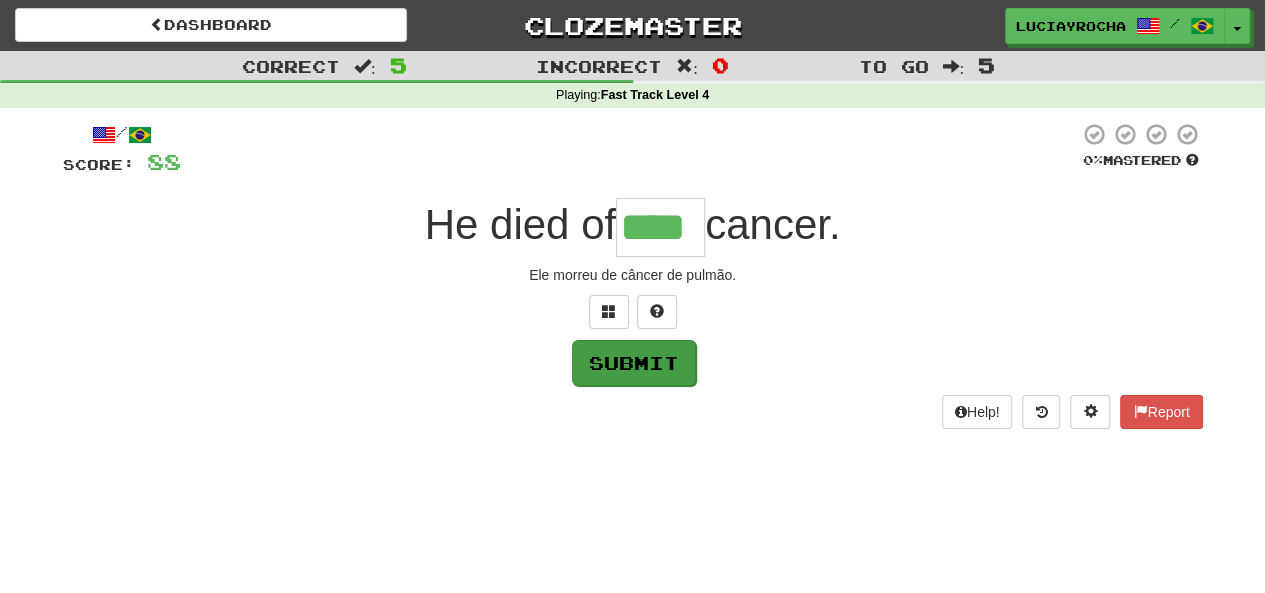 type on "****" 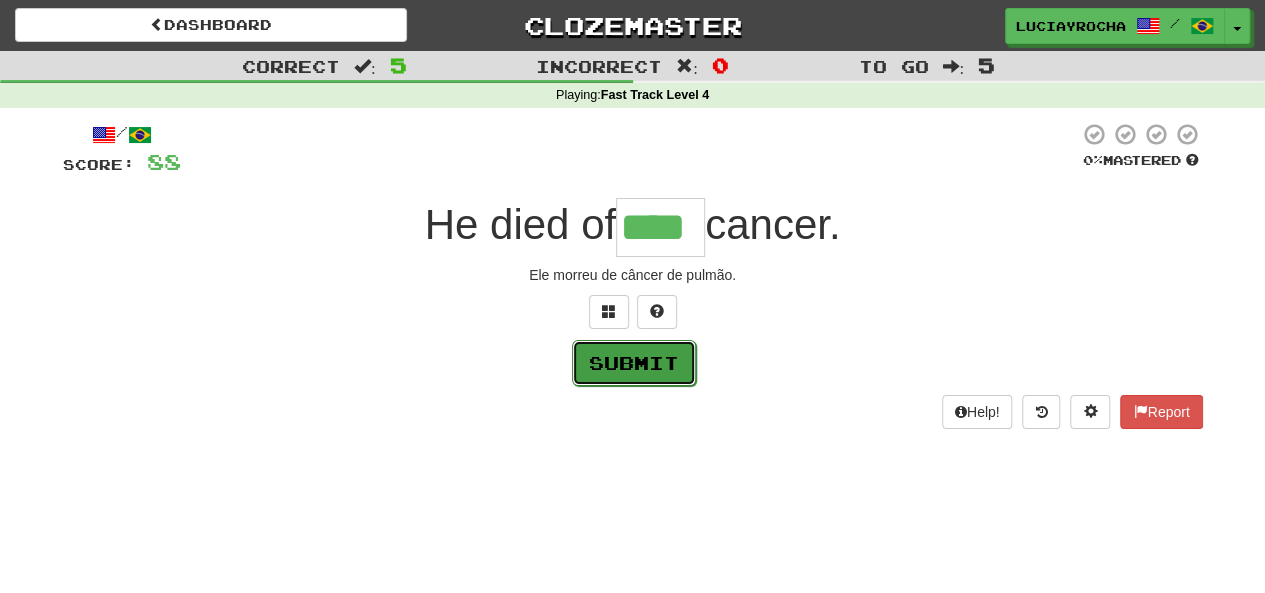 click on "Submit" at bounding box center [634, 363] 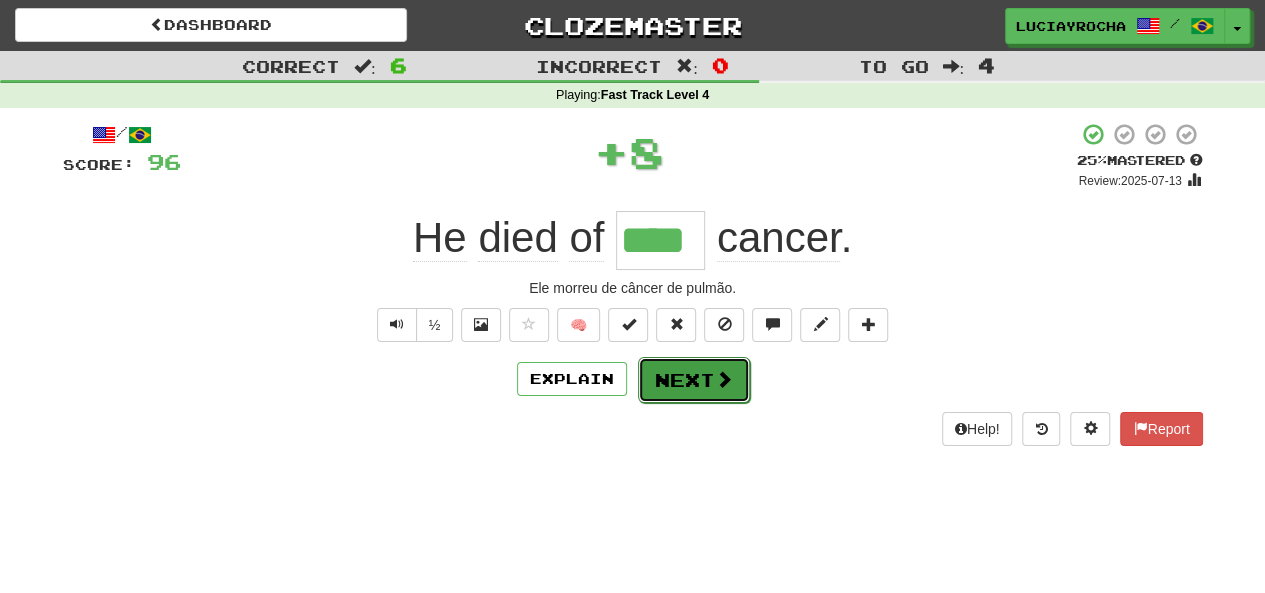 click on "Next" at bounding box center [694, 380] 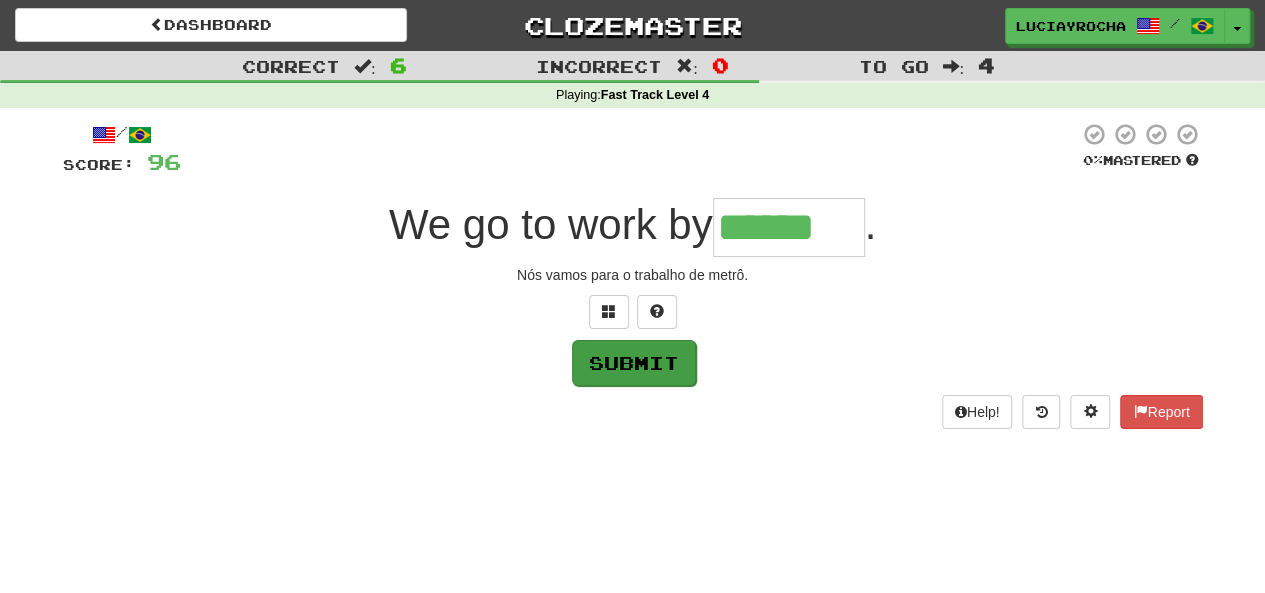 type on "******" 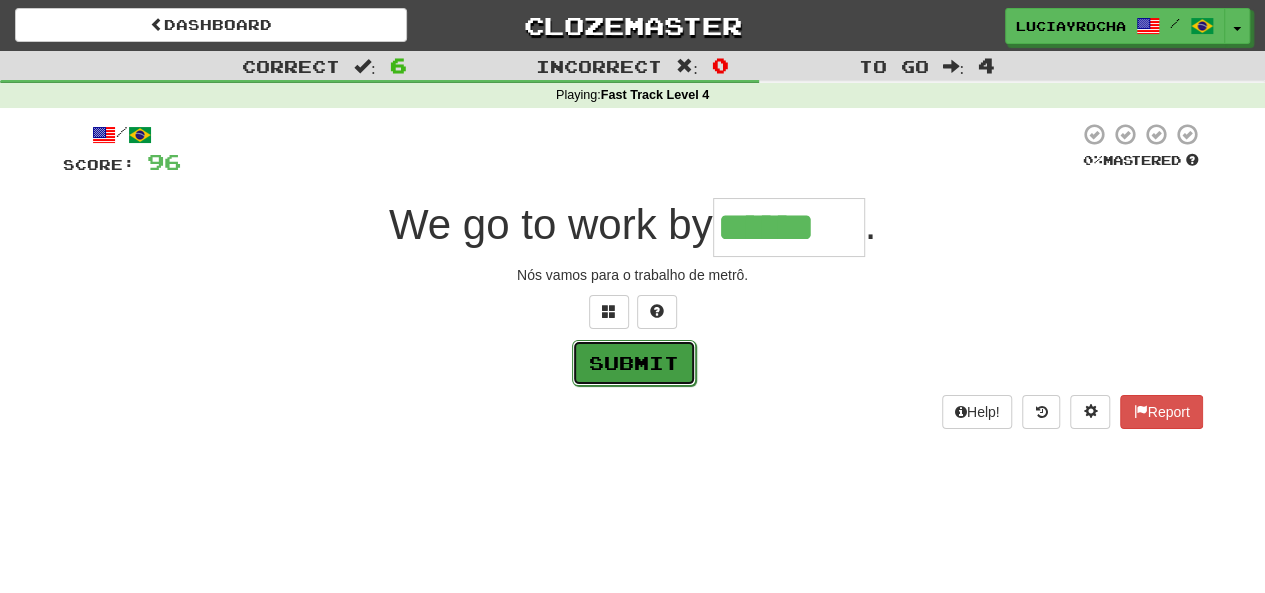 click on "Submit" at bounding box center [634, 363] 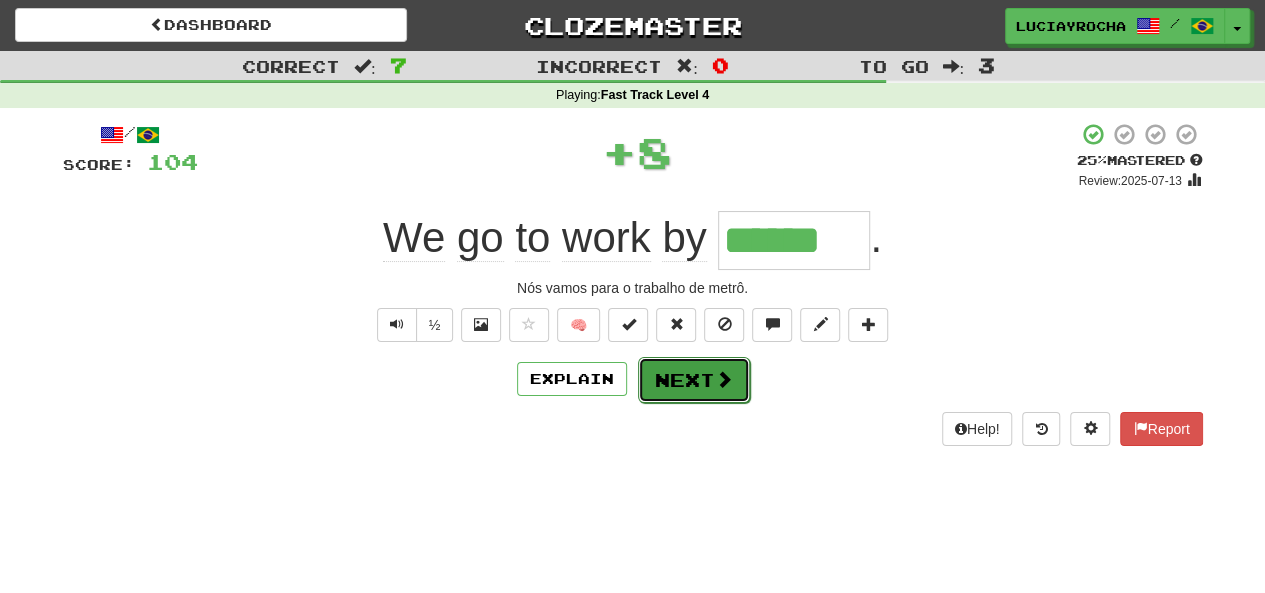 click on "Next" at bounding box center (694, 380) 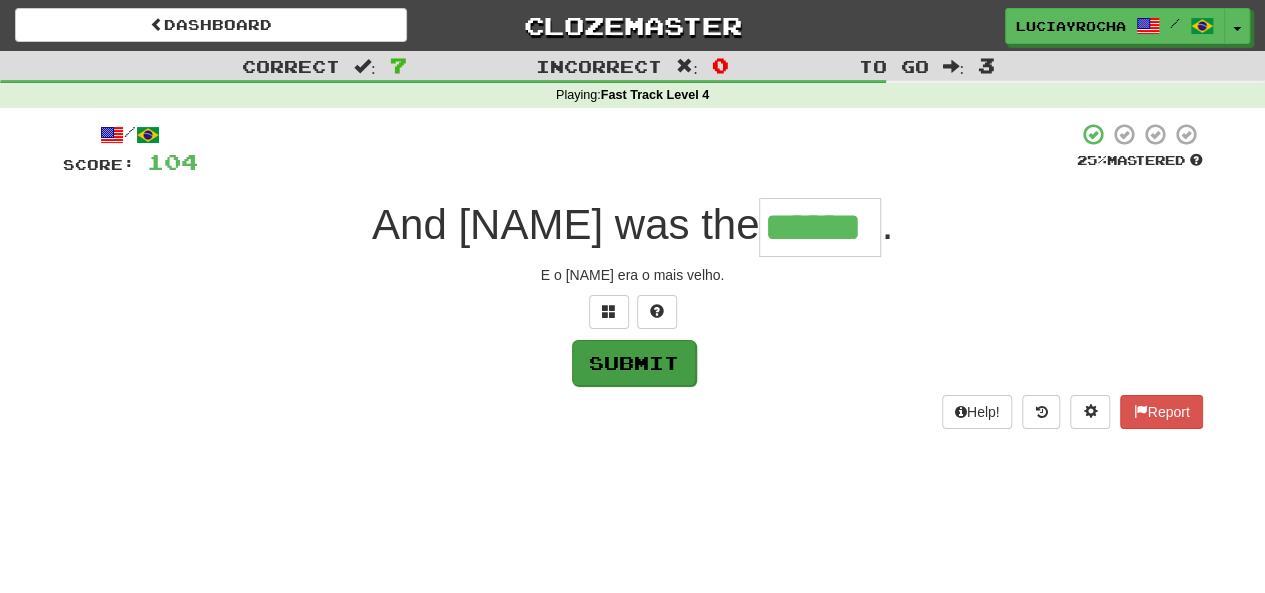 type on "******" 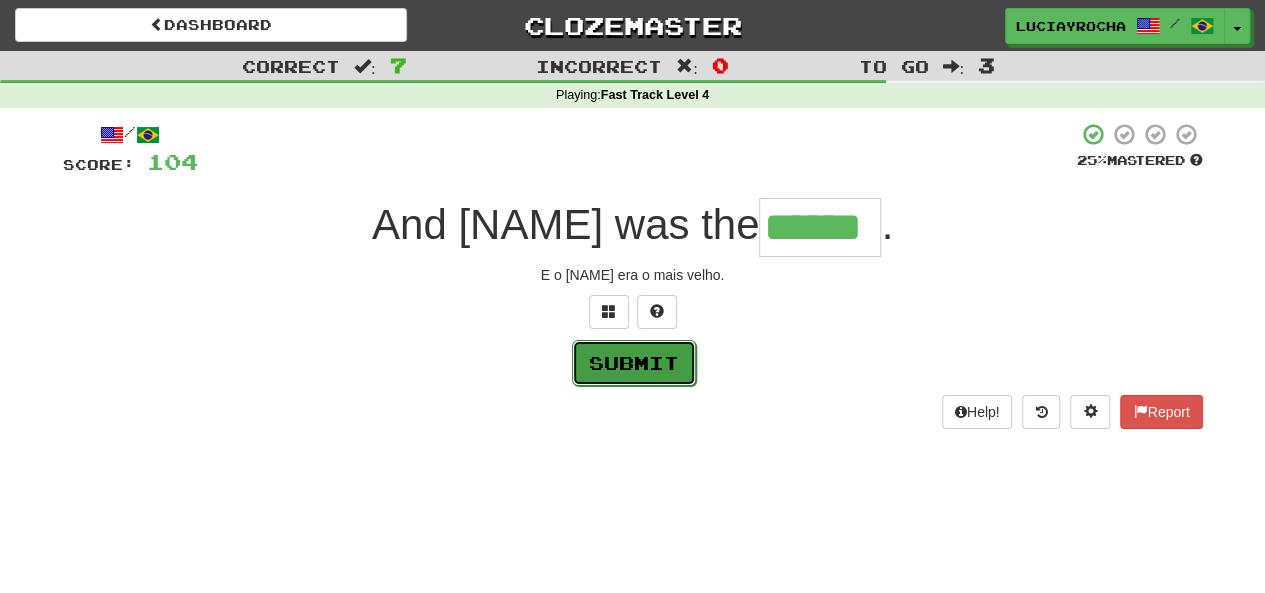 click on "Submit" at bounding box center [634, 363] 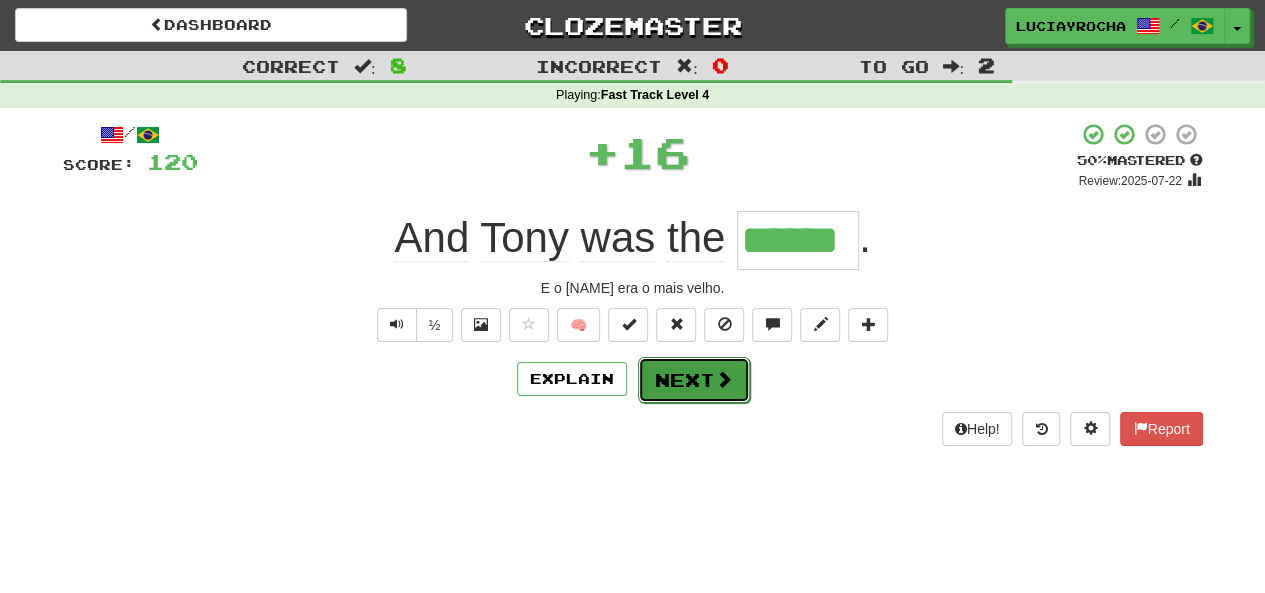 click on "Next" at bounding box center (694, 380) 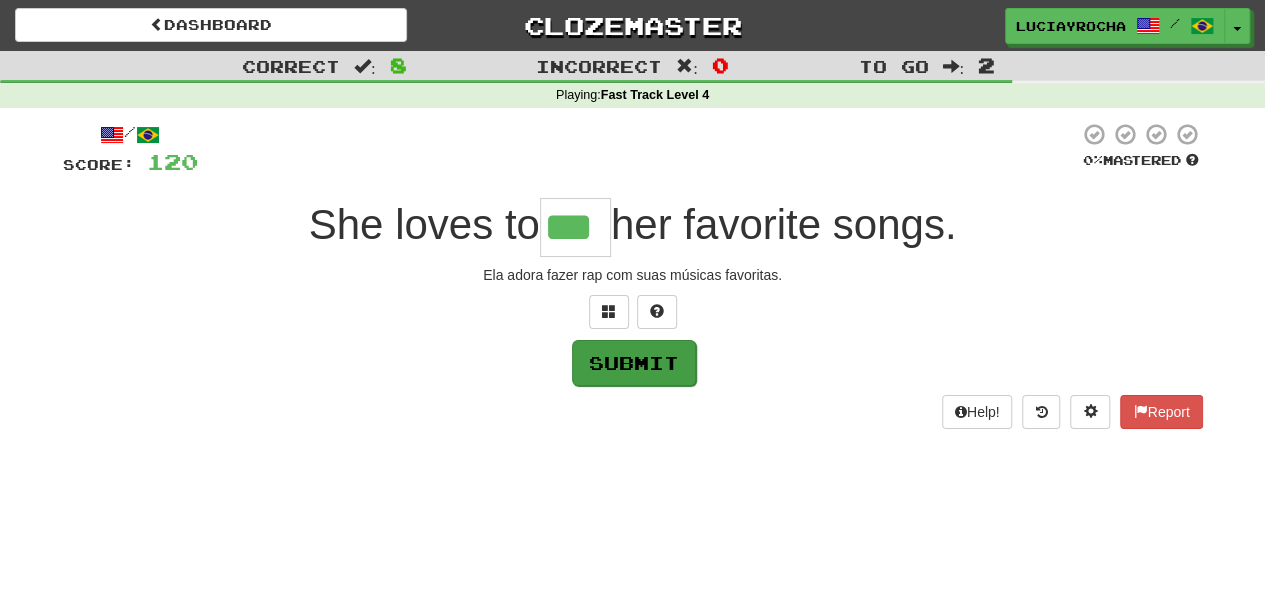 type on "***" 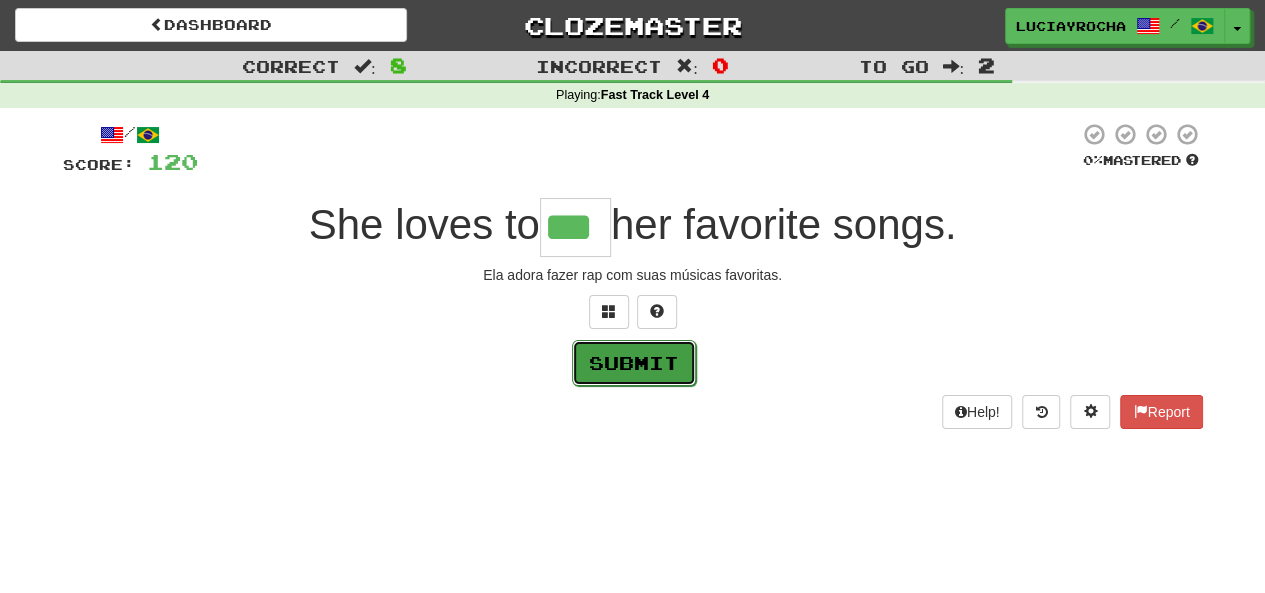 click on "Submit" at bounding box center (634, 363) 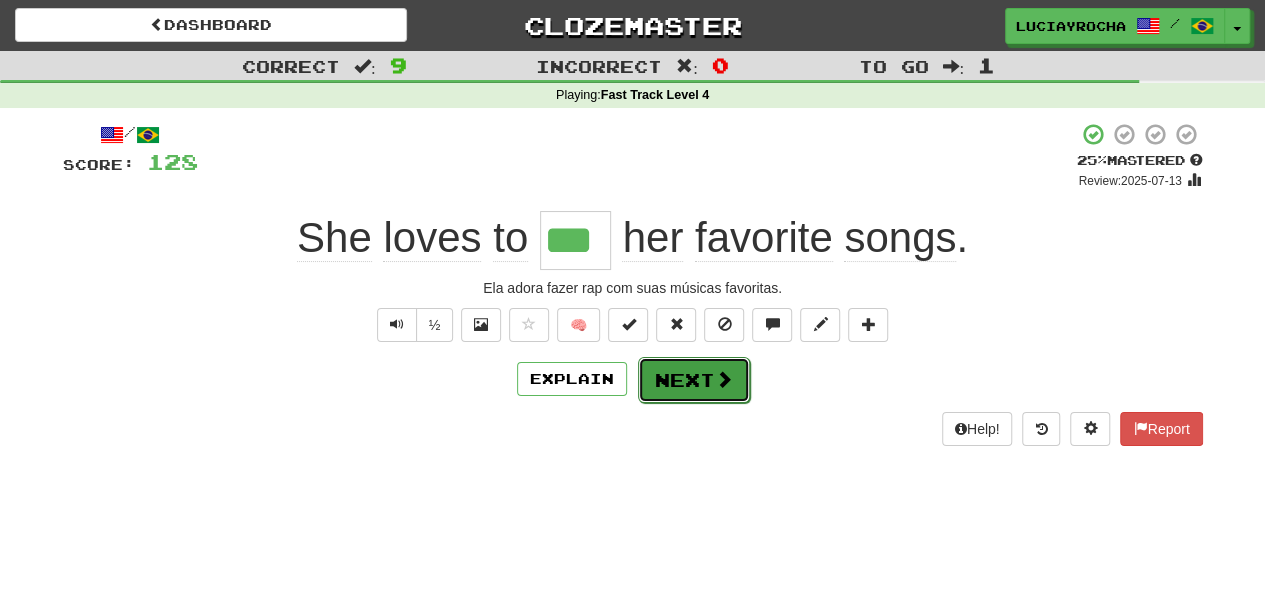 click on "Next" at bounding box center (694, 380) 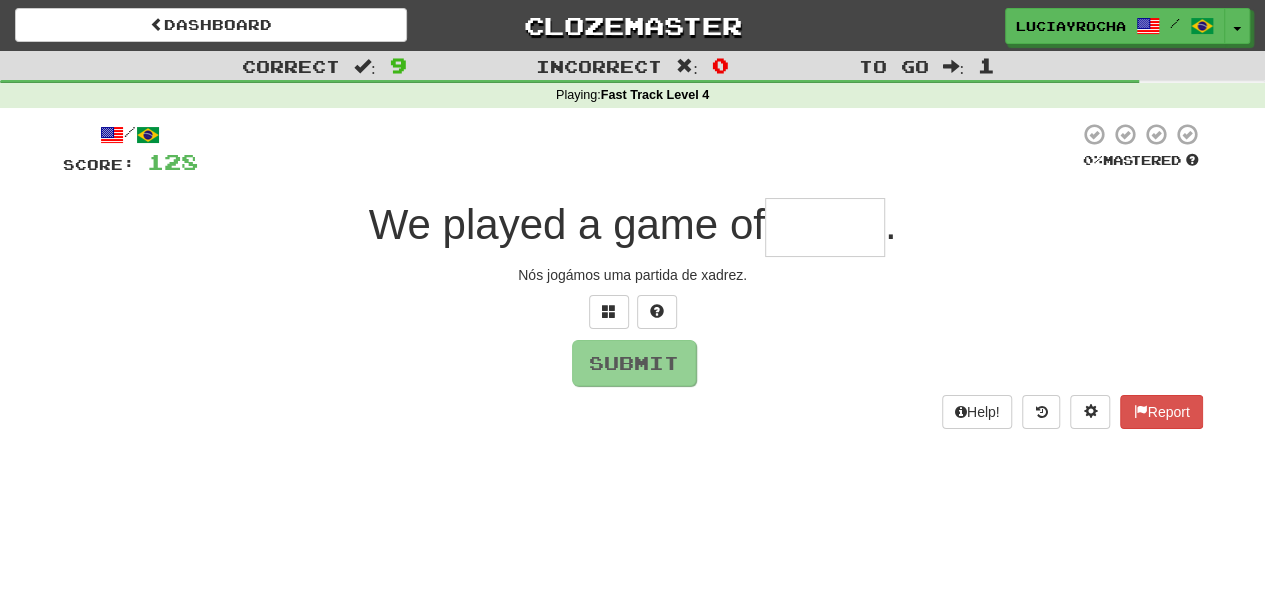 type on "*" 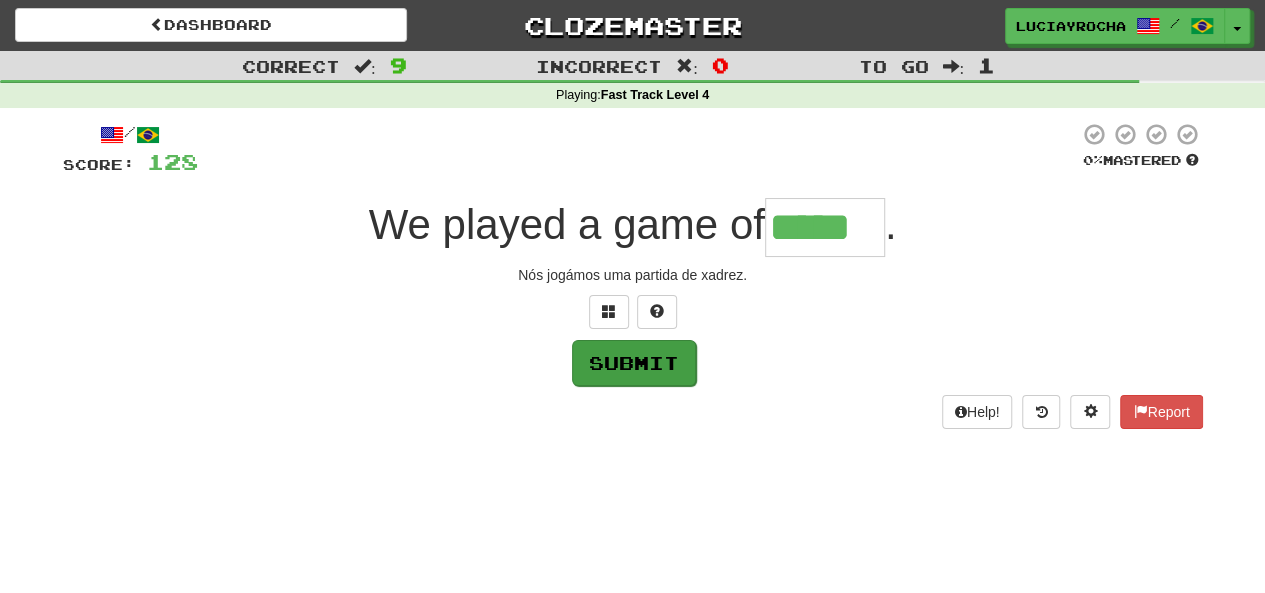 type on "*****" 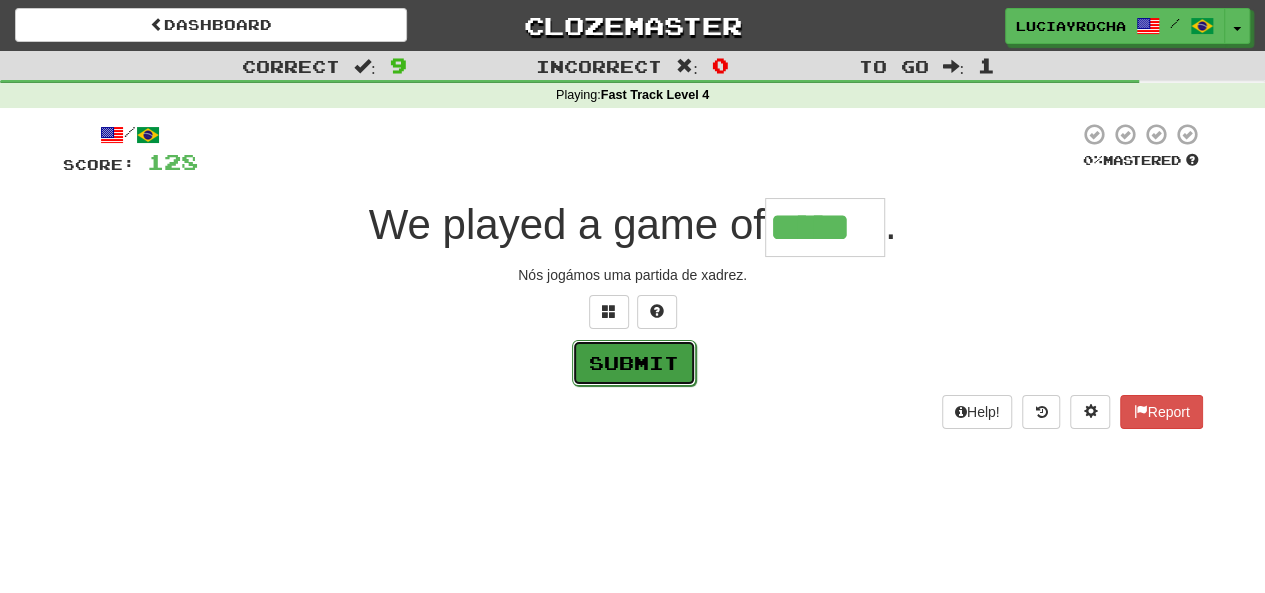 click on "Submit" at bounding box center [634, 363] 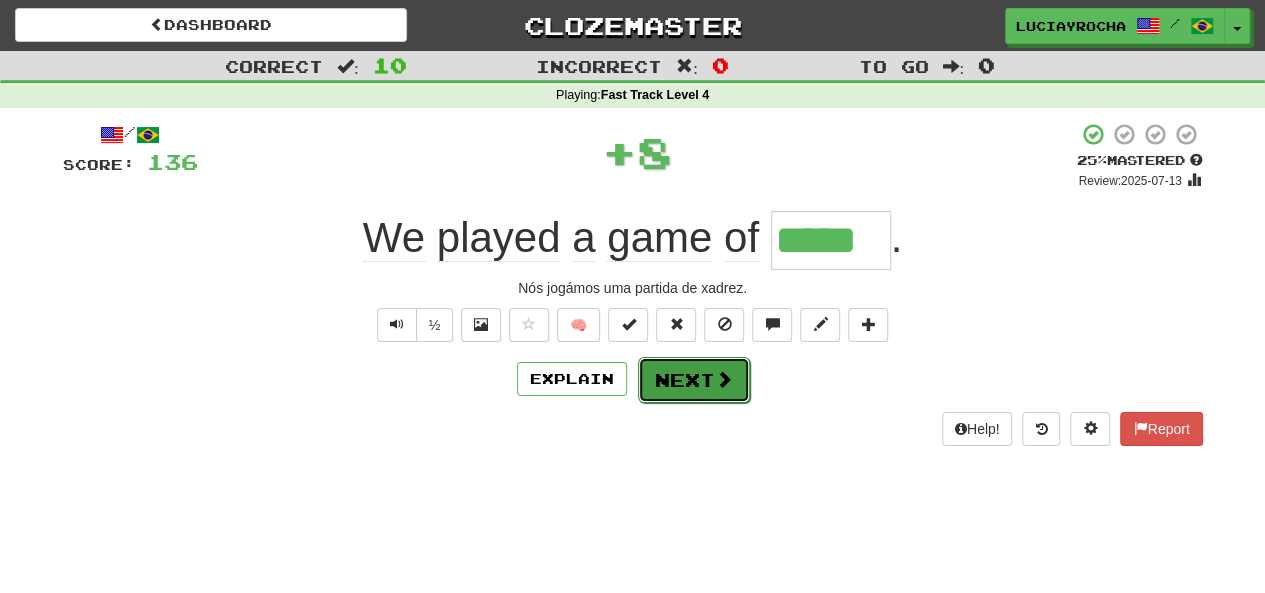 click on "Next" at bounding box center [694, 380] 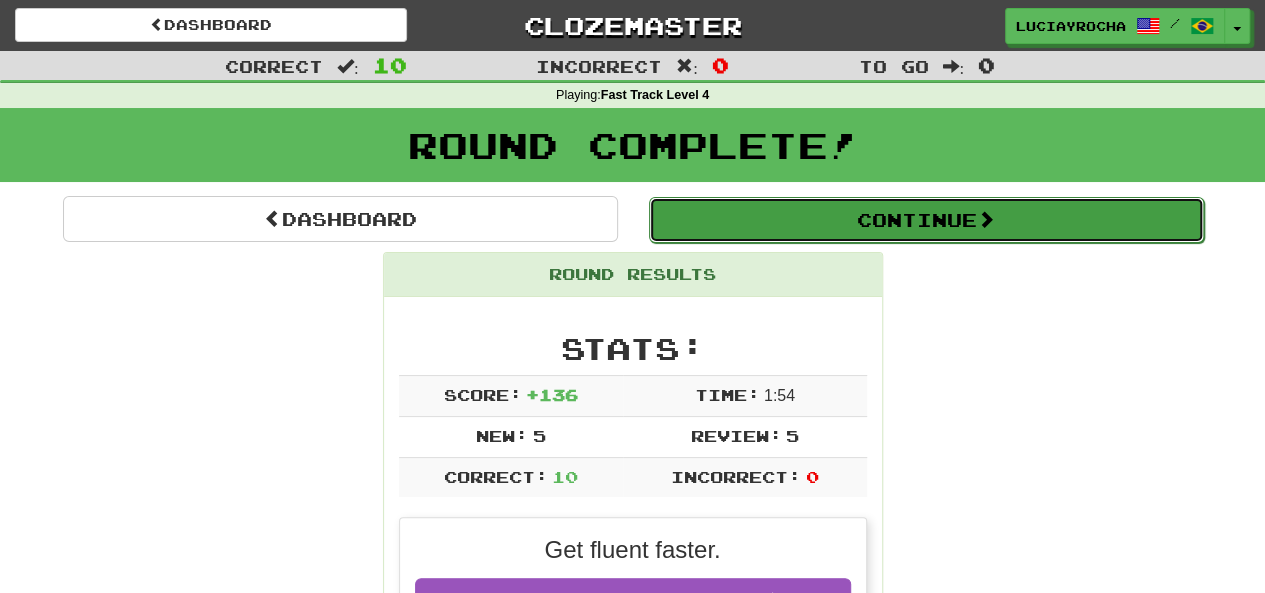 click on "Continue" at bounding box center (926, 220) 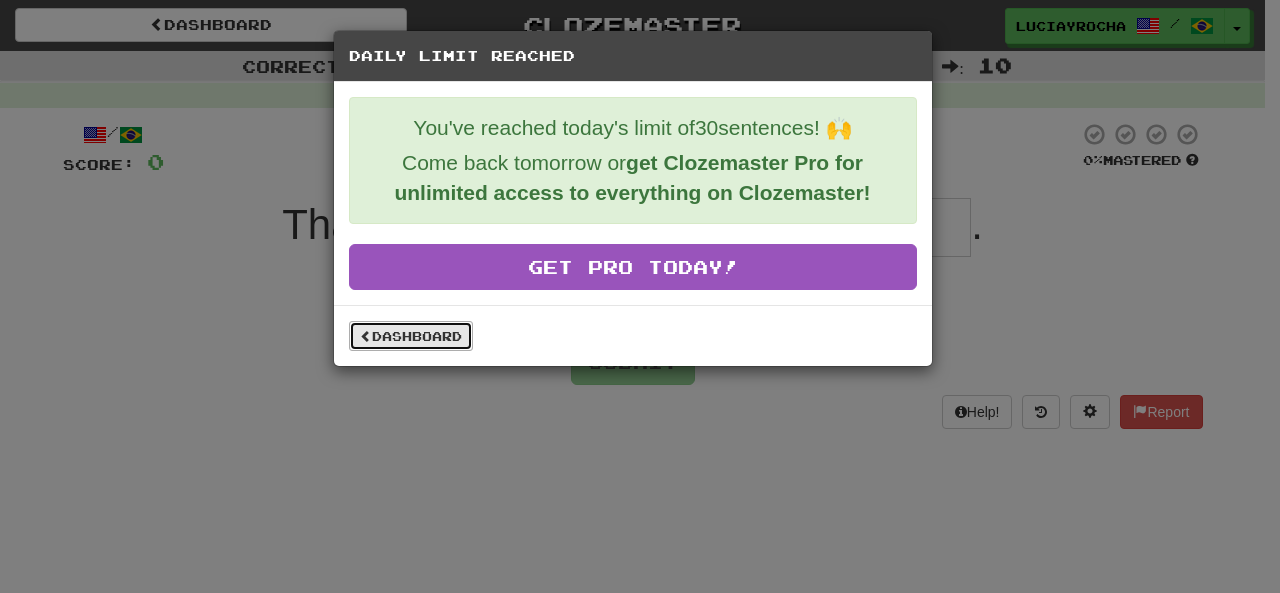 click on "Dashboard" at bounding box center [411, 336] 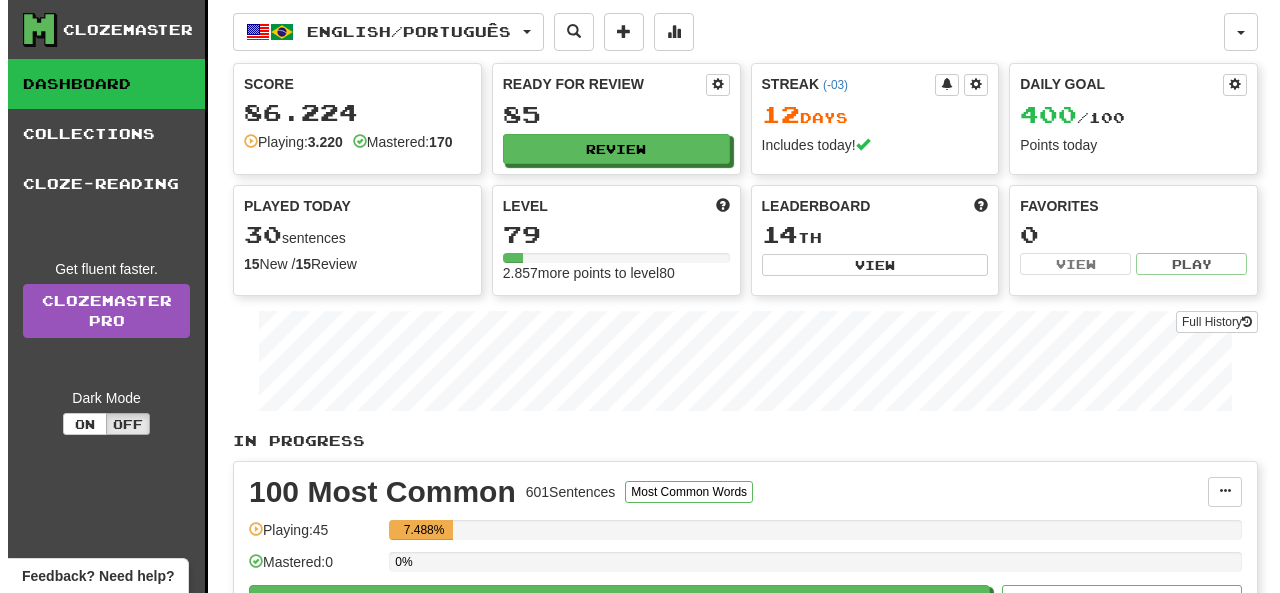 scroll, scrollTop: 0, scrollLeft: 0, axis: both 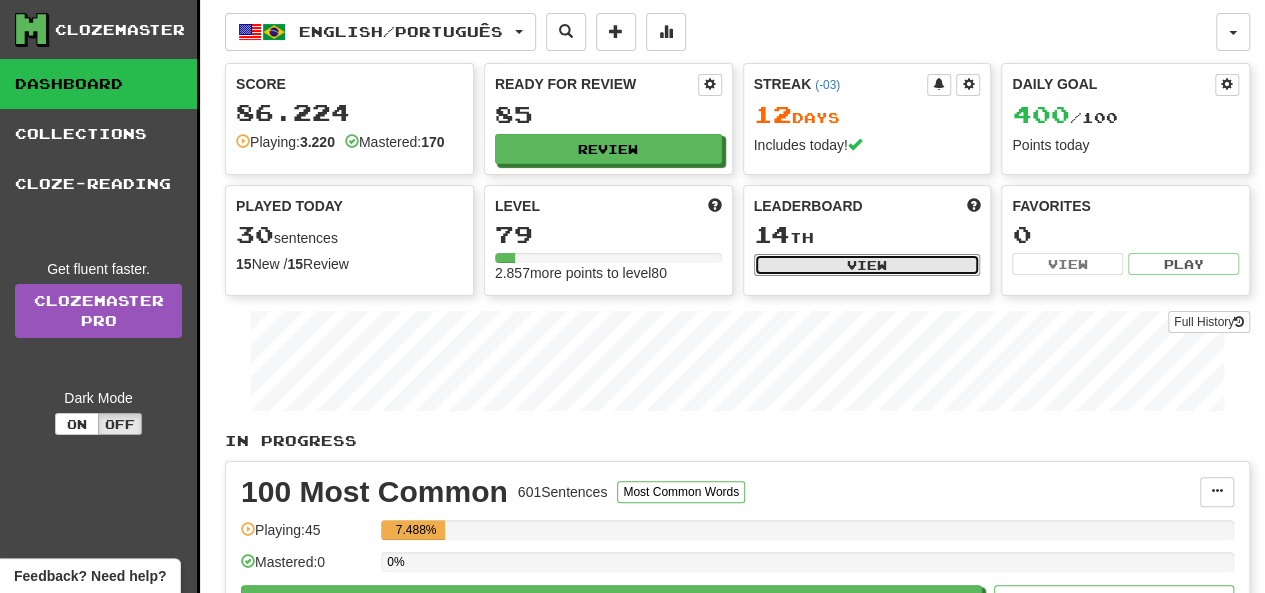 click on "Leaderboard 14 th View" at bounding box center [867, 236] 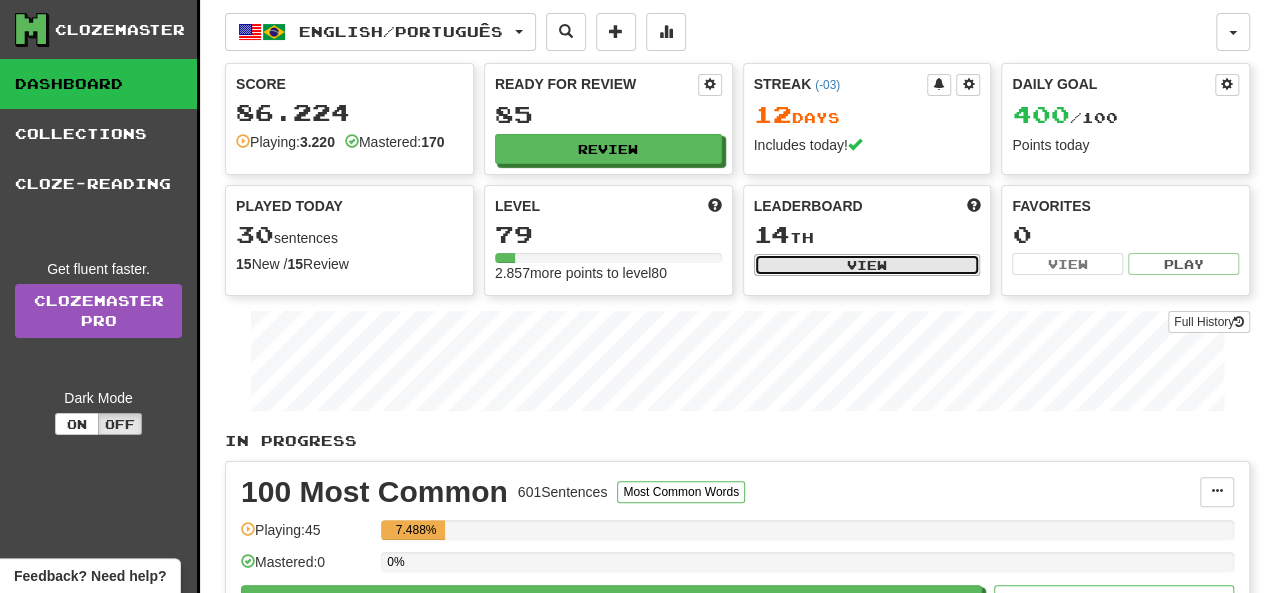 click on "View" at bounding box center (867, 265) 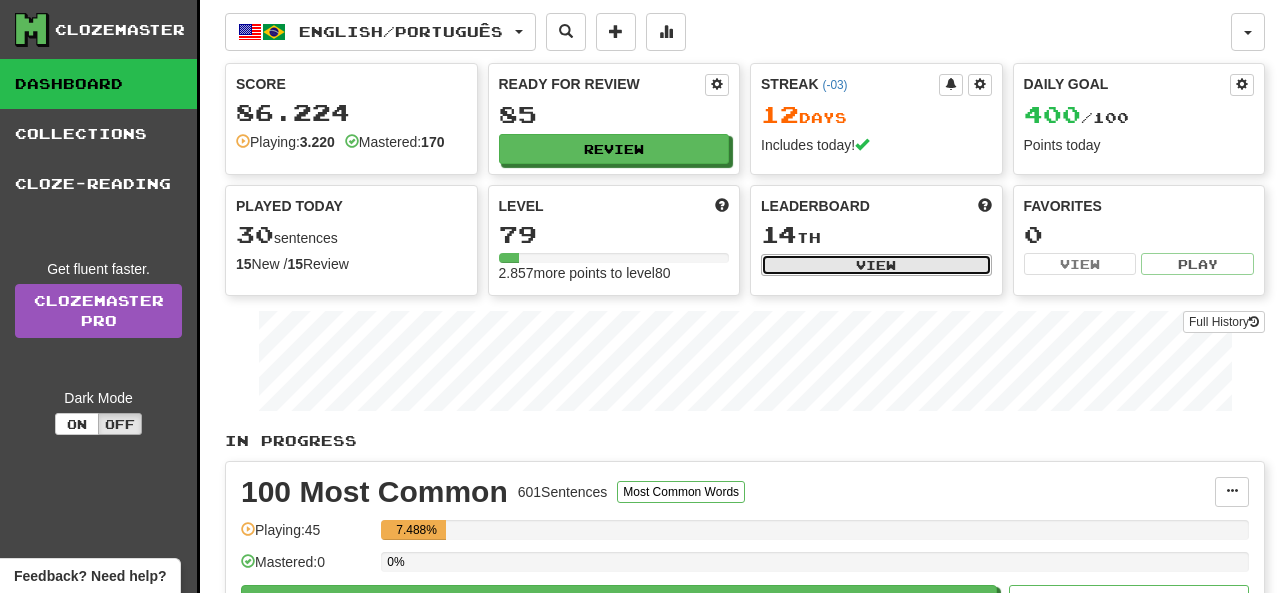 select on "**********" 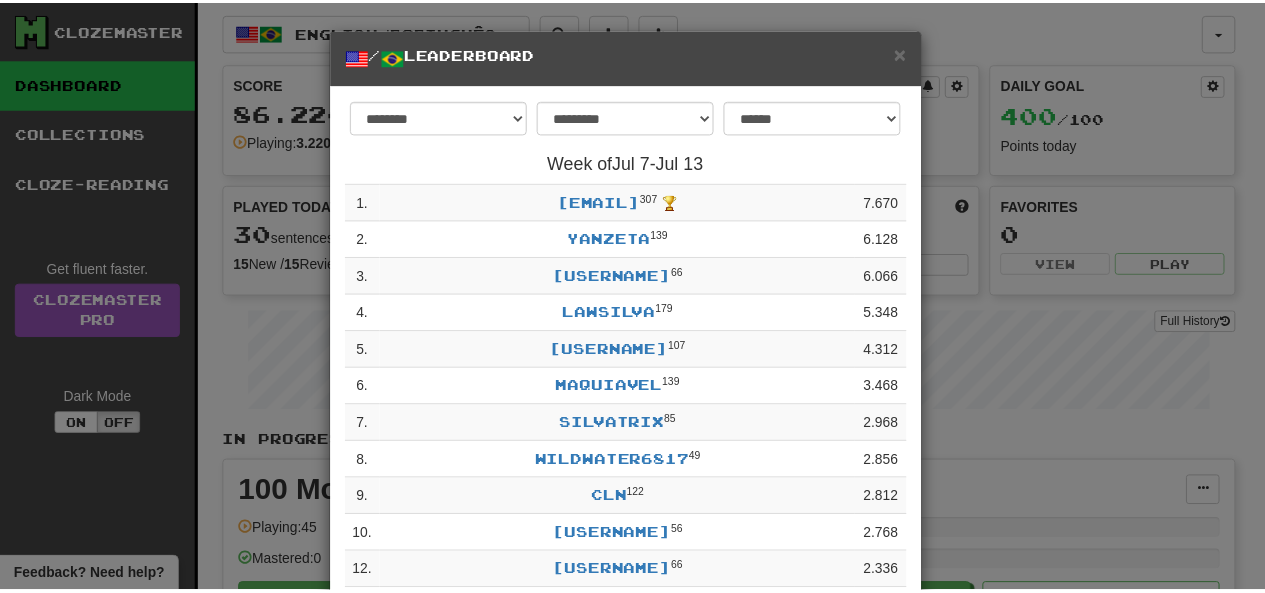 scroll, scrollTop: 0, scrollLeft: 0, axis: both 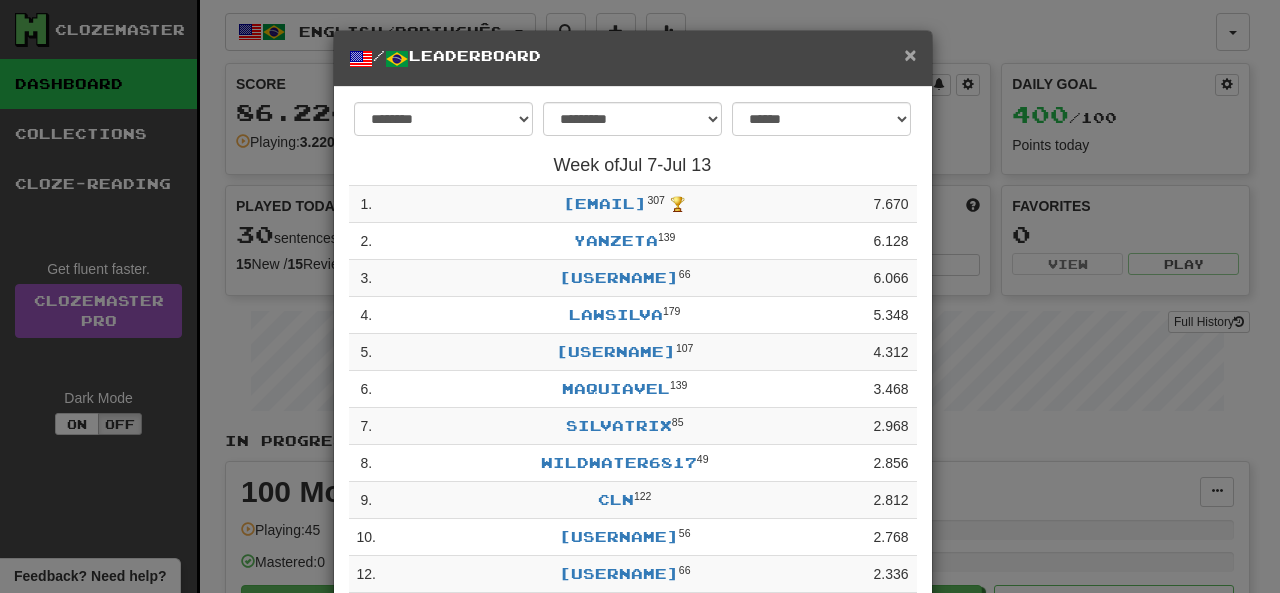 click on "×" at bounding box center [910, 54] 